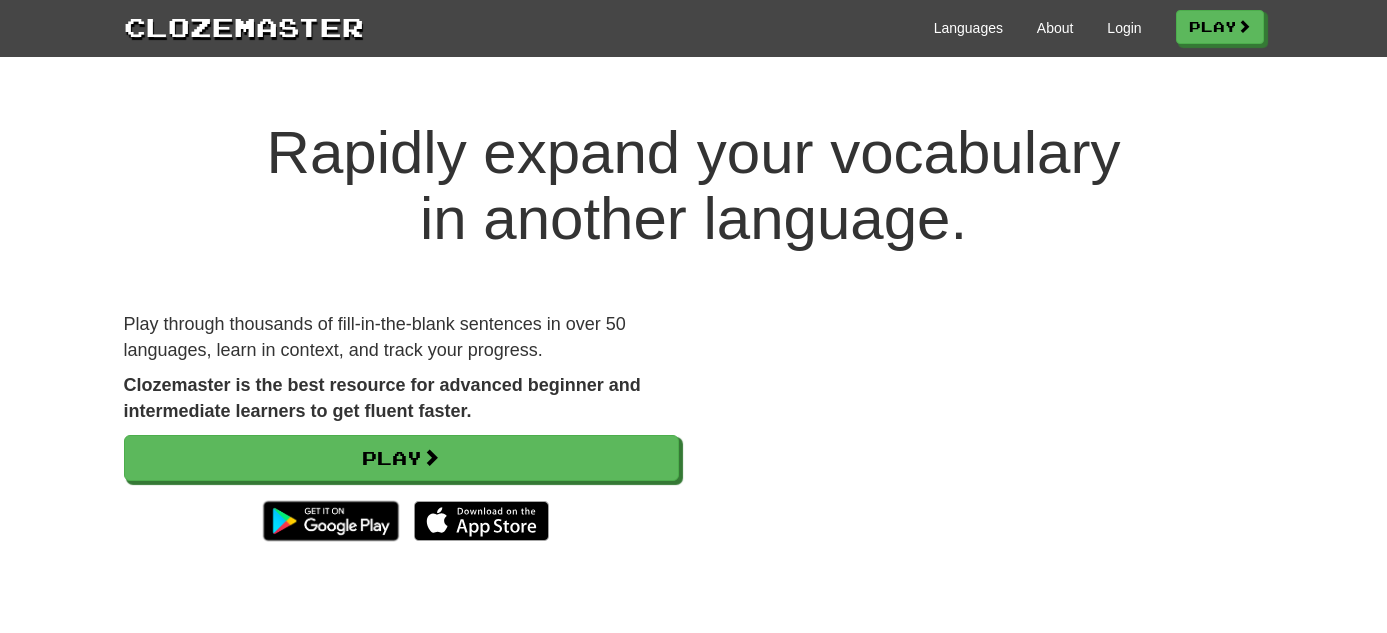 scroll, scrollTop: 0, scrollLeft: 0, axis: both 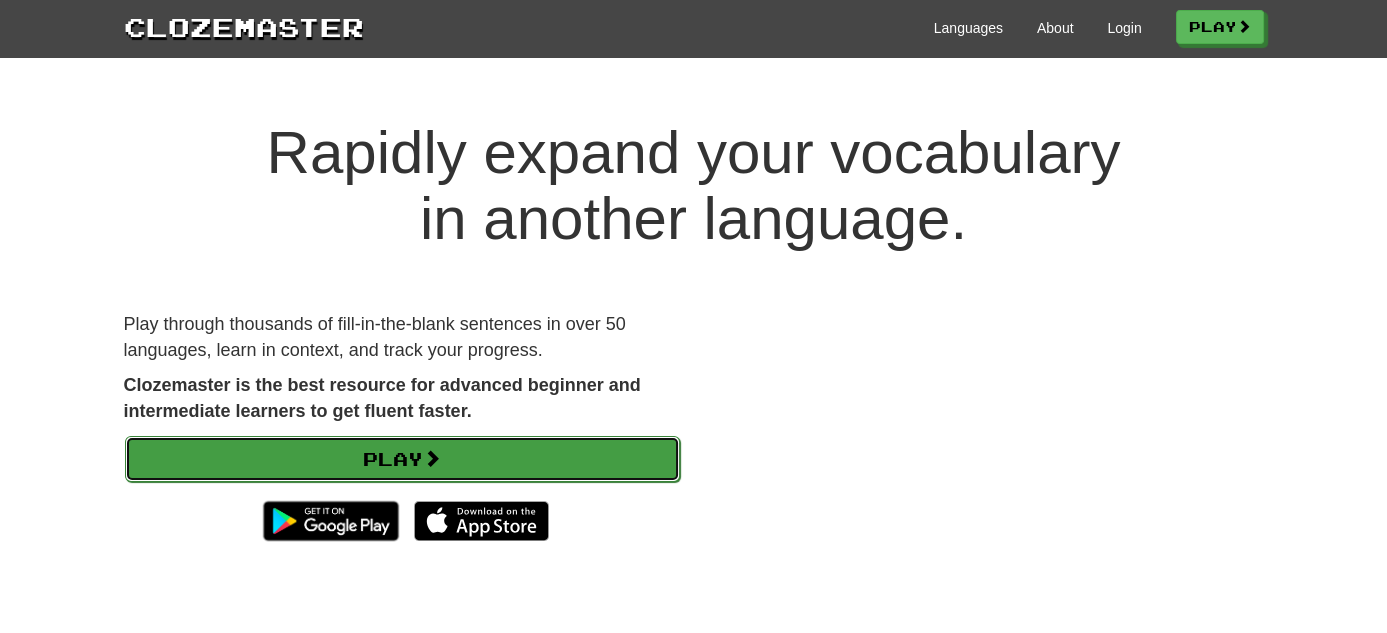 click on "Play" at bounding box center (402, 459) 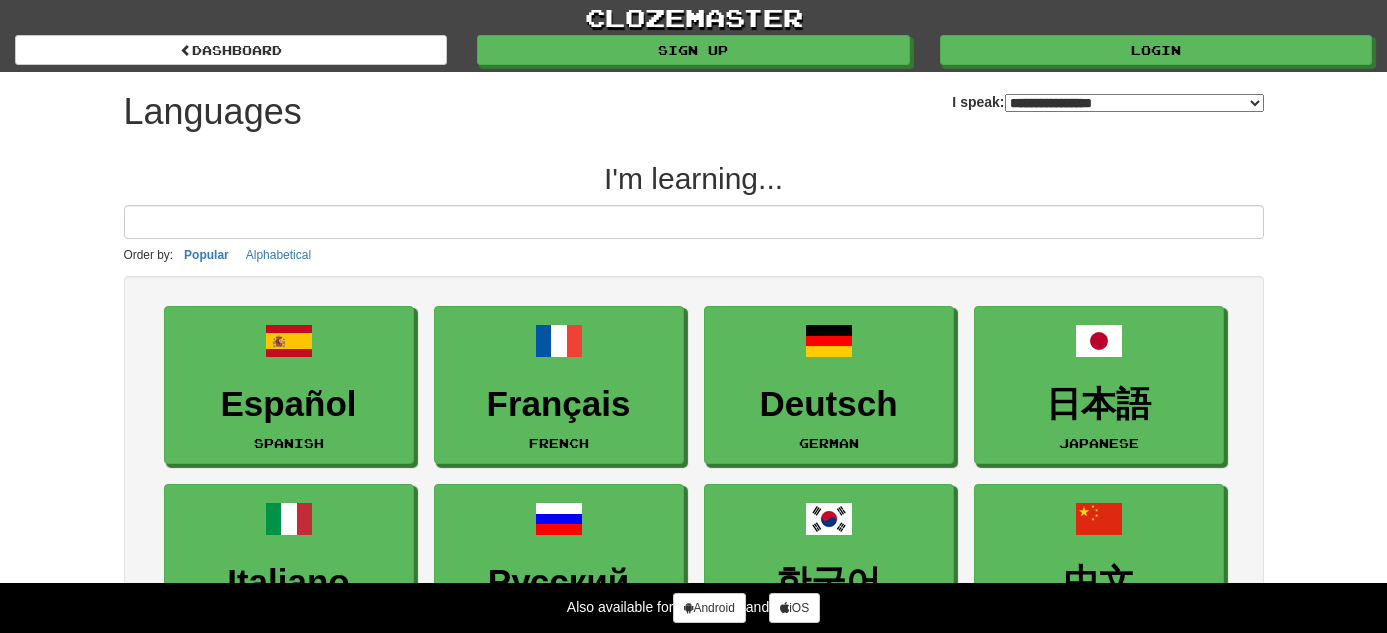 select on "*******" 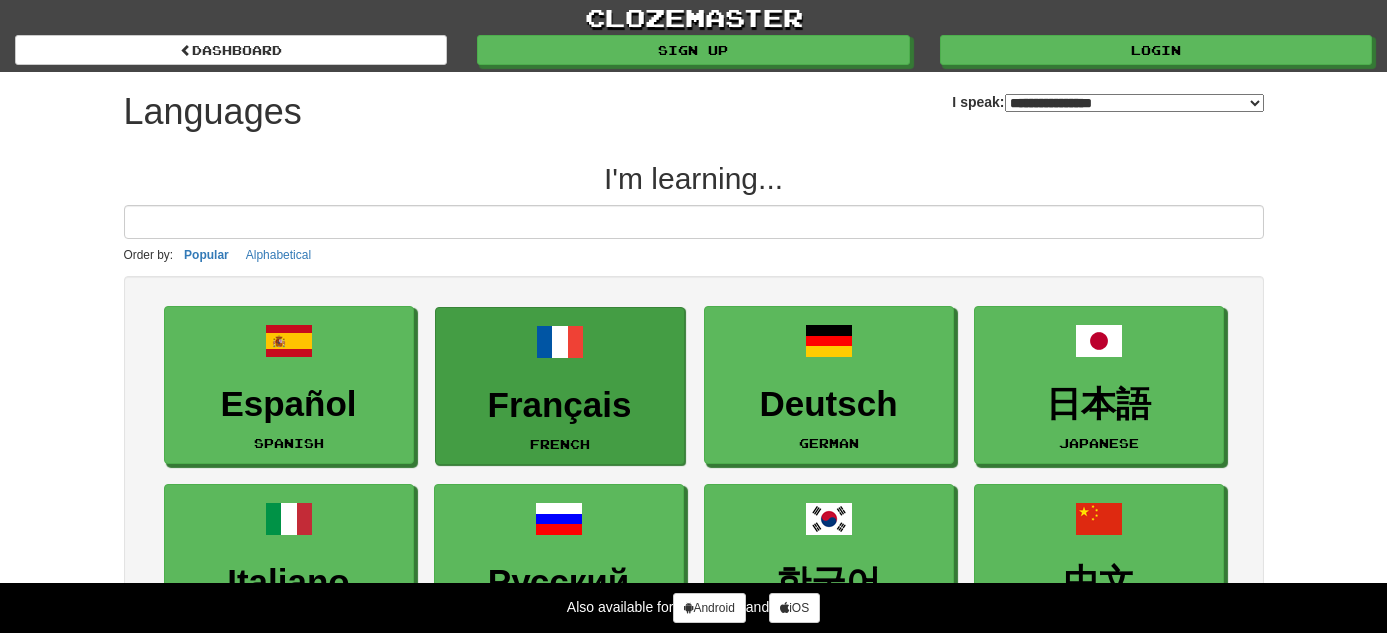 scroll, scrollTop: 0, scrollLeft: 0, axis: both 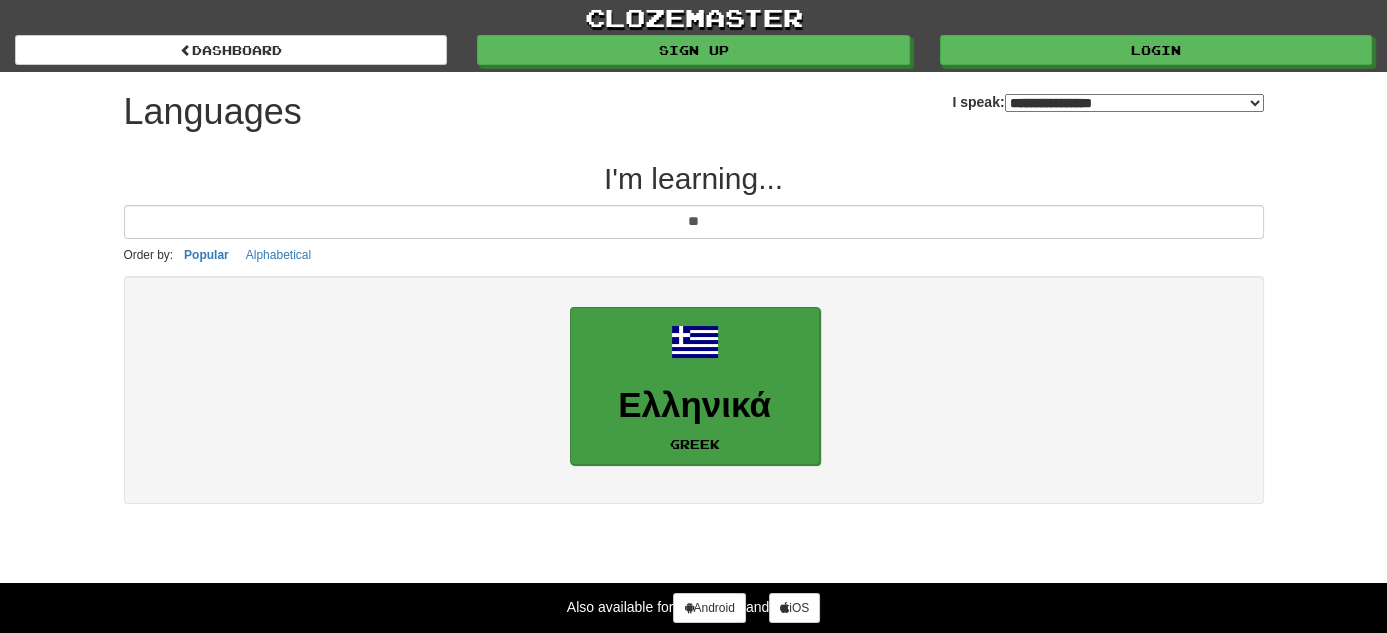type on "**" 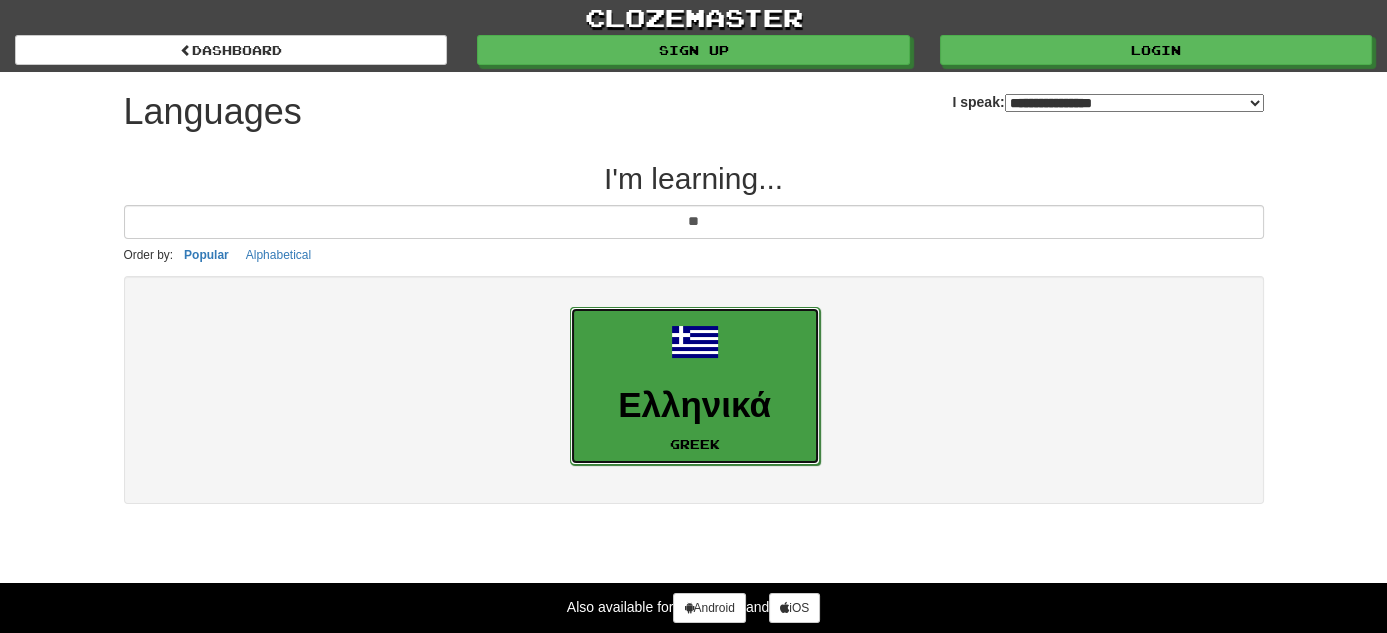 click on "Ελληνικά Greek" at bounding box center (695, 386) 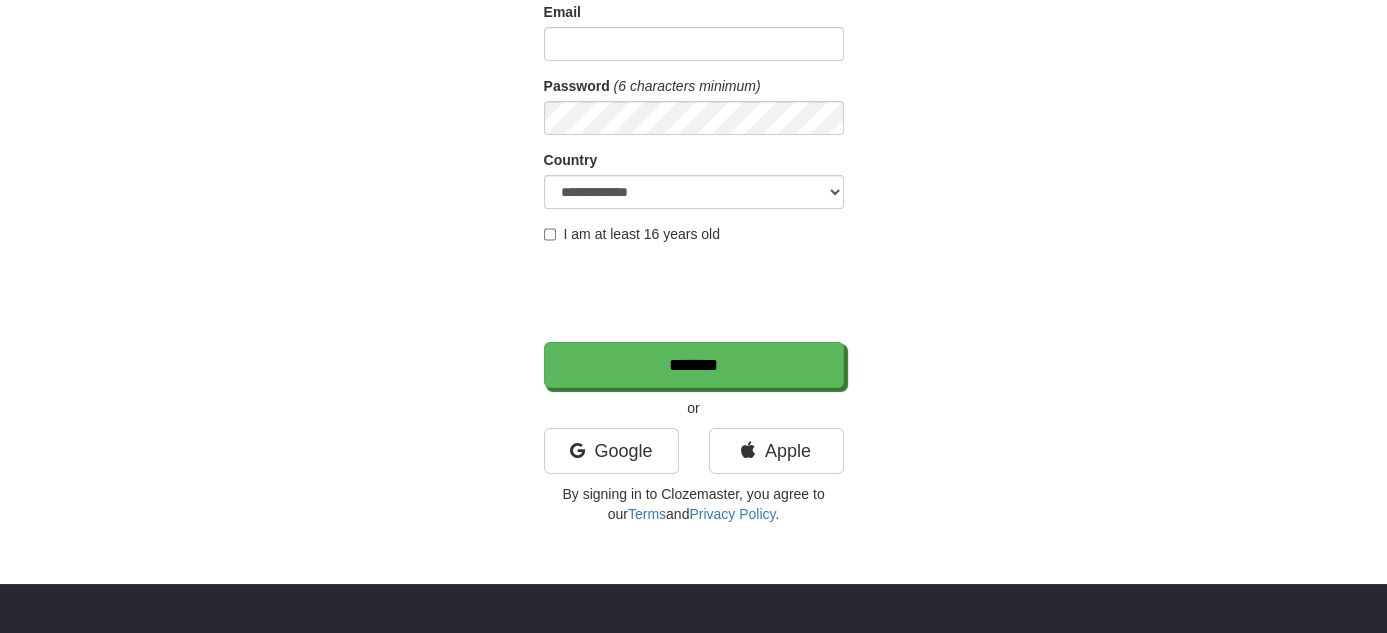 scroll, scrollTop: 0, scrollLeft: 0, axis: both 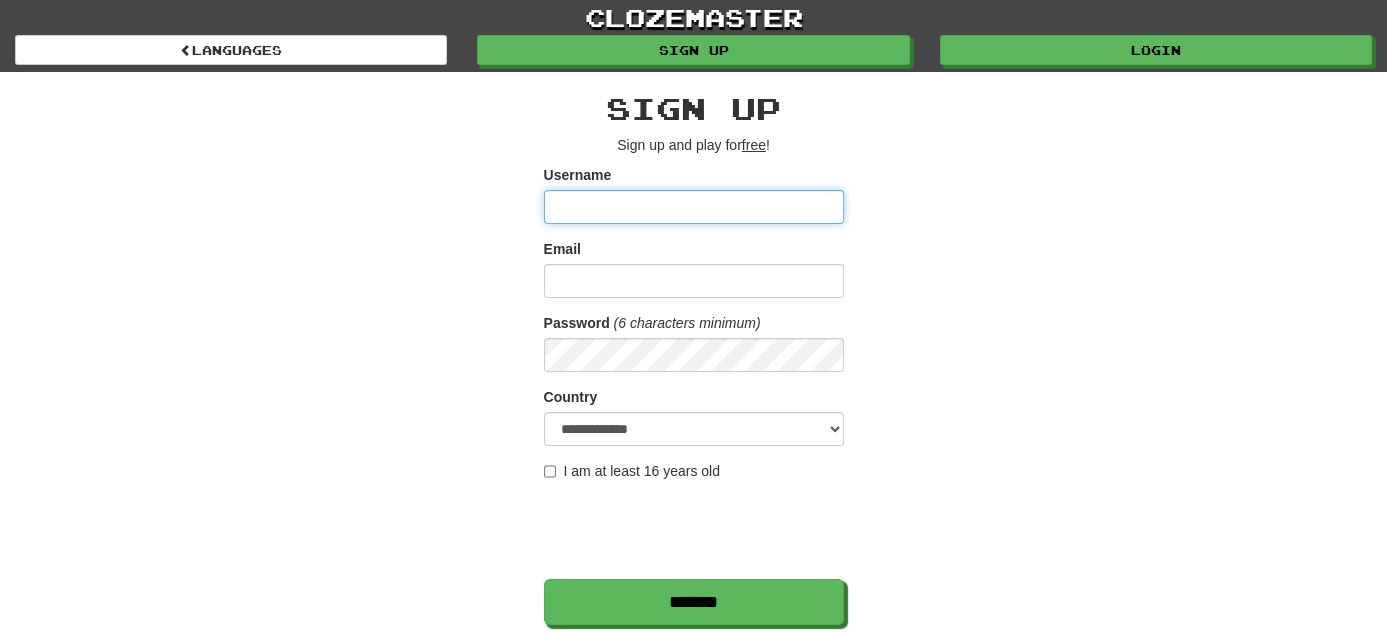 click on "Username" at bounding box center (694, 207) 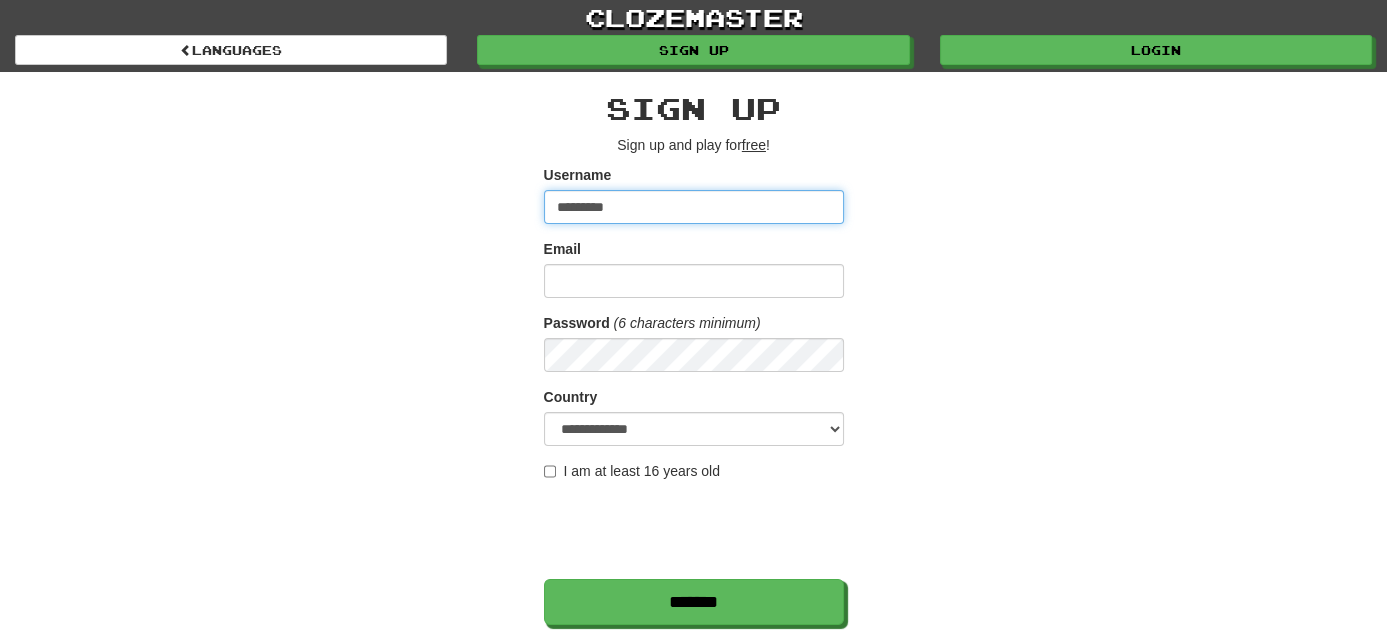 type on "*********" 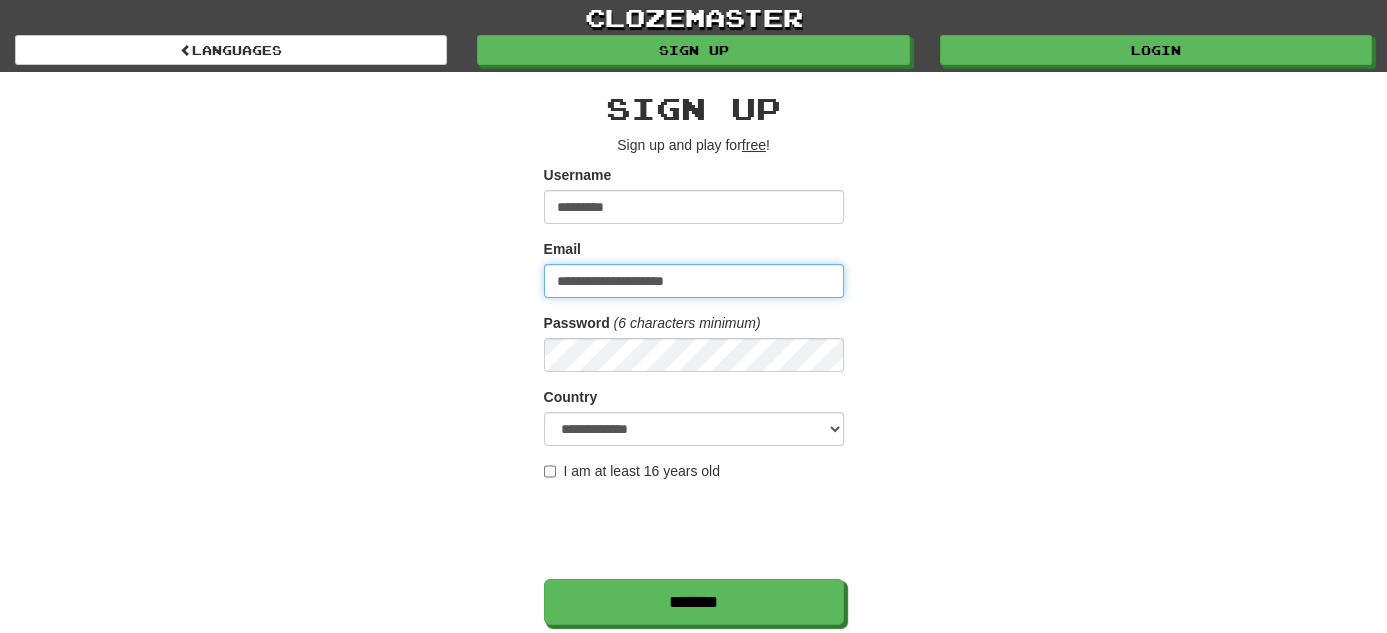 type on "**********" 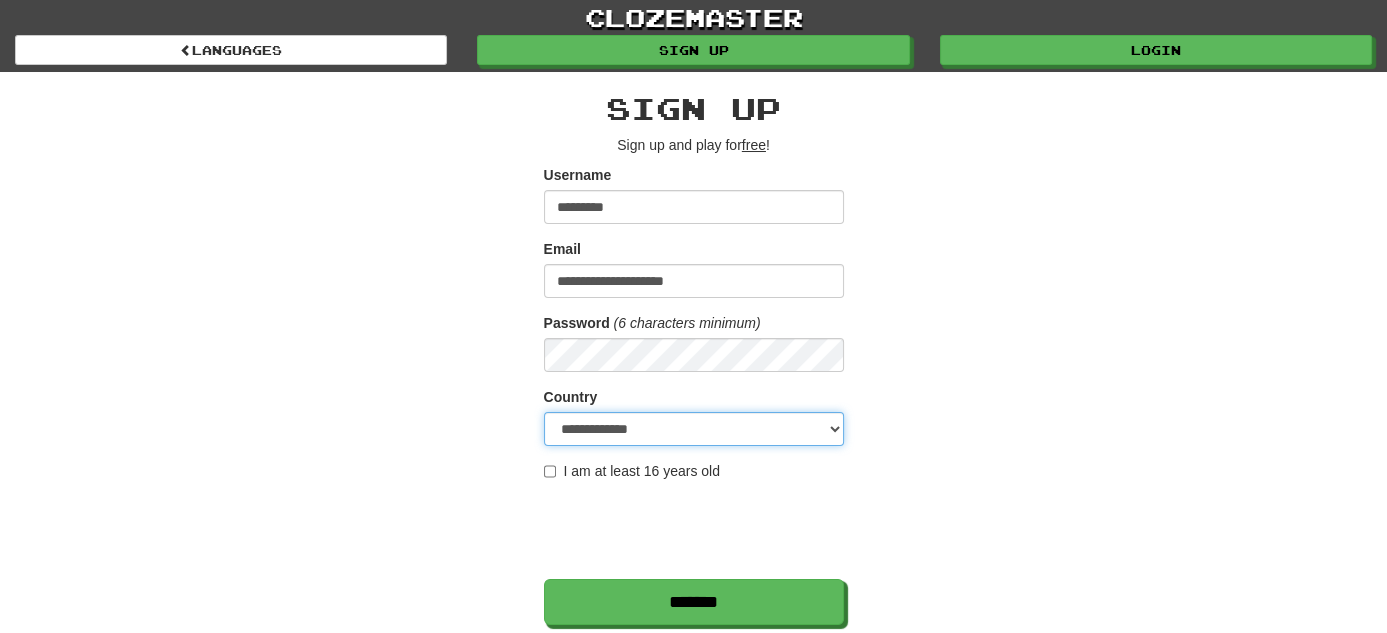 click on "**********" at bounding box center [694, 429] 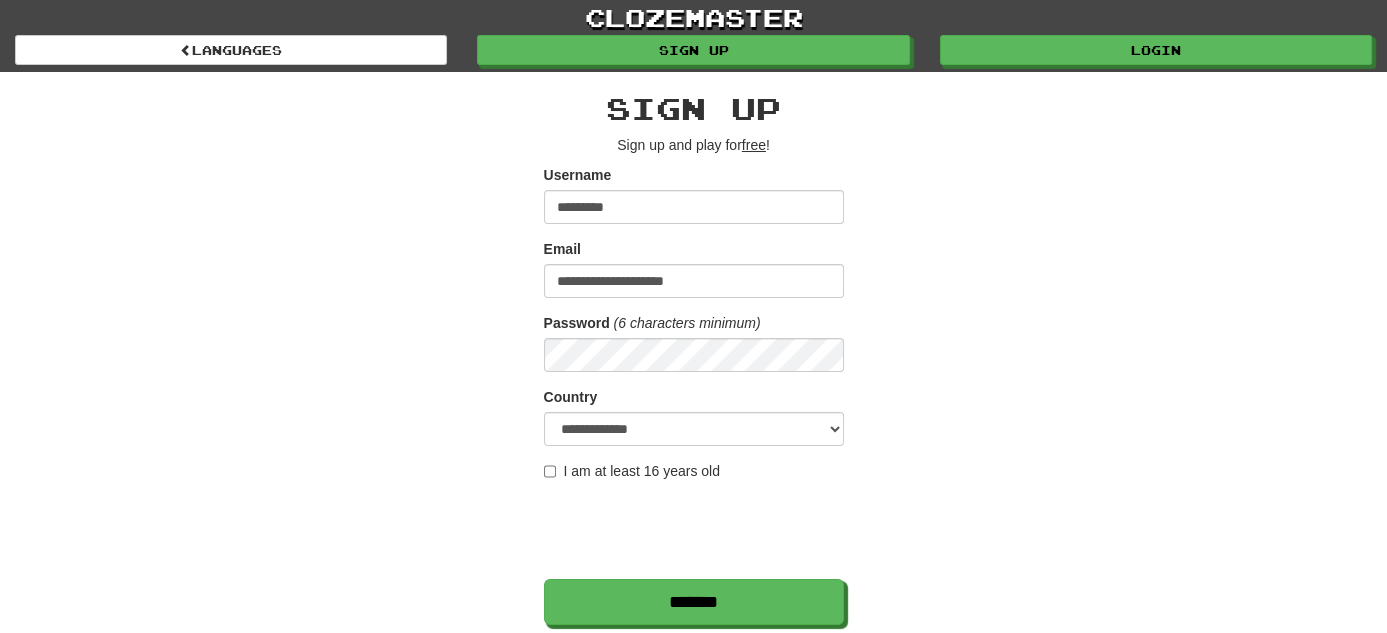 click on "I am at least 16 years old" at bounding box center (632, 471) 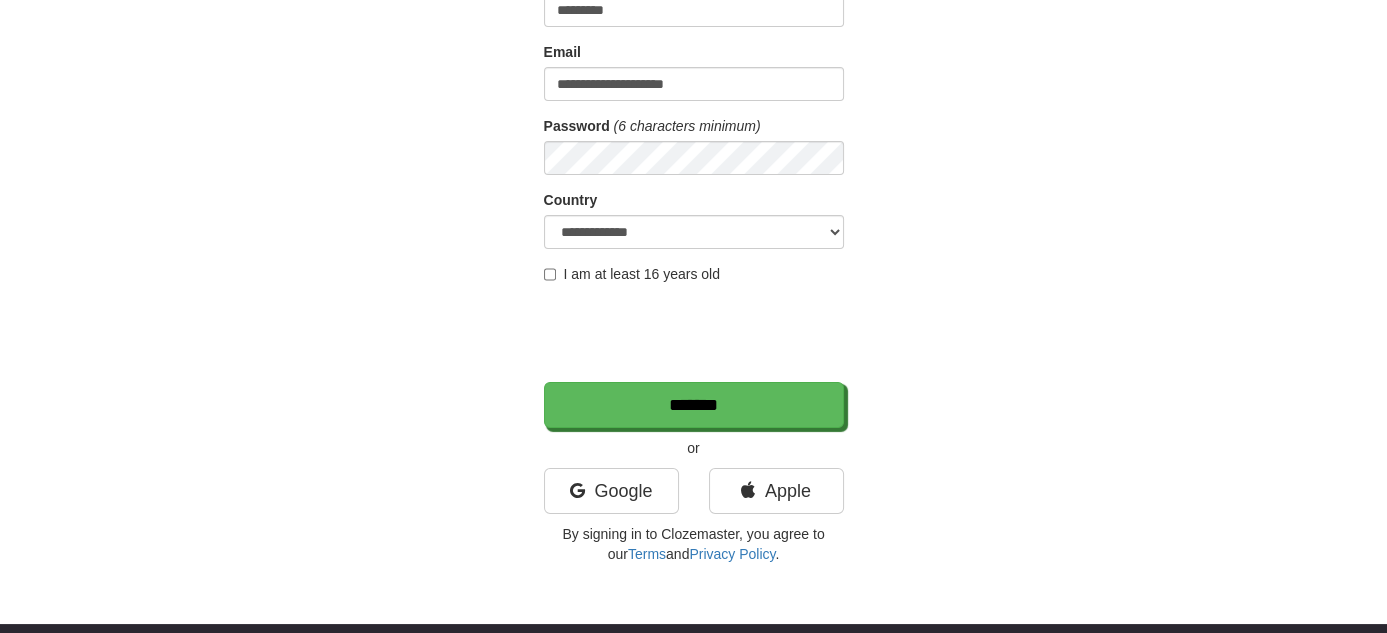 scroll, scrollTop: 200, scrollLeft: 0, axis: vertical 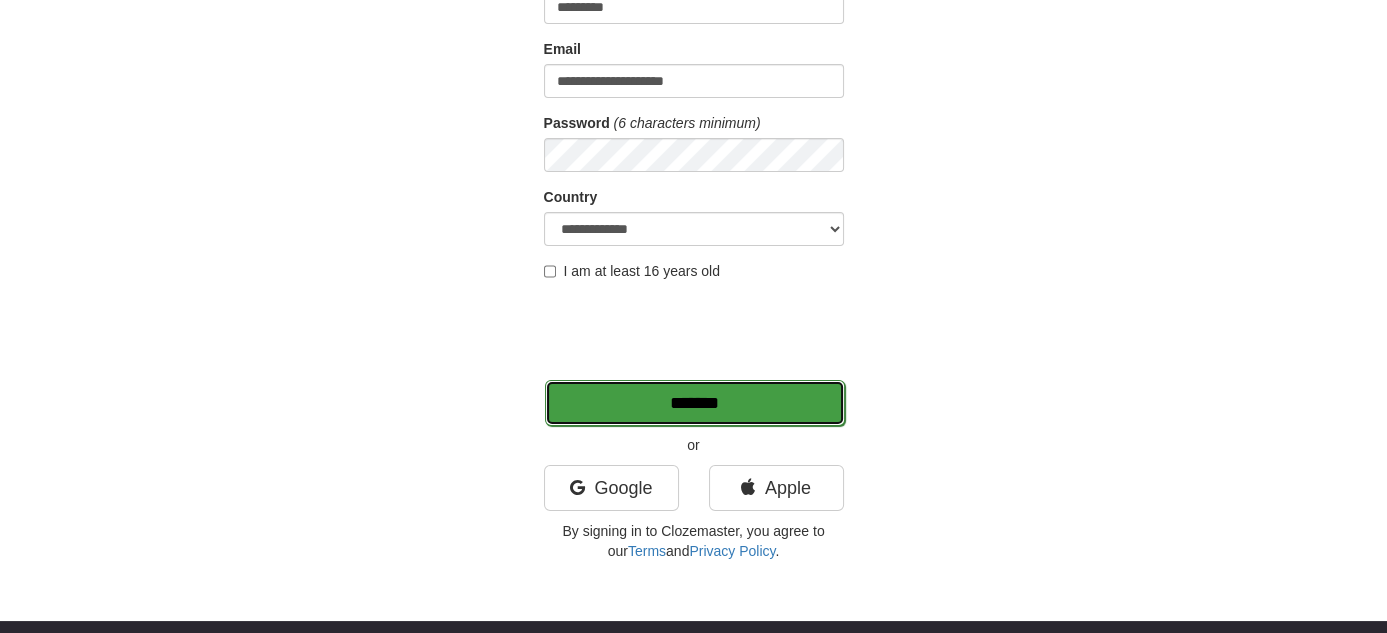 click on "*******" at bounding box center (695, 403) 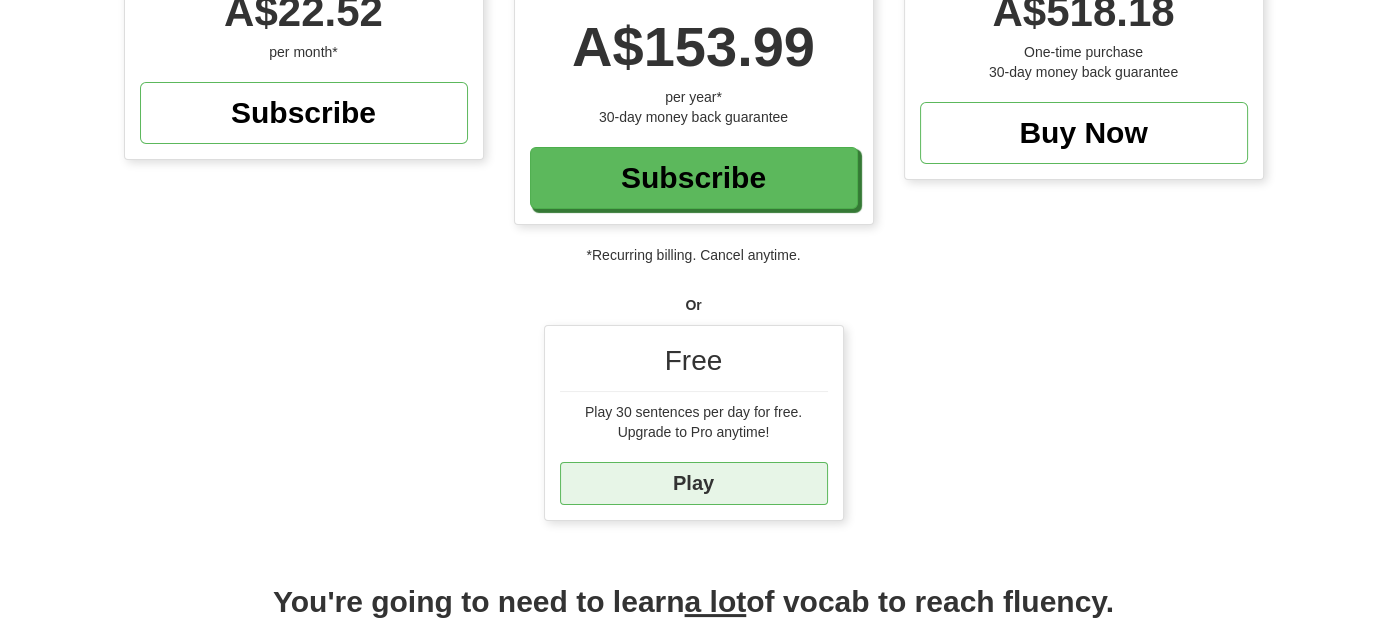 scroll, scrollTop: 500, scrollLeft: 0, axis: vertical 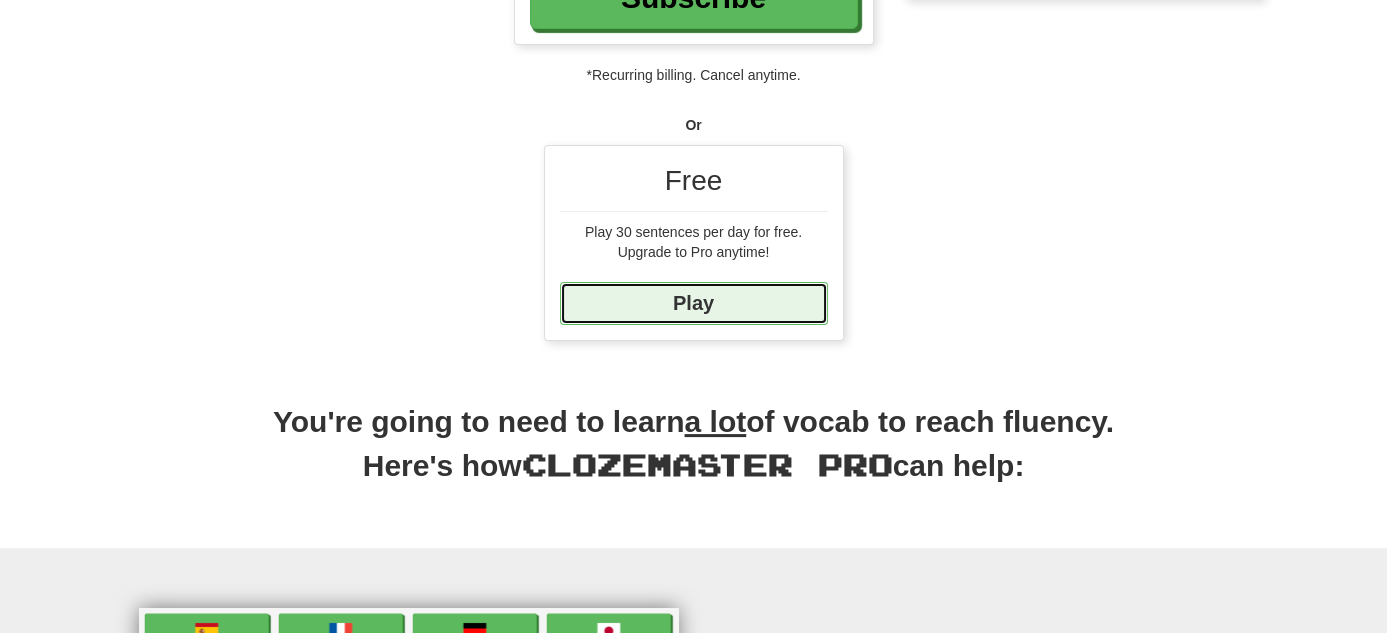 click on "Play" at bounding box center (694, 303) 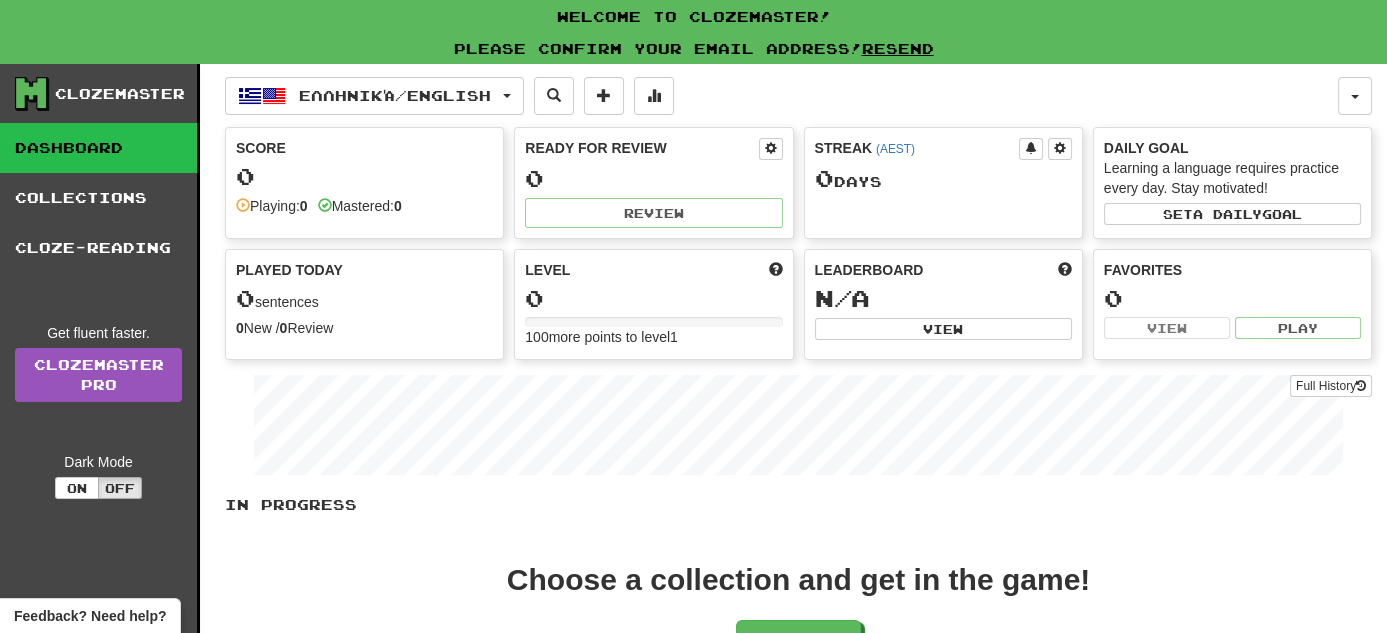 scroll, scrollTop: 100, scrollLeft: 0, axis: vertical 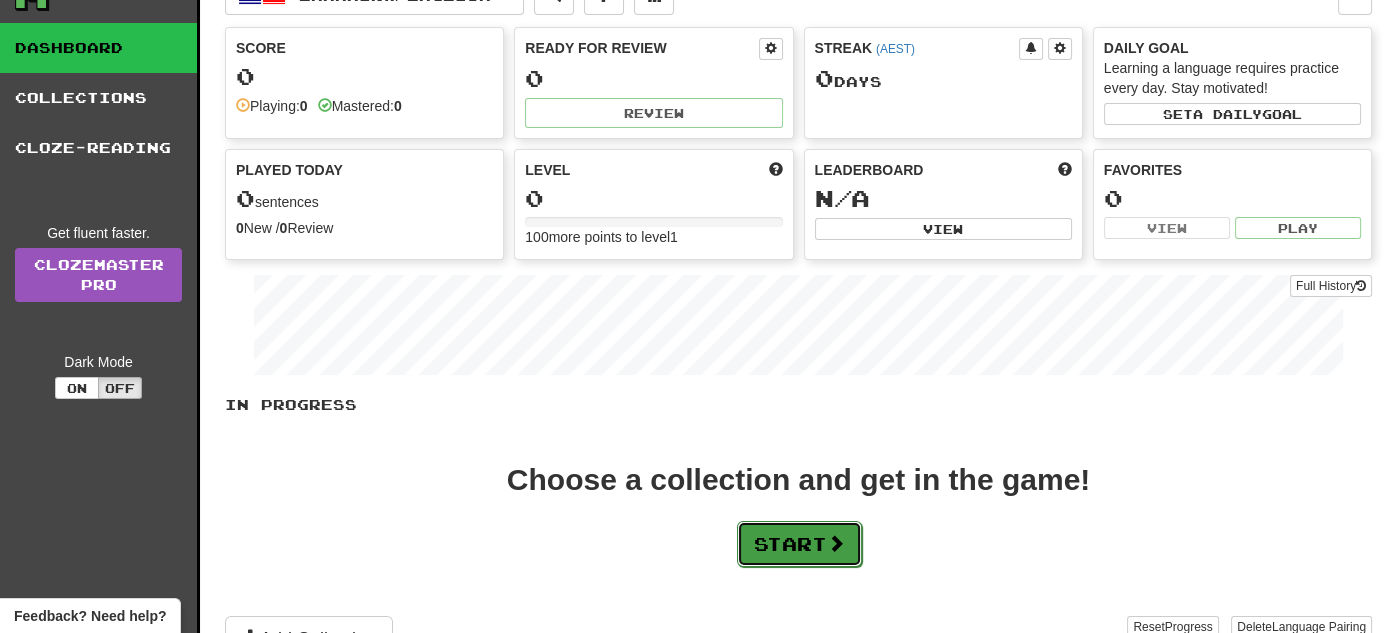 click on "Start" at bounding box center [799, 544] 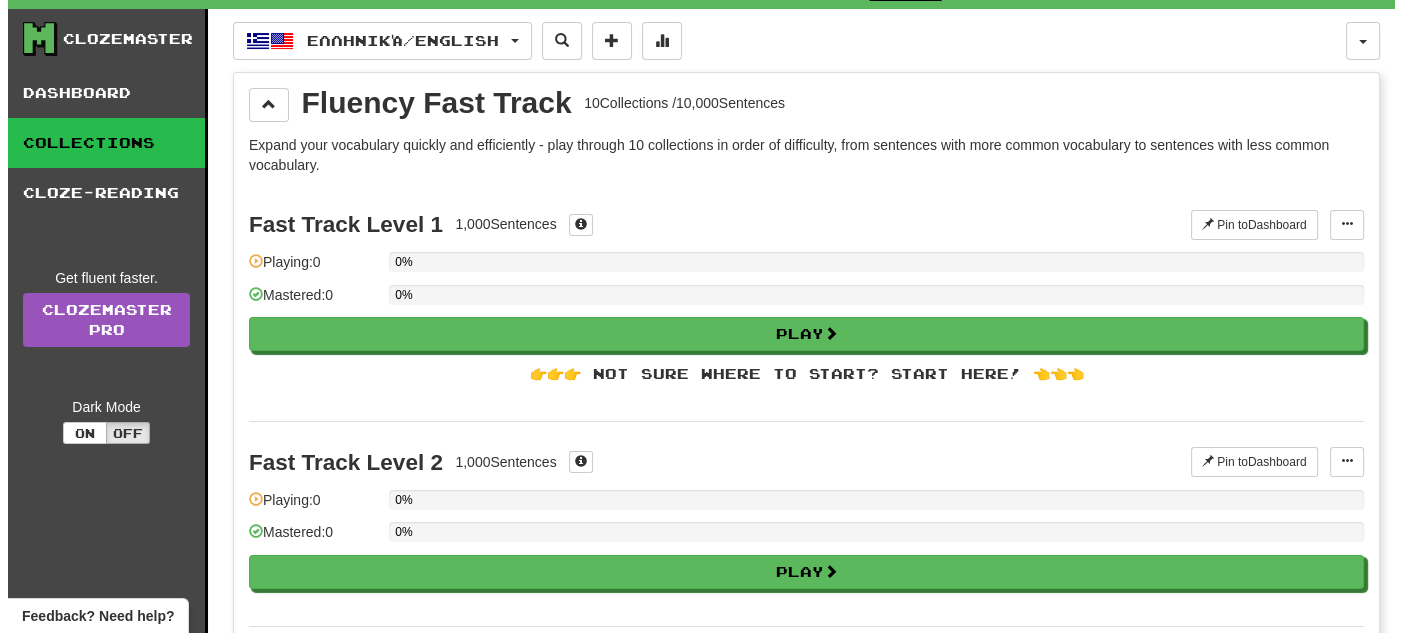 scroll, scrollTop: 0, scrollLeft: 0, axis: both 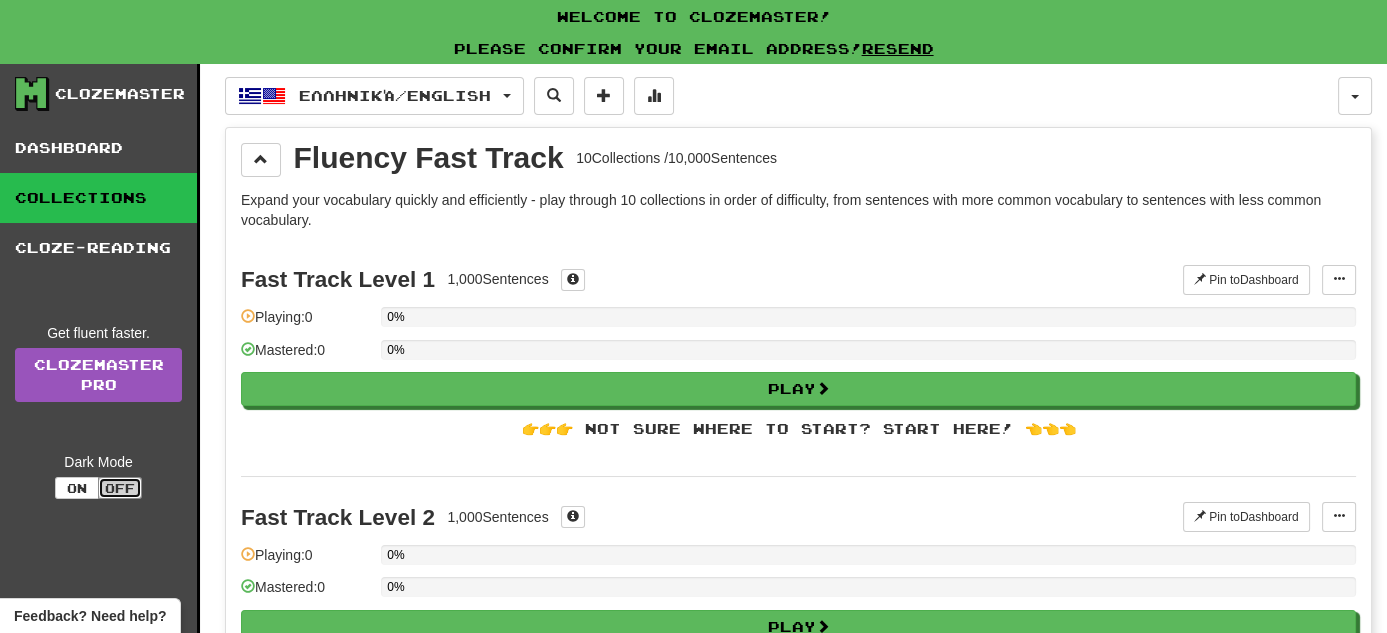click on "Off" at bounding box center [120, 488] 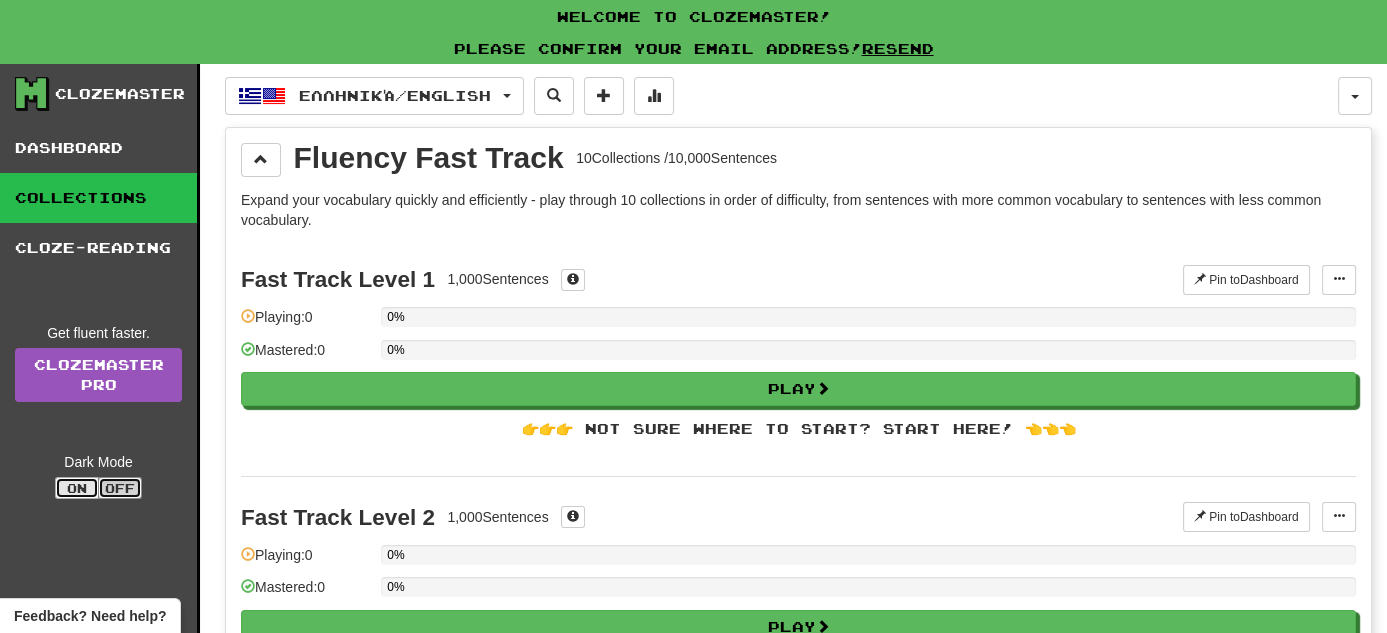 click on "On" at bounding box center [77, 488] 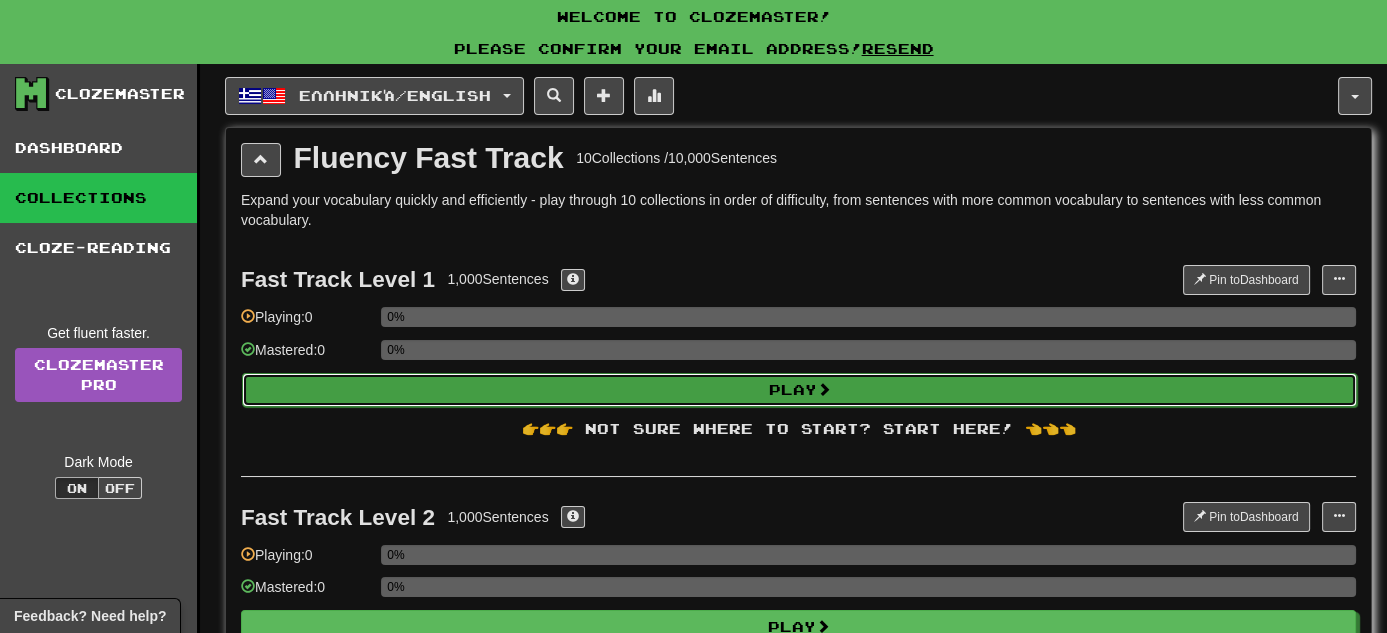 click on "Play" at bounding box center [799, 390] 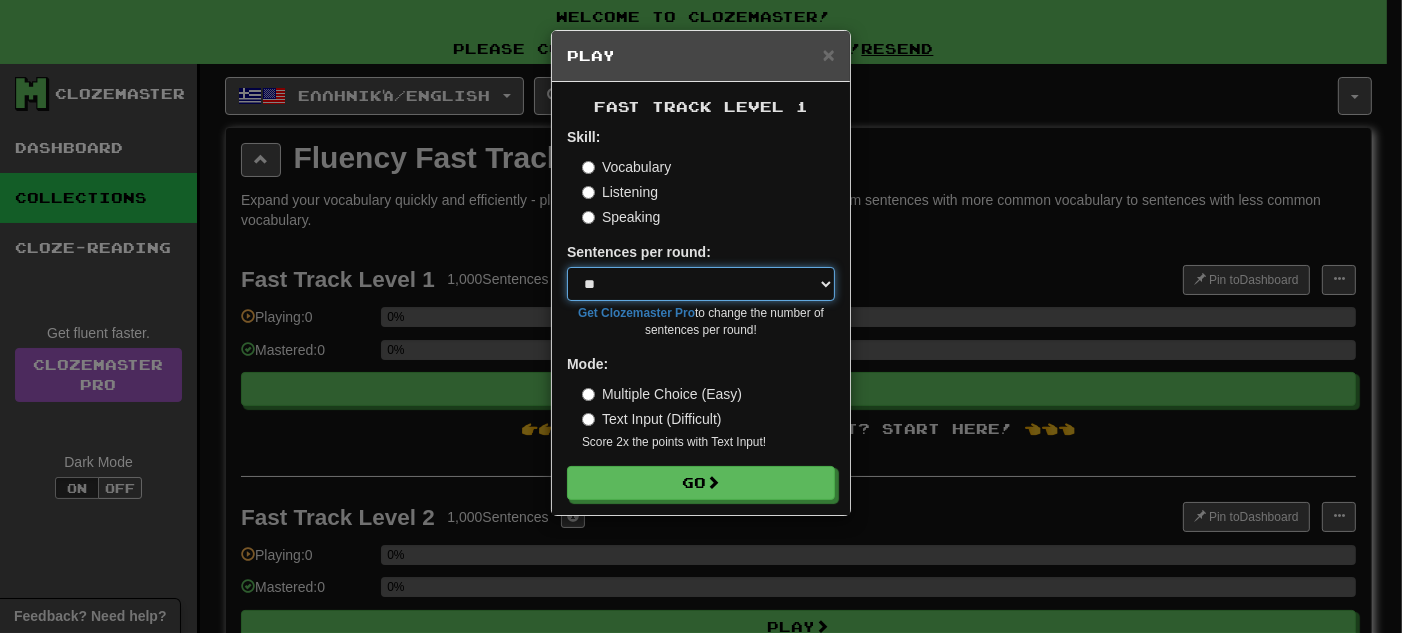 click on "* ** ** ** ** ** *** ********" at bounding box center (701, 284) 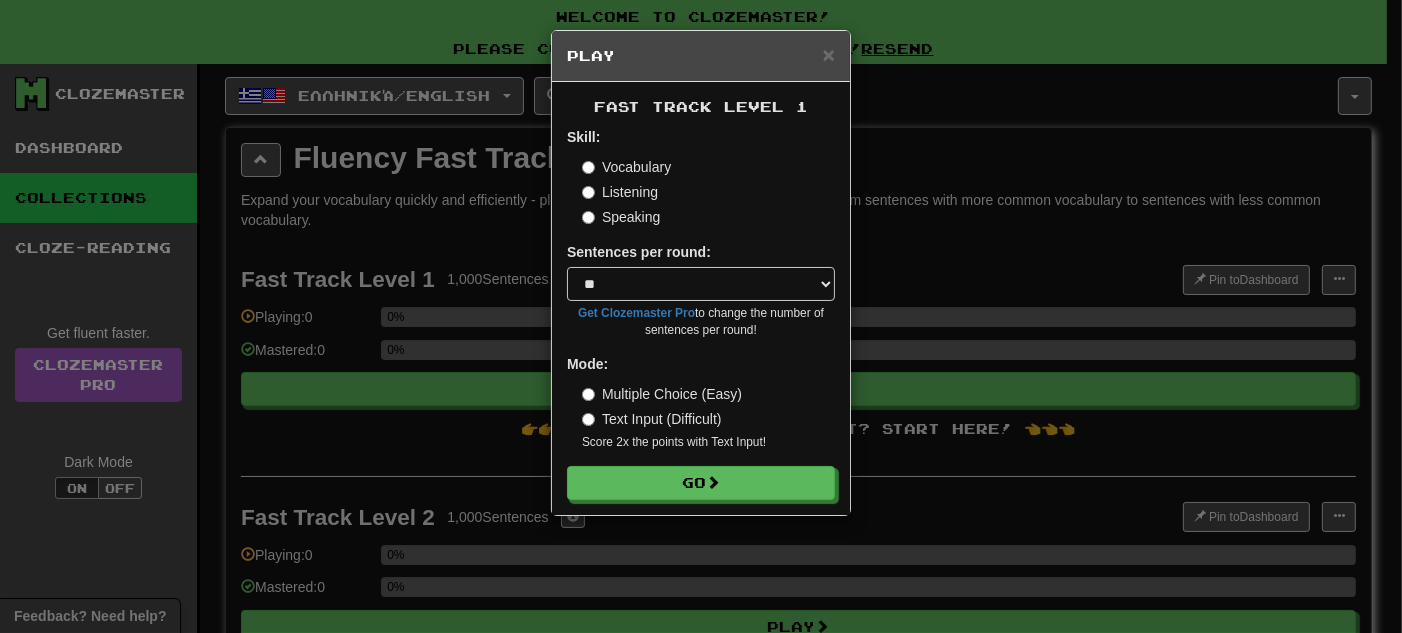 click on "Listening" at bounding box center [708, 192] 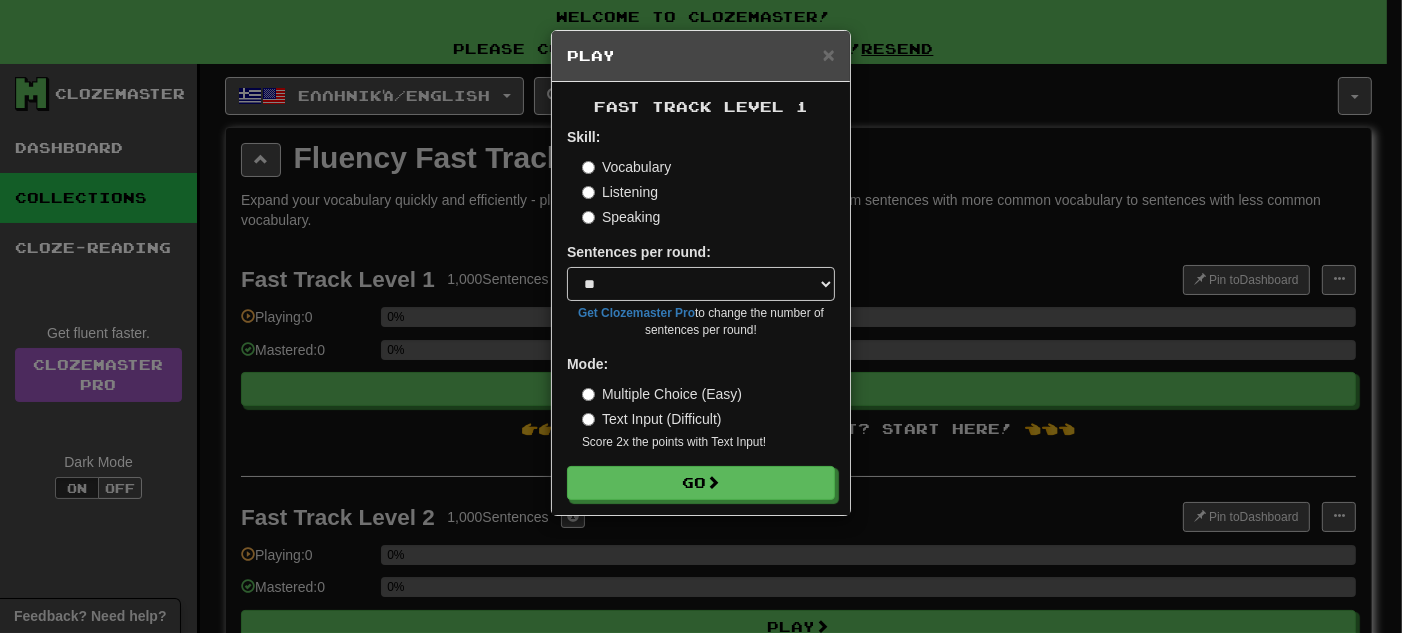 click on "Text Input (Difficult)" at bounding box center [652, 419] 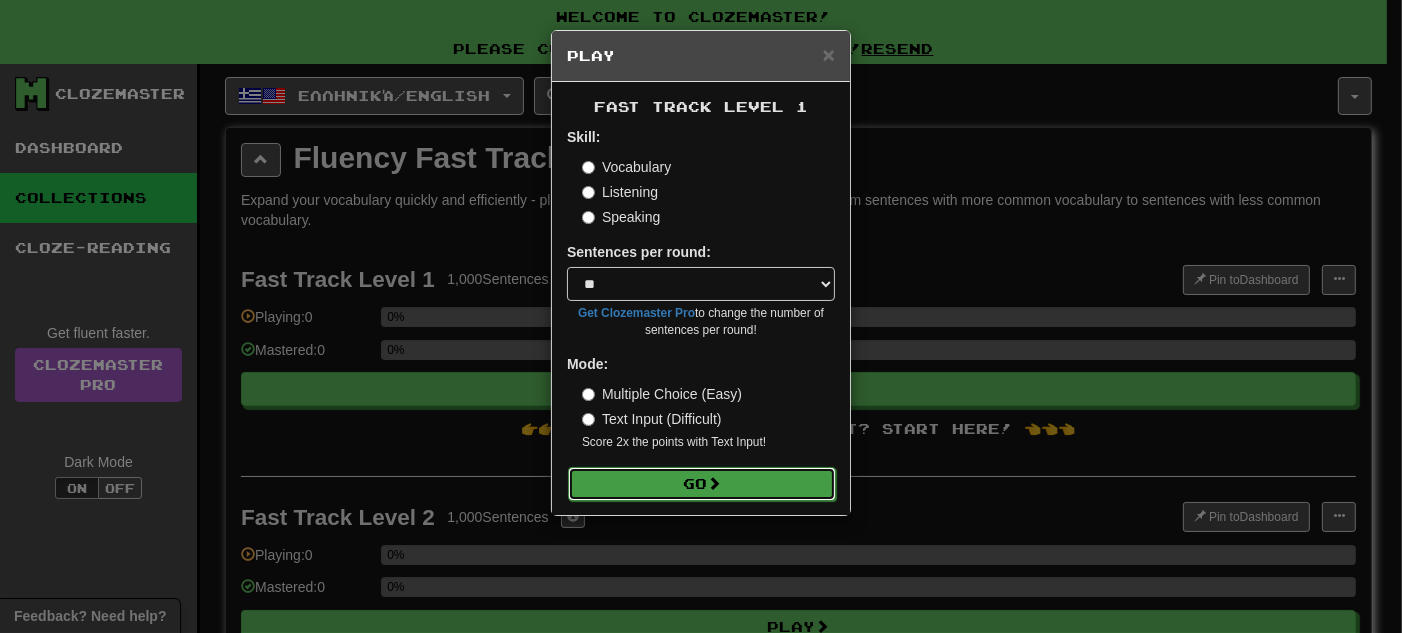 click at bounding box center (714, 483) 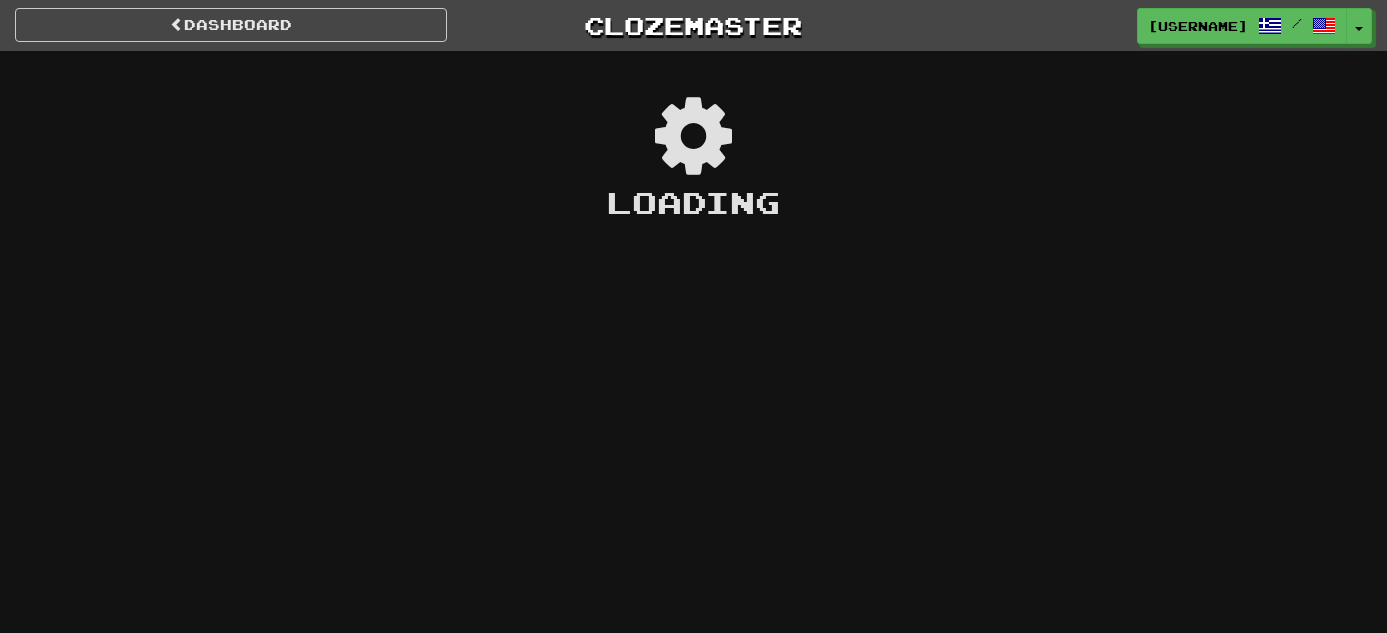 scroll, scrollTop: 0, scrollLeft: 0, axis: both 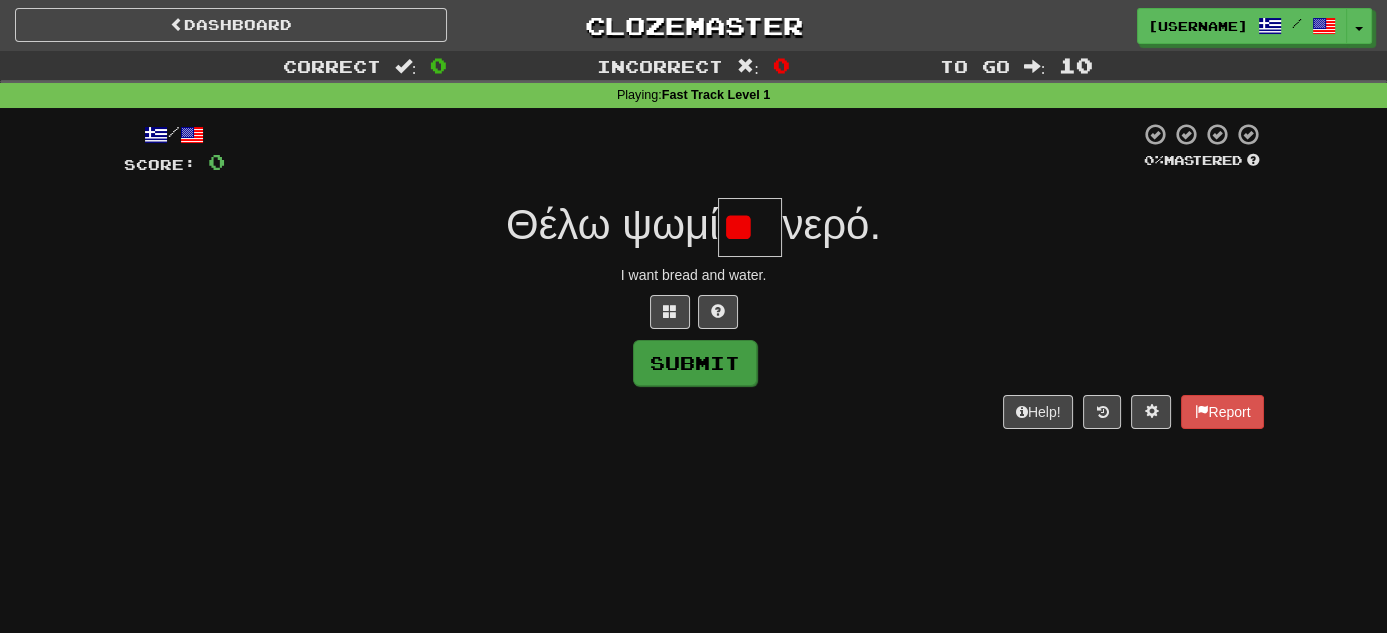 type on "*" 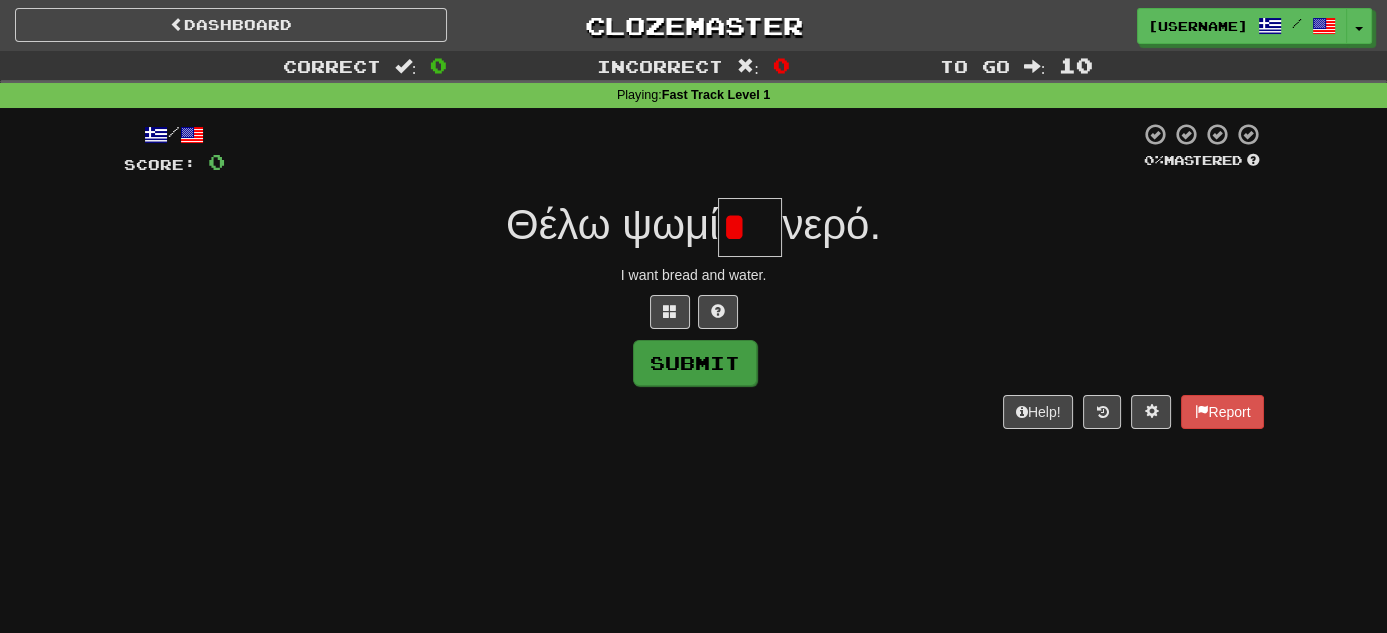 type 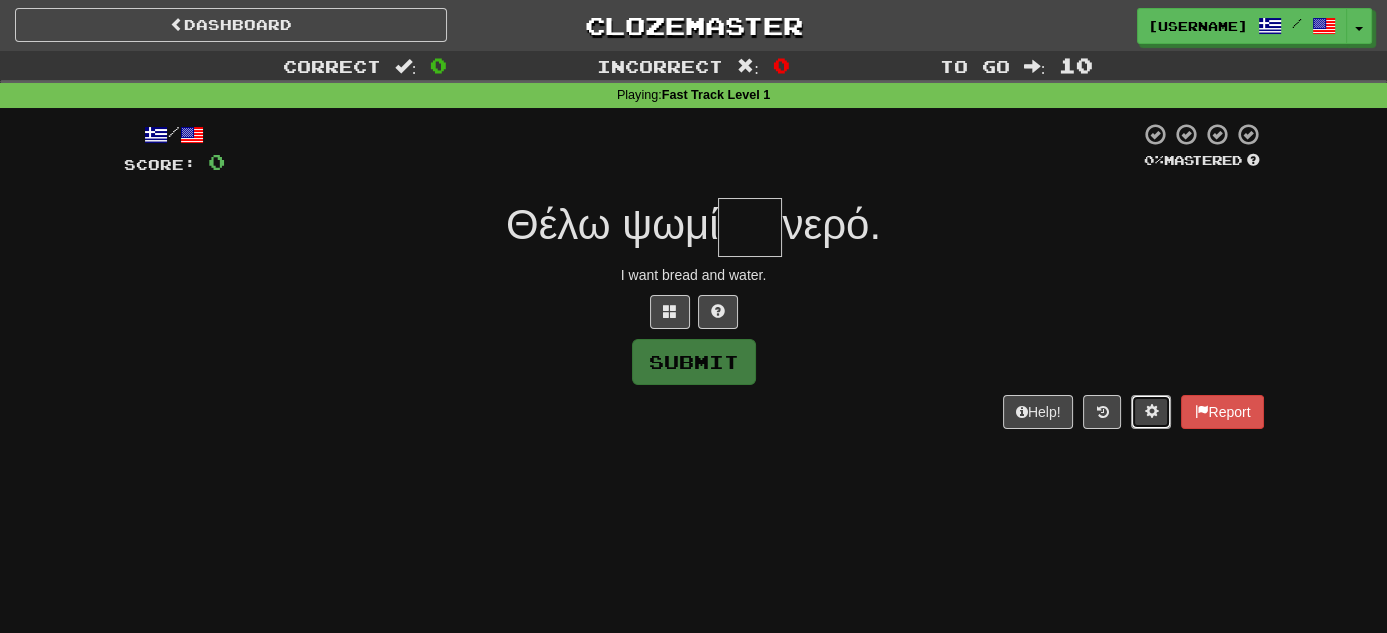 click at bounding box center (1151, 411) 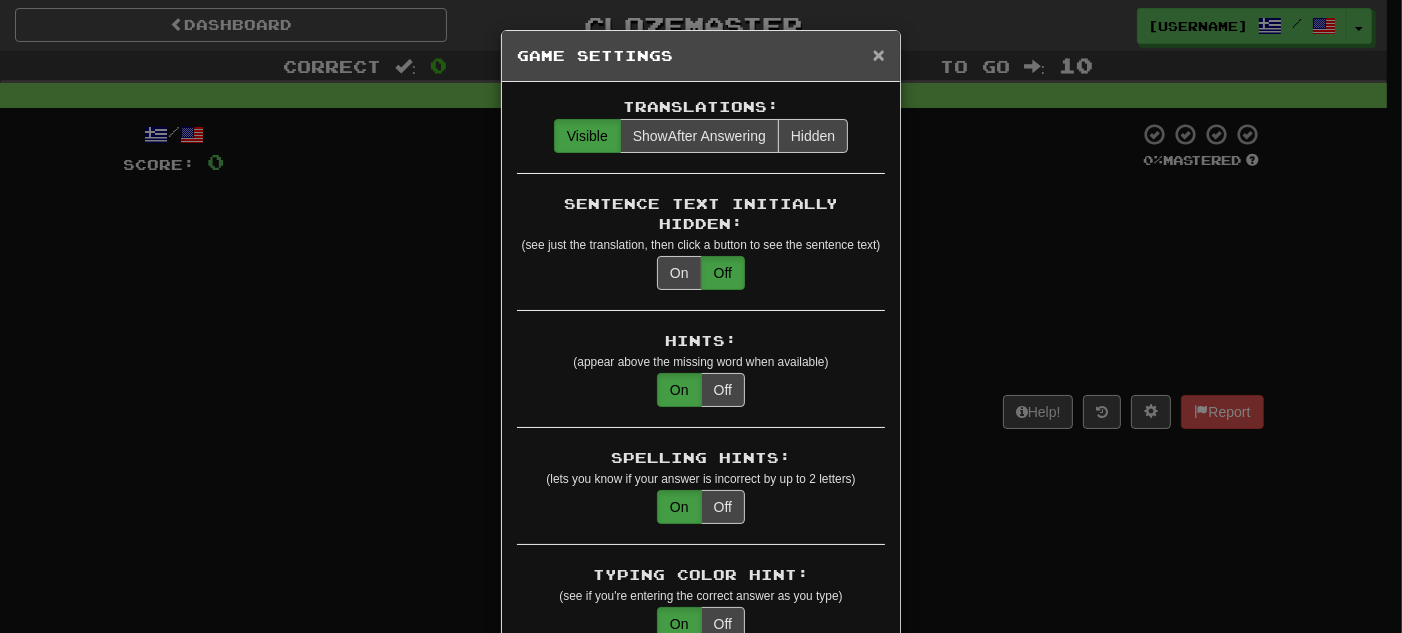 click on "×" at bounding box center (879, 54) 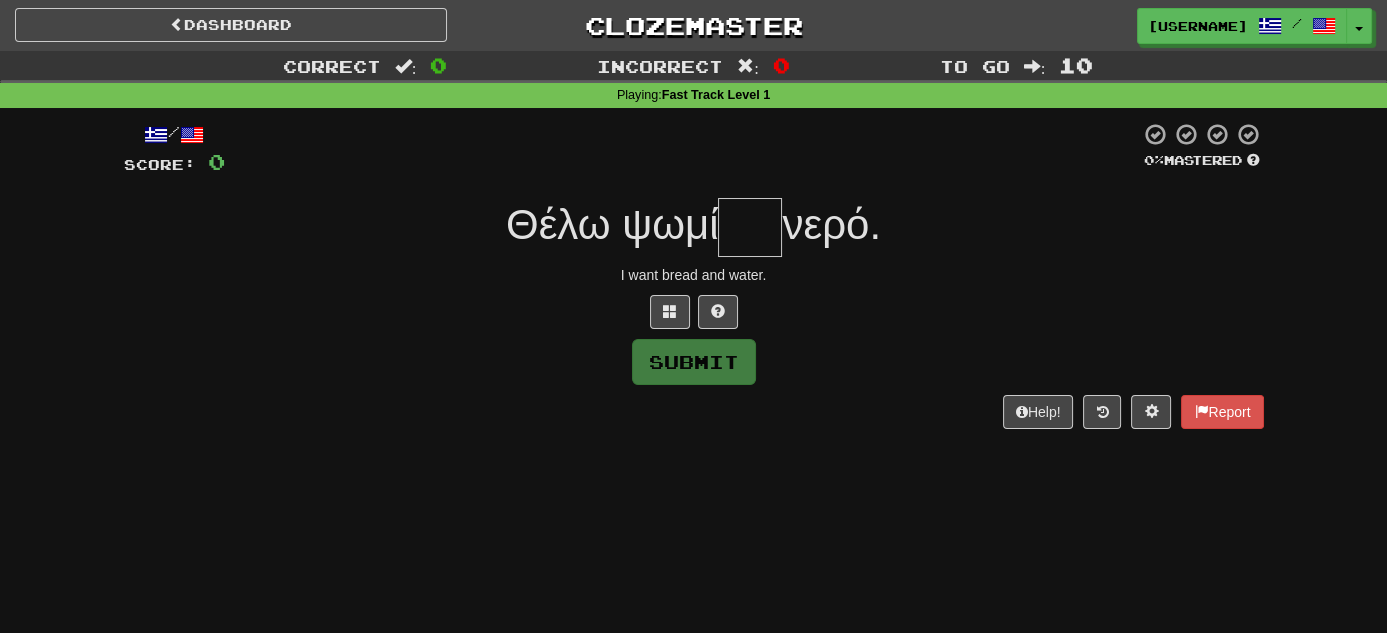 click at bounding box center (750, 227) 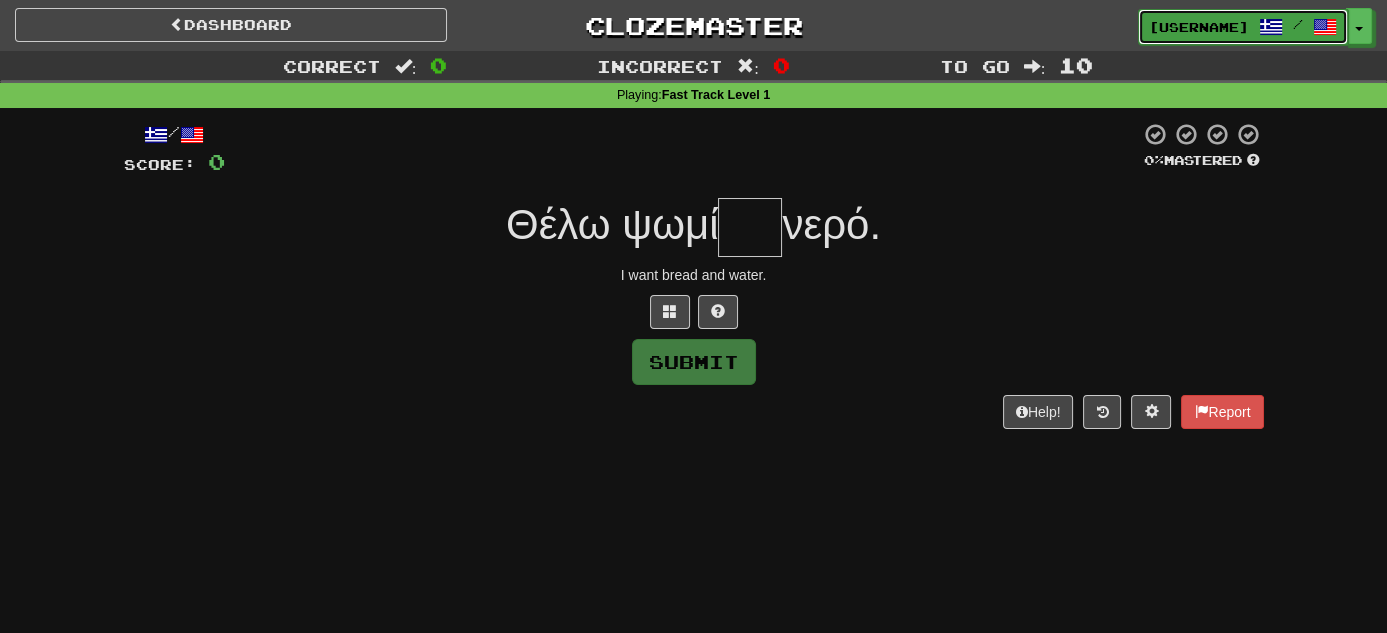 click on "/" at bounding box center [1298, 24] 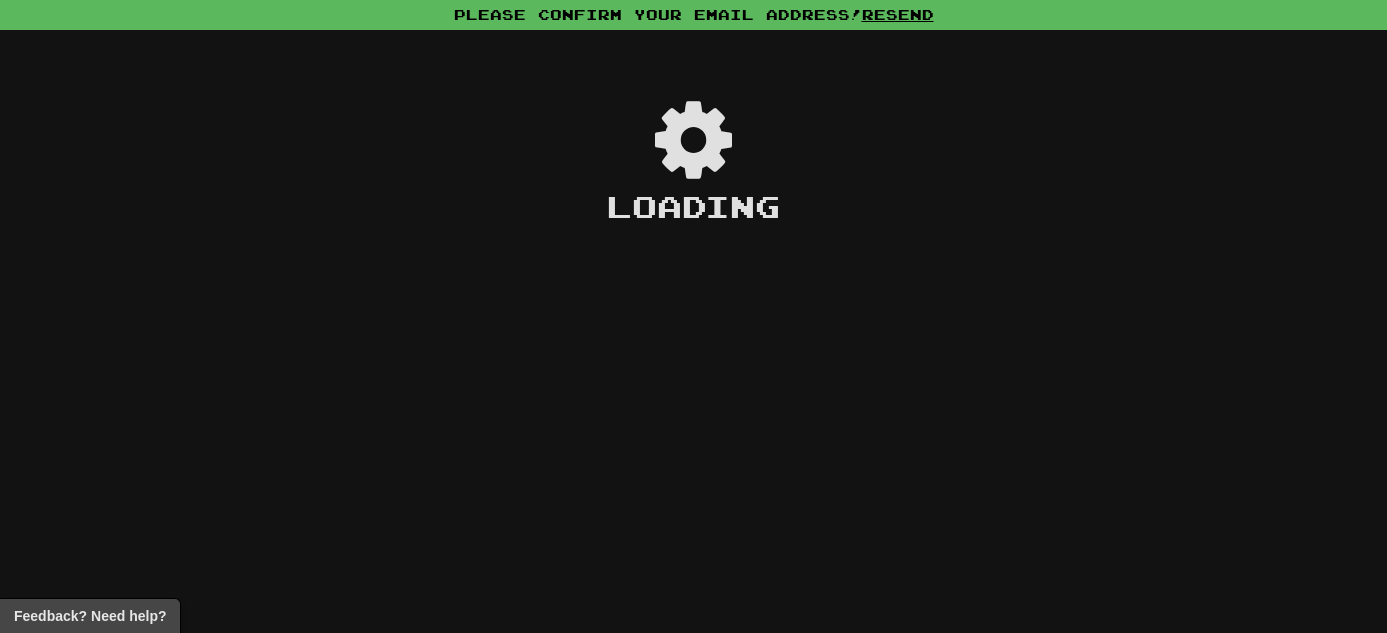 scroll, scrollTop: 0, scrollLeft: 0, axis: both 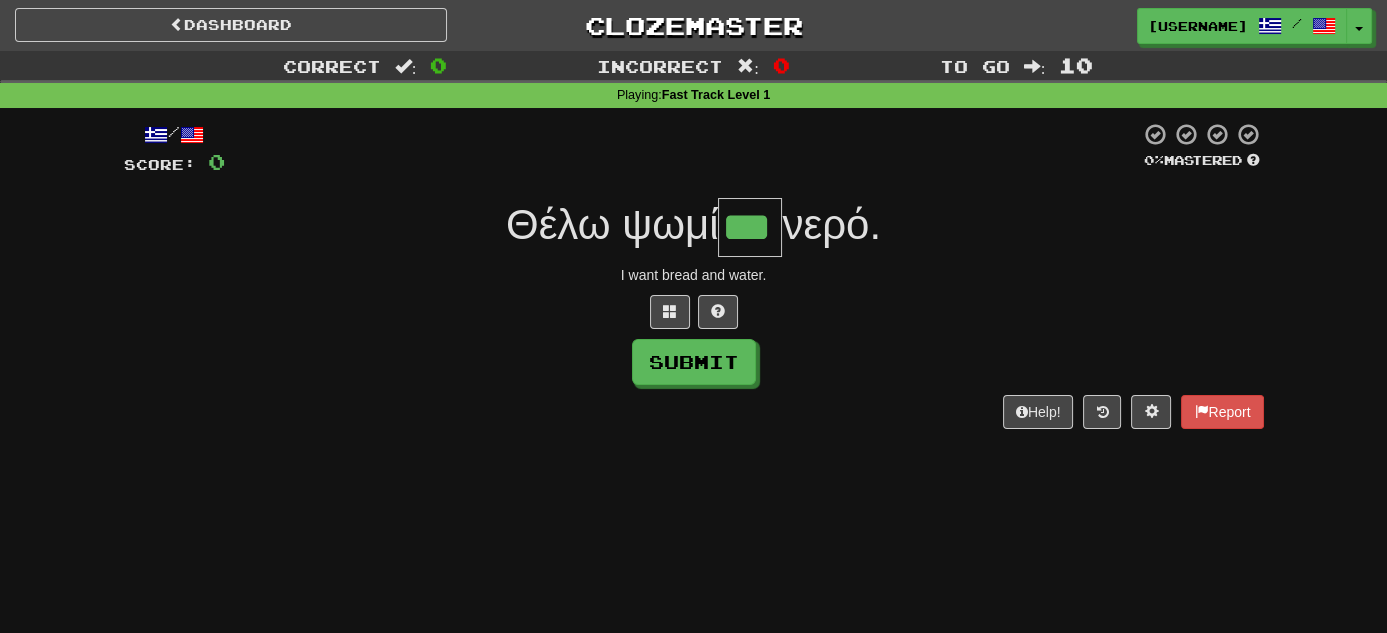 type on "***" 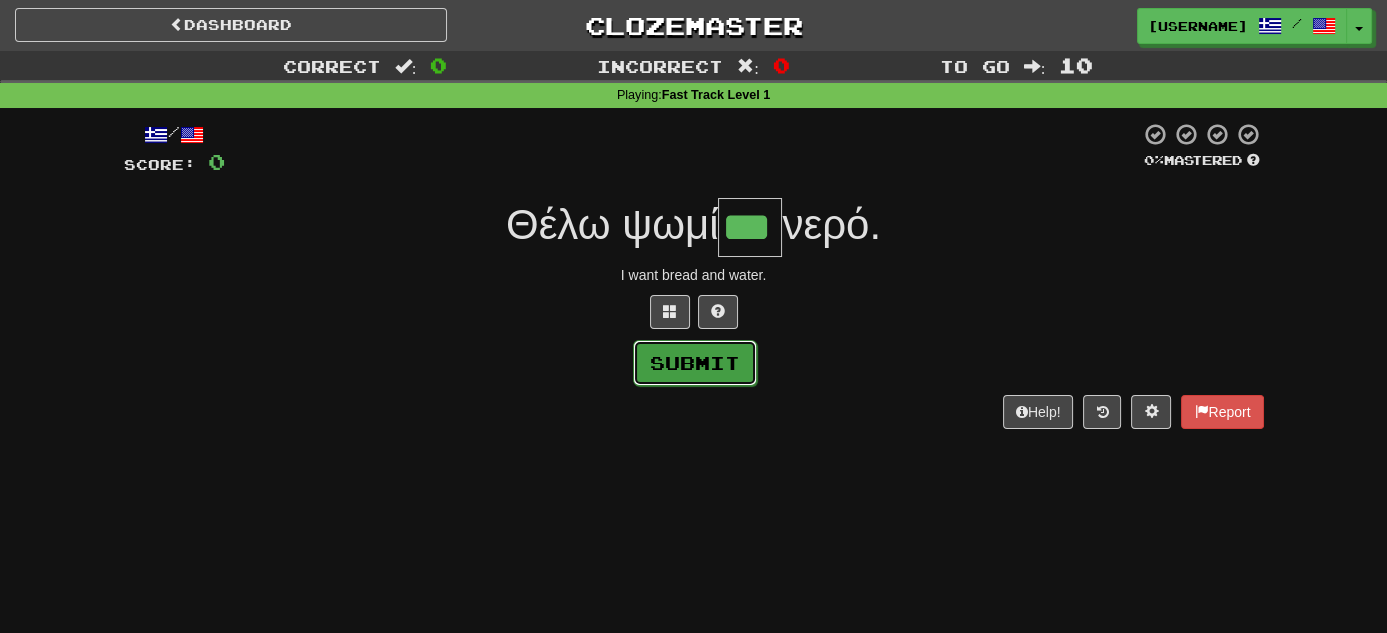 click on "Submit" at bounding box center [695, 363] 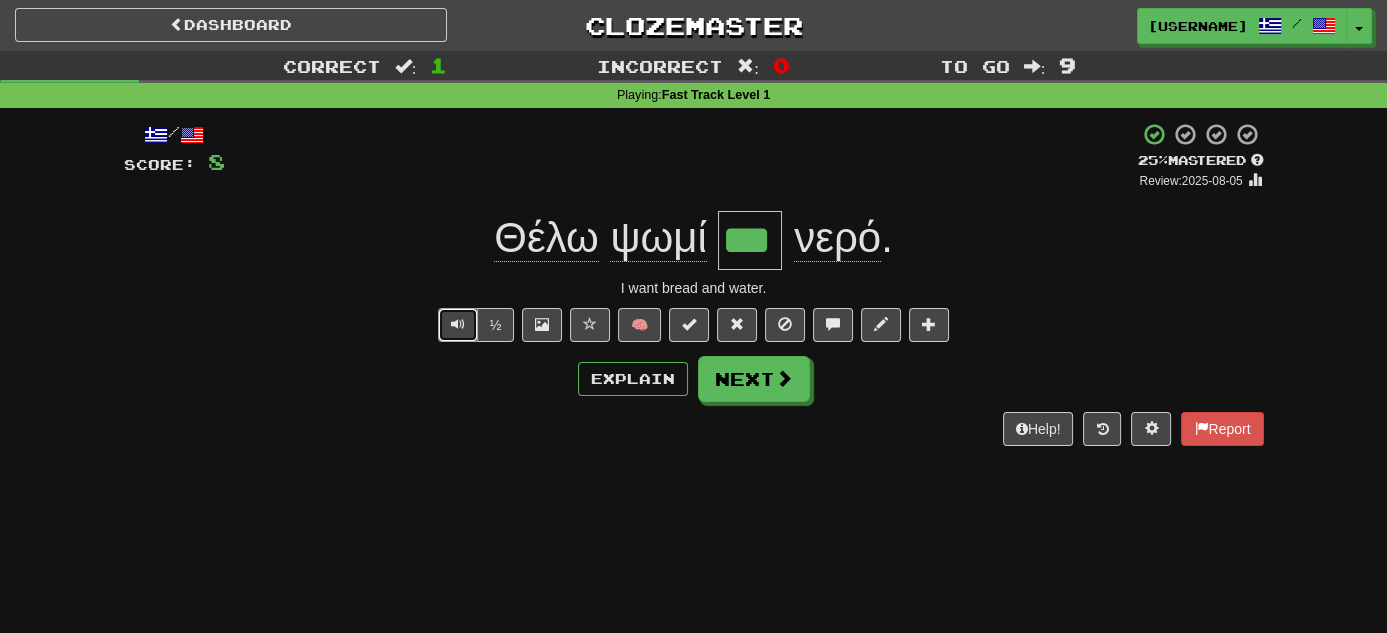 click at bounding box center [458, 325] 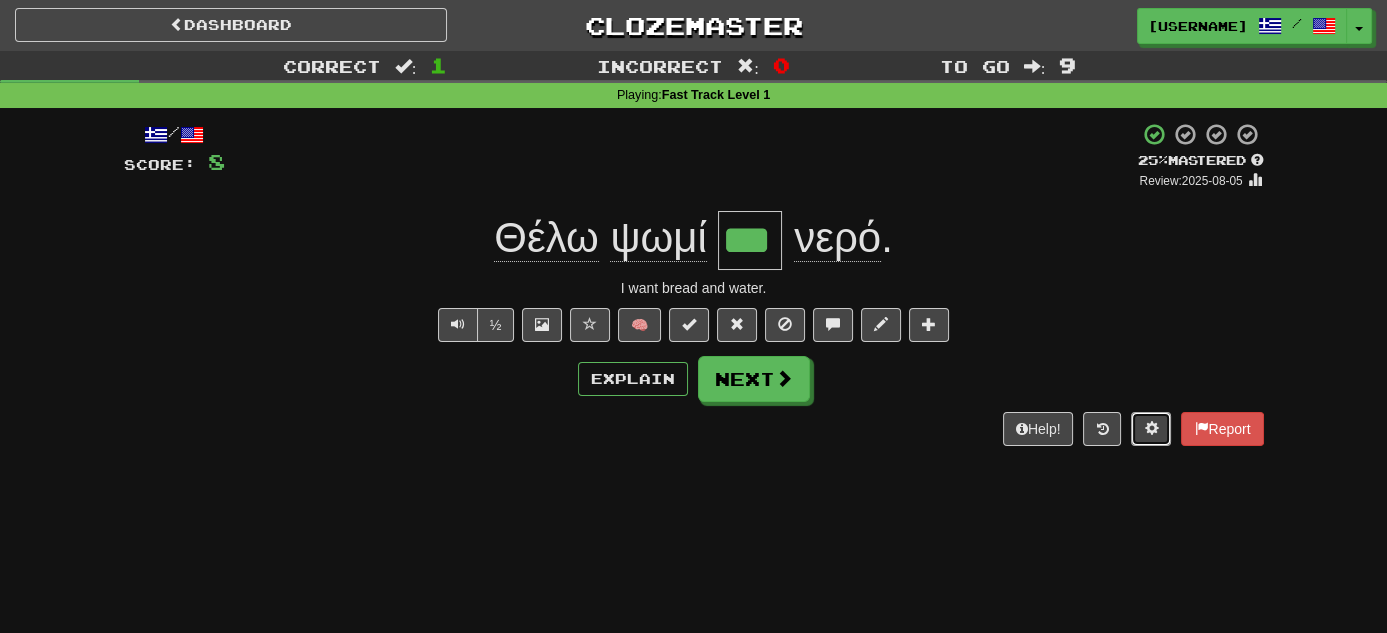 click at bounding box center [1151, 429] 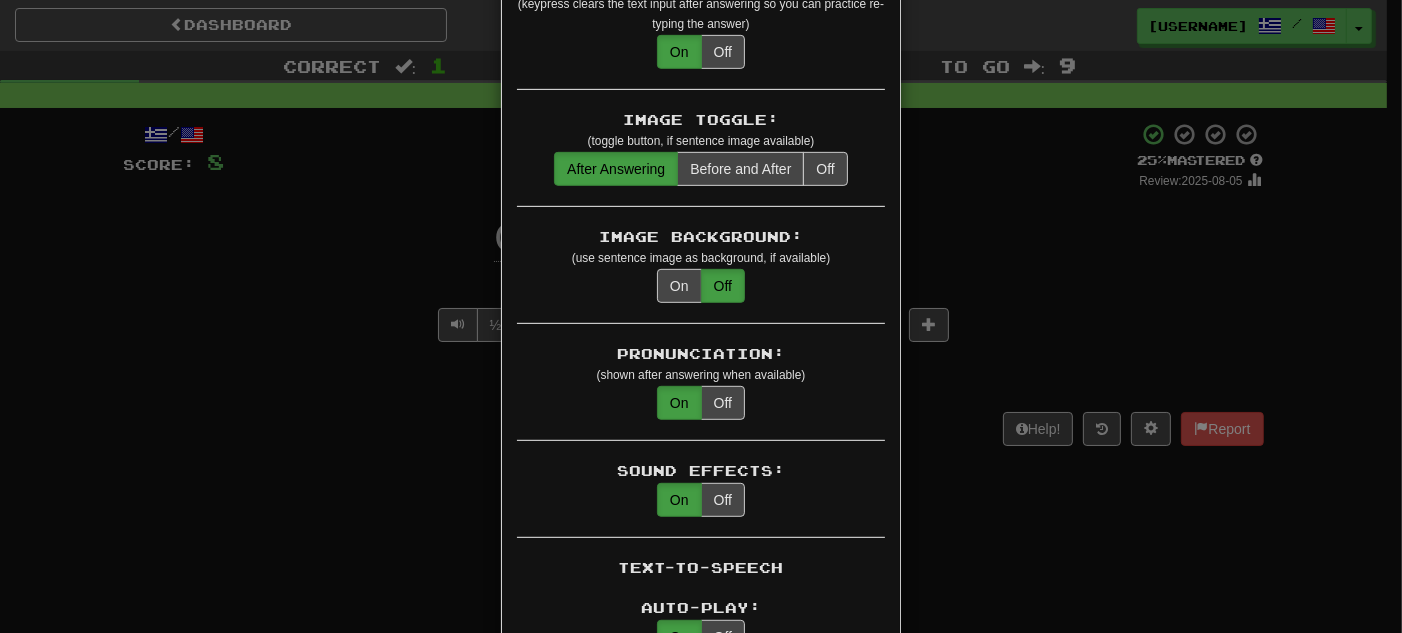 scroll, scrollTop: 900, scrollLeft: 0, axis: vertical 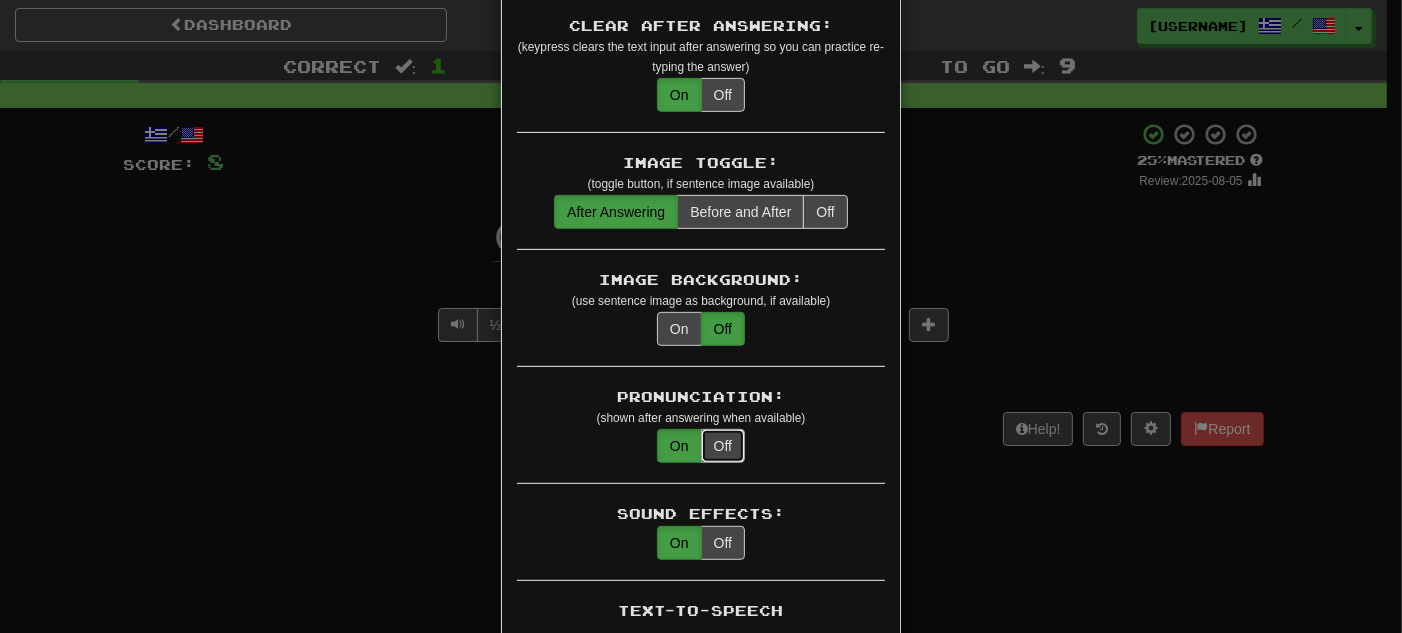 click on "Off" at bounding box center (723, 446) 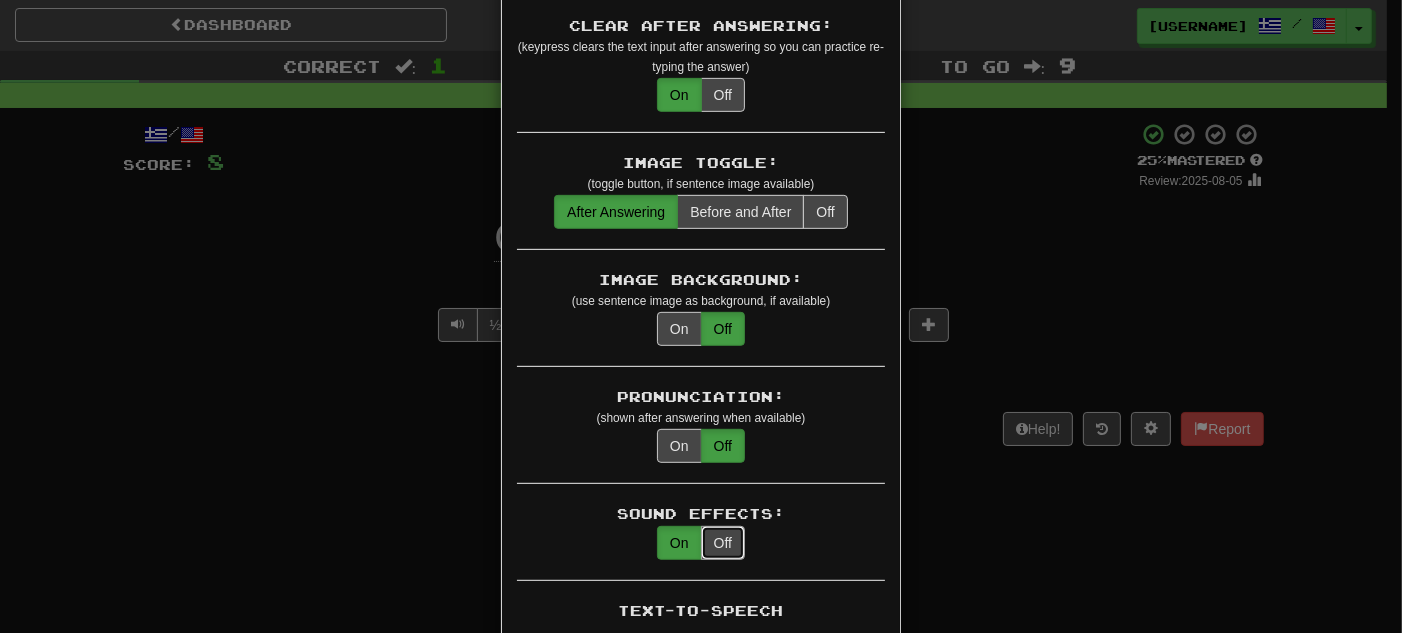 click on "Off" at bounding box center (723, 543) 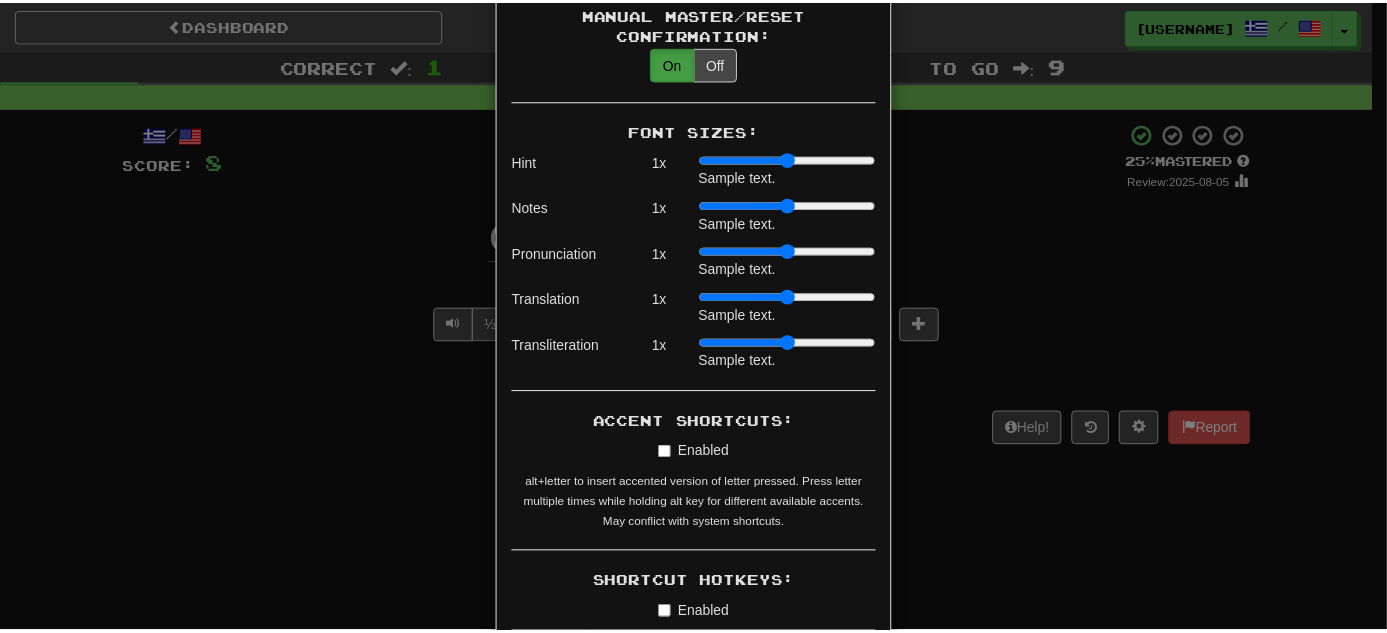 scroll, scrollTop: 2500, scrollLeft: 0, axis: vertical 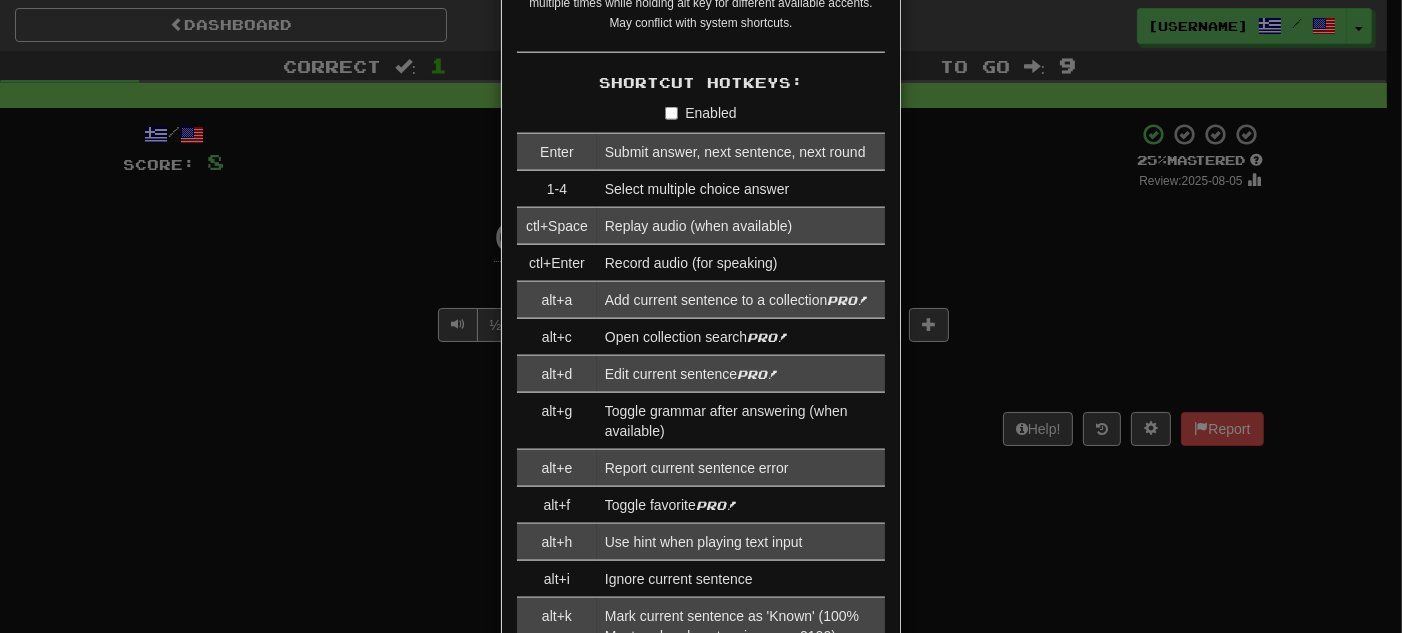 click on "× Game Settings Translations: Visible Show  After Answering Hidden Sentence Text Initially Hidden: (see just the translation, then click a button to see the sentence text) On Off Hints: (appear above the missing word when available) On Off Spelling Hints: (lets you know if your answer is incorrect by up to 2 letters) On Off Typing Color Hint: (see if you're entering the correct answer as you type) On Off Text Box Size: (text box size can change to match the missing word) Changes Always the Same Enter Submits Empty: (pressing Enter when the input is empty will submit a blank answer) On Off Clear After Answering: (keypress clears the text input after answering so you can practice re-typing the answer) On Off Image Toggle: (toggle button, if sentence image available) After Answering Before and After Off Image Background: (use sentence image as background, if available) On Off Pronunciation: (shown after answering when available) On Off Sound Effects: On Off Text-to-Speech Auto-Play: On Off Loop: On Off Speed: 1" at bounding box center (701, 316) 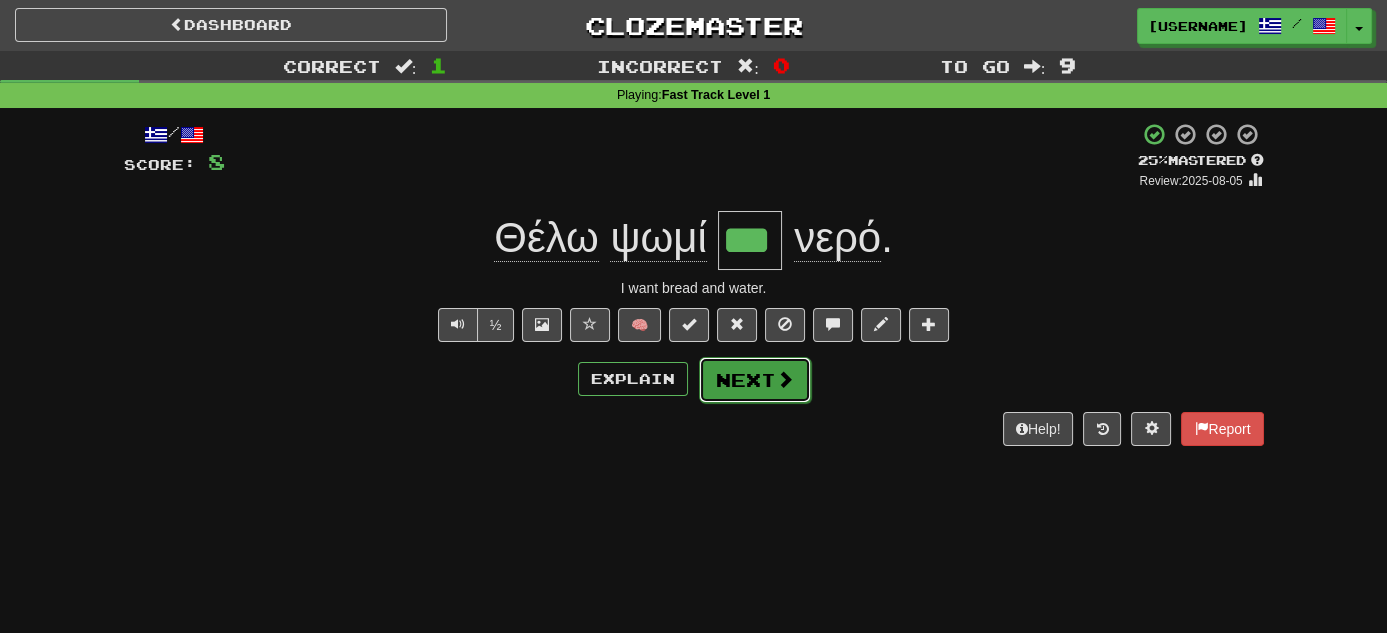 click at bounding box center [785, 379] 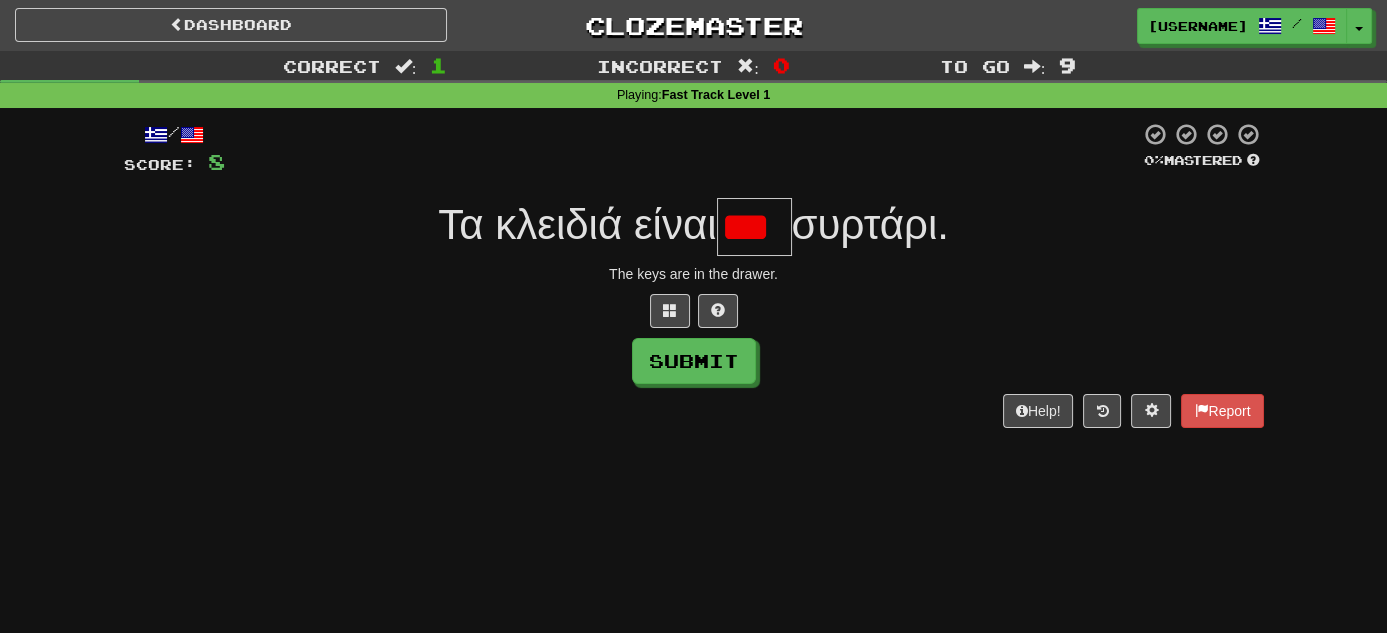 scroll, scrollTop: 0, scrollLeft: 0, axis: both 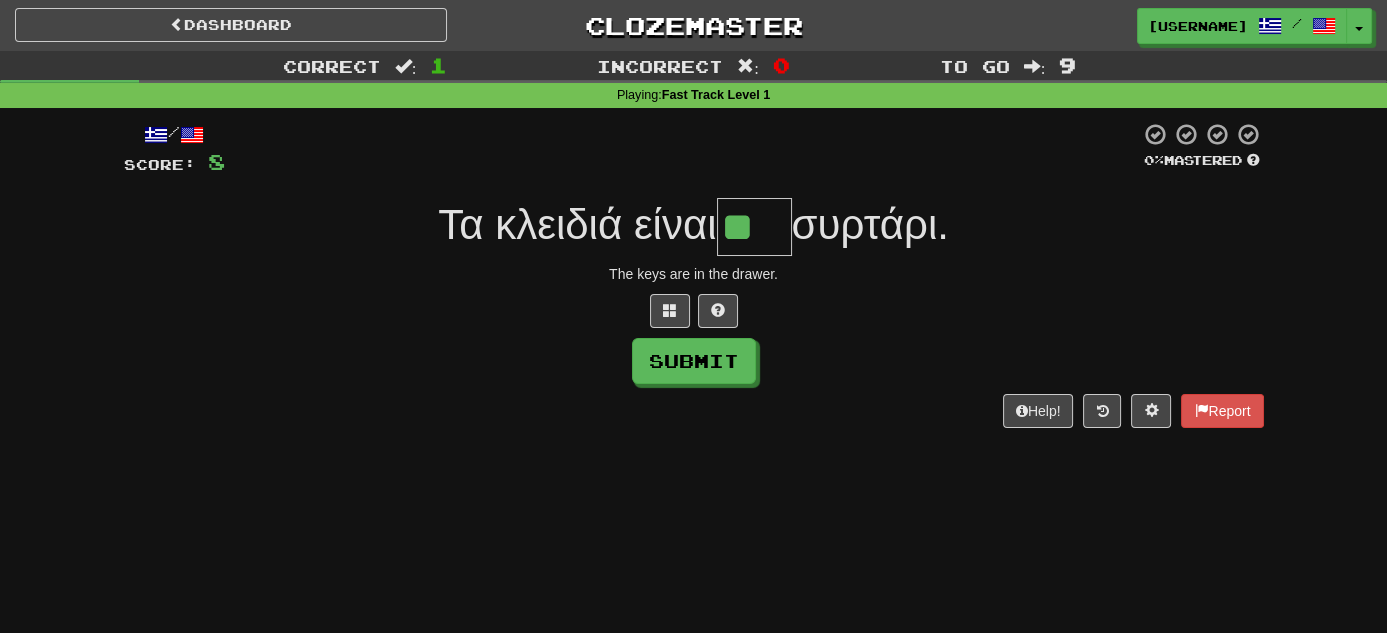 type on "*" 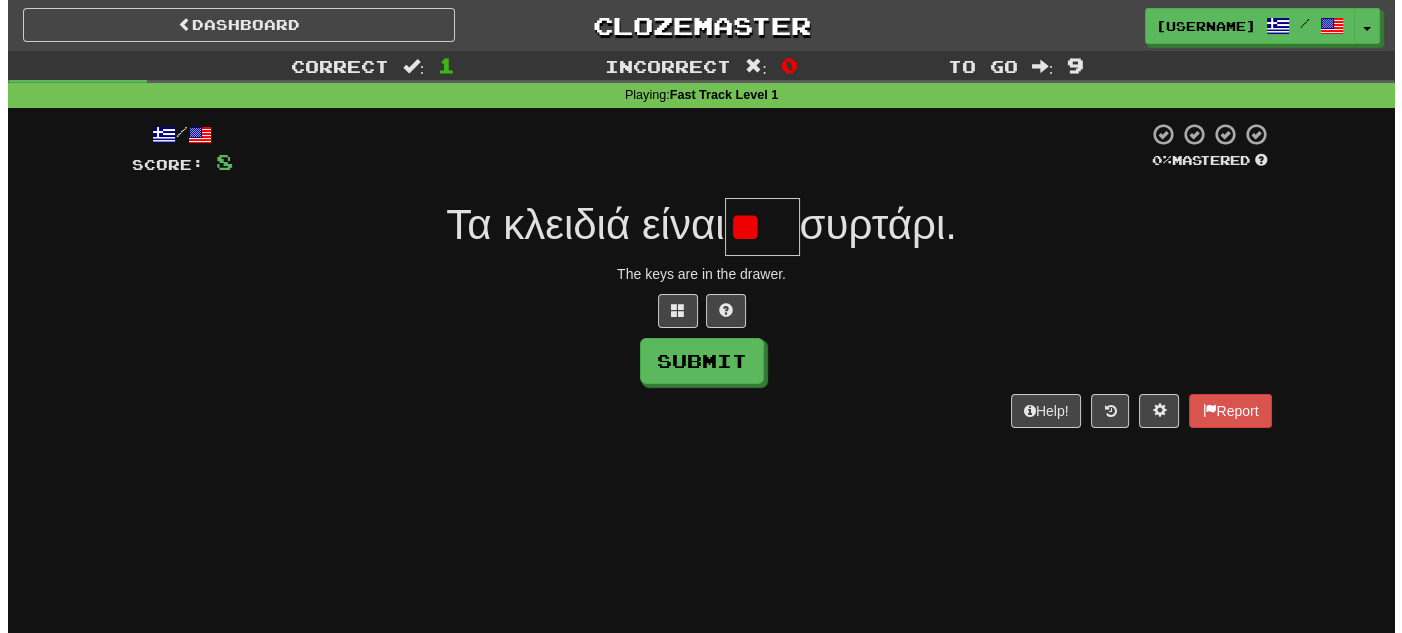 scroll, scrollTop: 0, scrollLeft: 0, axis: both 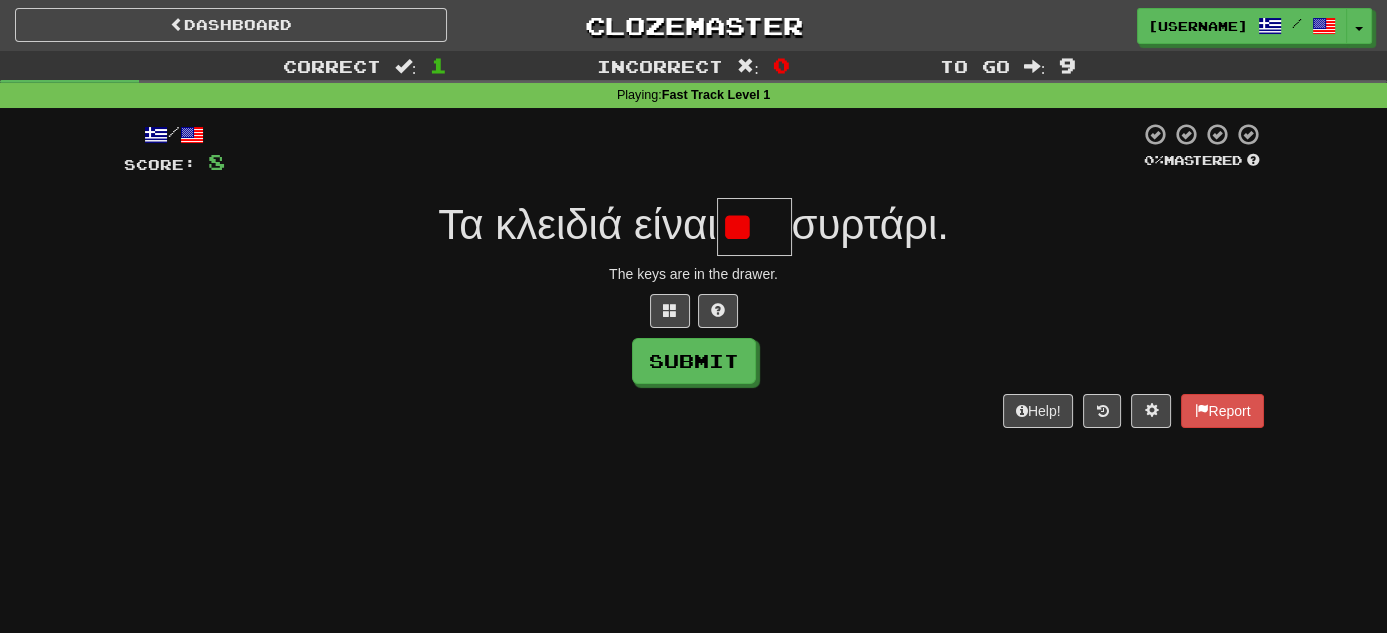 type on "*" 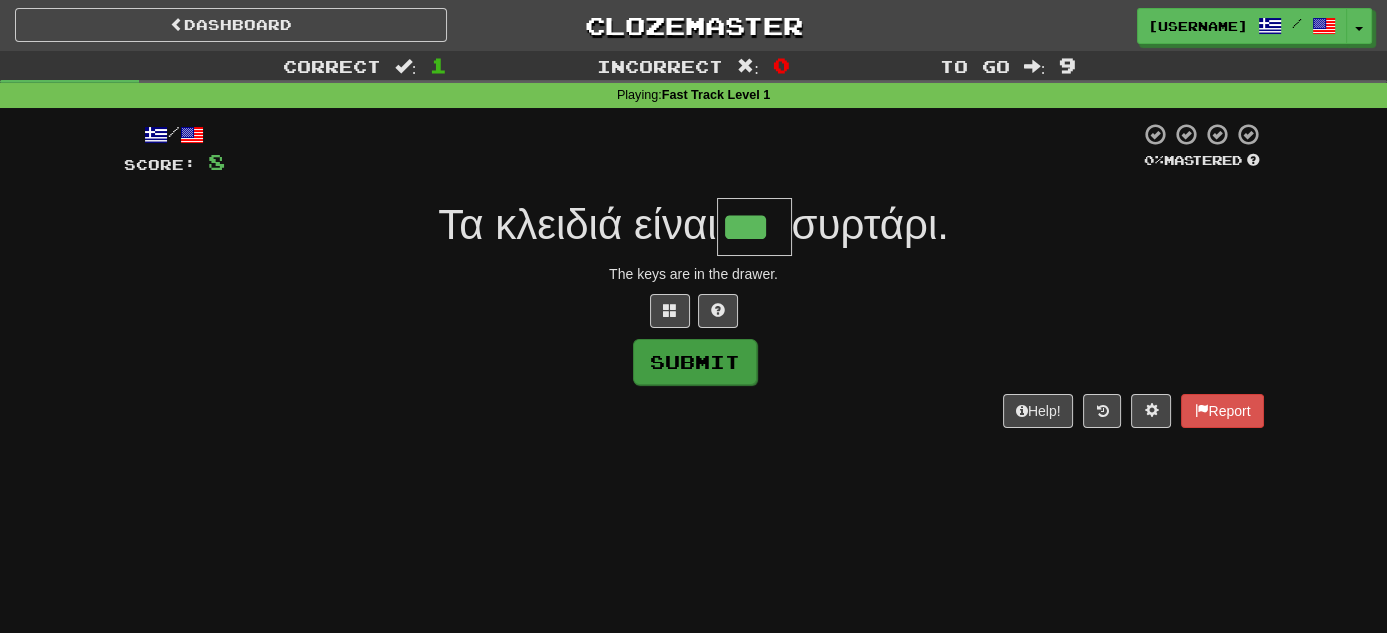 type on "***" 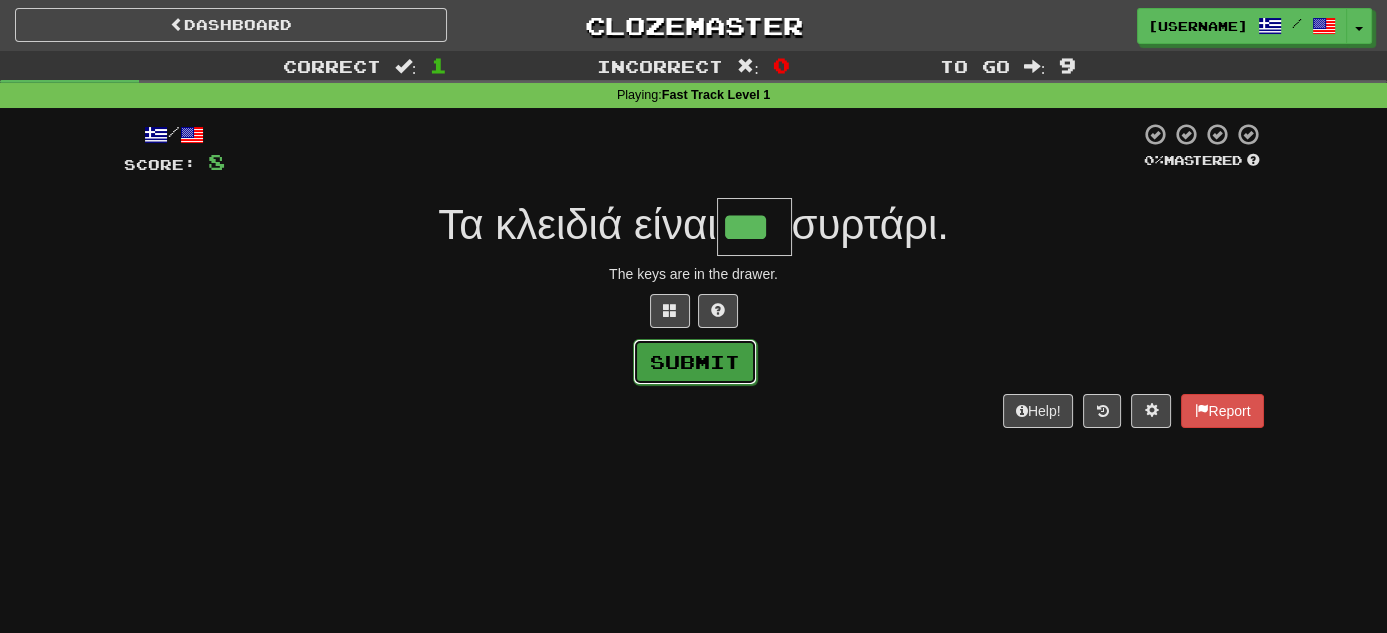click on "Submit" at bounding box center [695, 362] 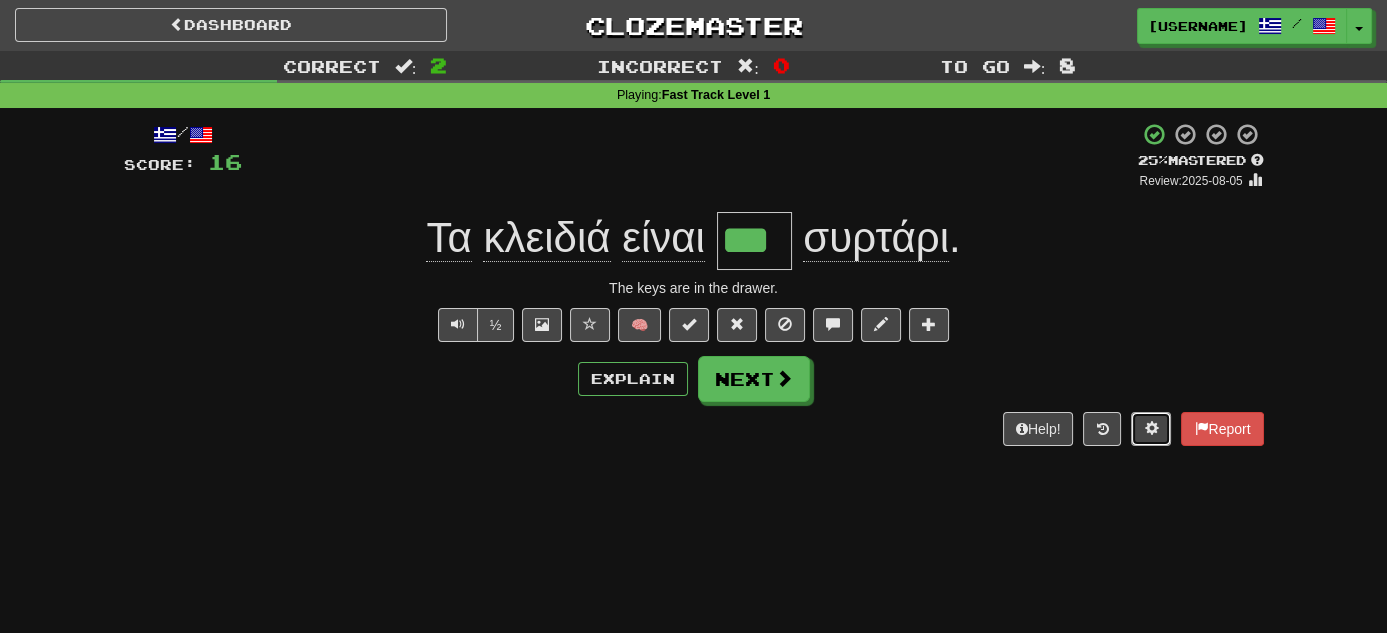 click at bounding box center [1151, 428] 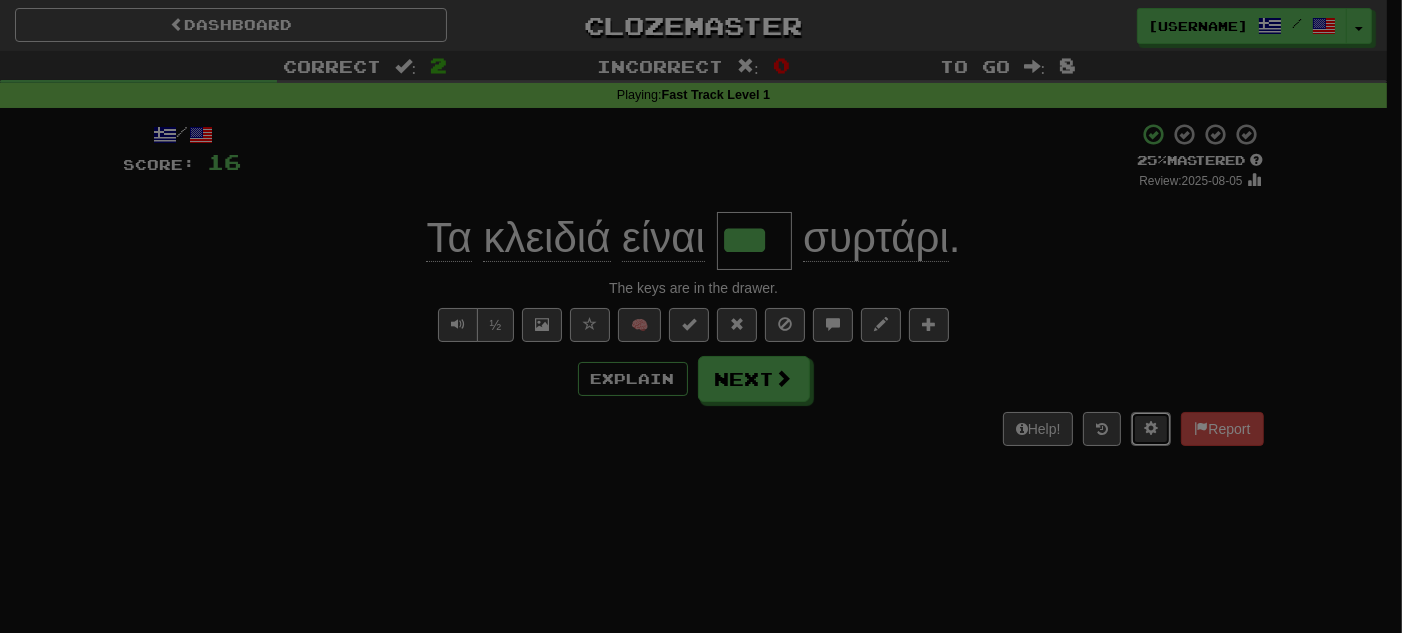 scroll, scrollTop: 0, scrollLeft: 0, axis: both 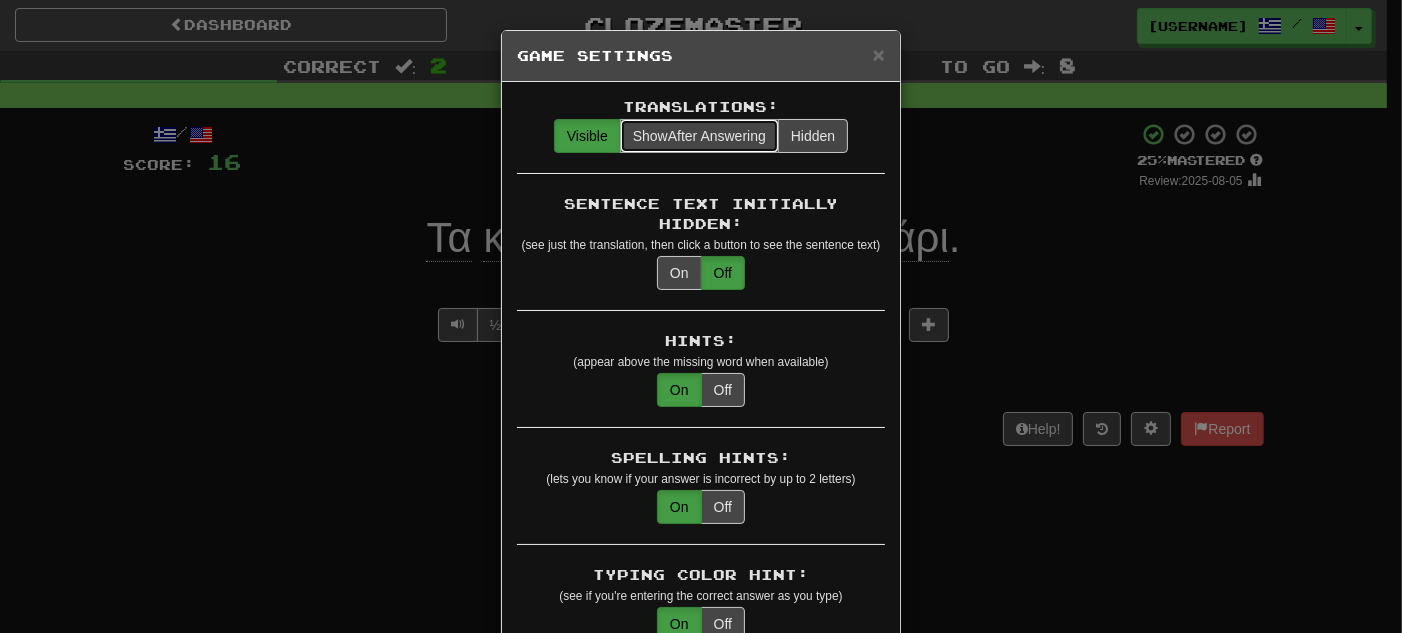 click on "Show  After Answering" at bounding box center [699, 136] 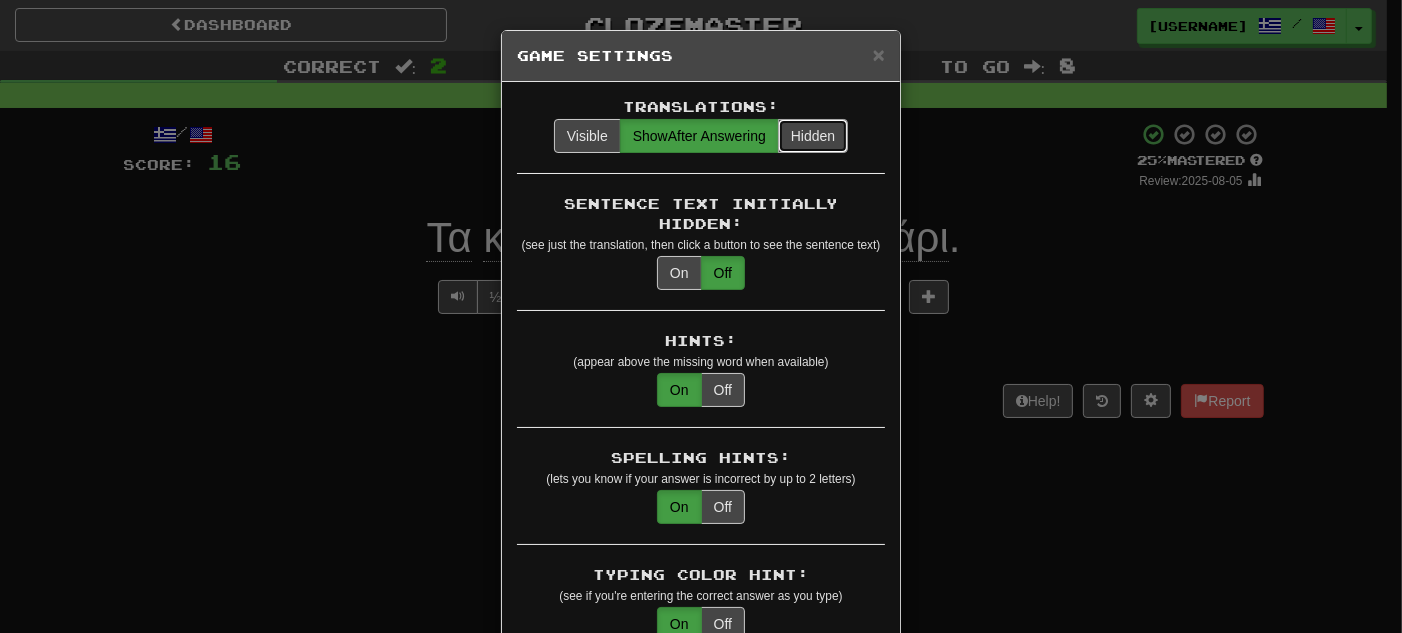 click on "Hidden" at bounding box center [813, 136] 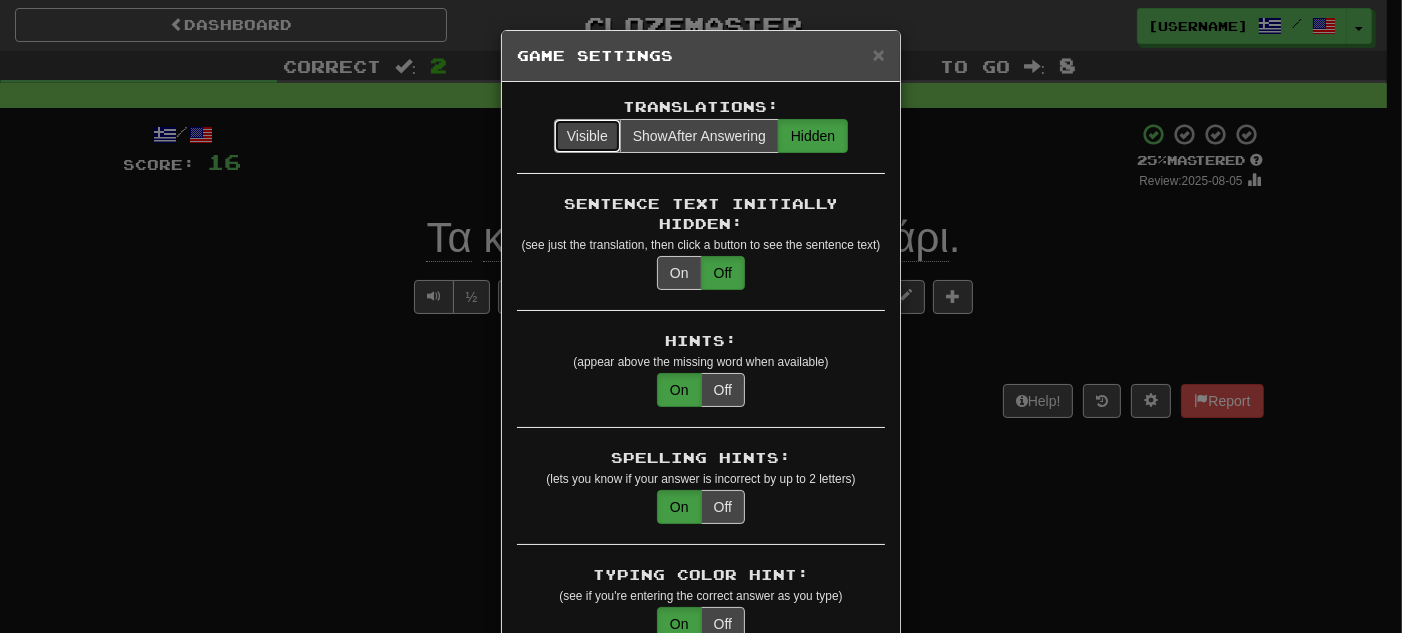 click on "Visible" at bounding box center (587, 136) 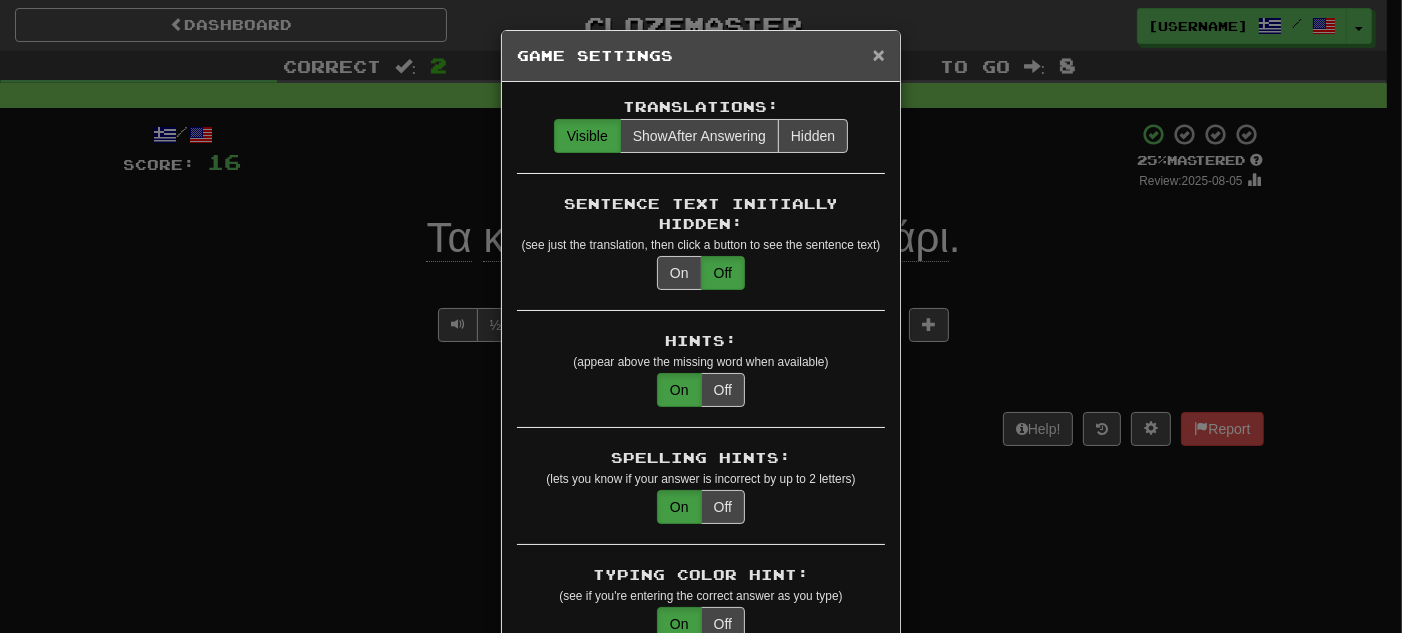 click on "×" at bounding box center (879, 54) 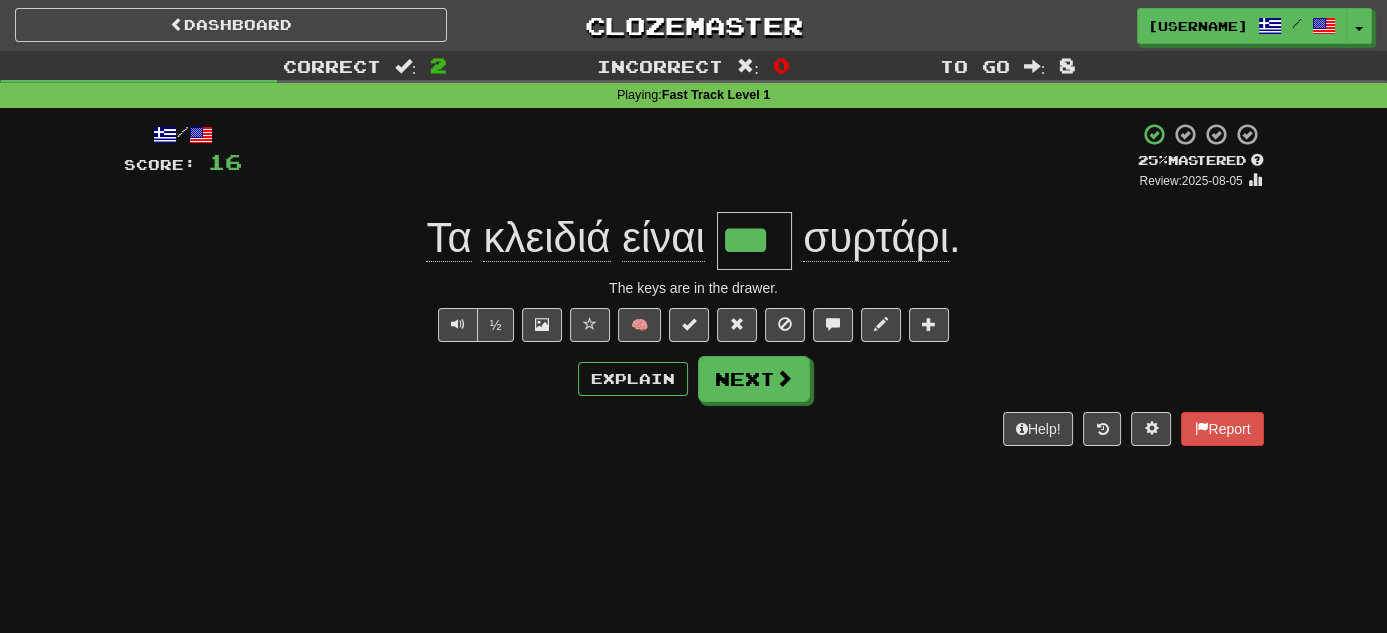 click on "Dashboard
Clozemaster
johnnyp23
/
Toggle Dropdown
Dashboard
Leaderboard
Activity Feed
Notifications
Profile
Discussions
Ελληνικά
/
English
Streak:
0
Review:
0
Points Today: 0
Languages
Account
Logout
johnnyp23
/
Toggle Dropdown
Dashboard
Leaderboard
Activity Feed
Notifications
Profile
Discussions
Ελληνικά
/
English
Streak:
0
Review:
0
Points Today: 0
Languages
Account
Logout
clozemaster
Correct   :   2 Incorrect   :   0 To go   :   8 Playing :  Fast Track Level 1  /  Score:   16 + 8 25 %  Mastered Review:  2025-08-05 Τα   κλειδιά   είναι   ***   συρτάρι . The keys are in the drawer. ½ 🧠" at bounding box center (693, 316) 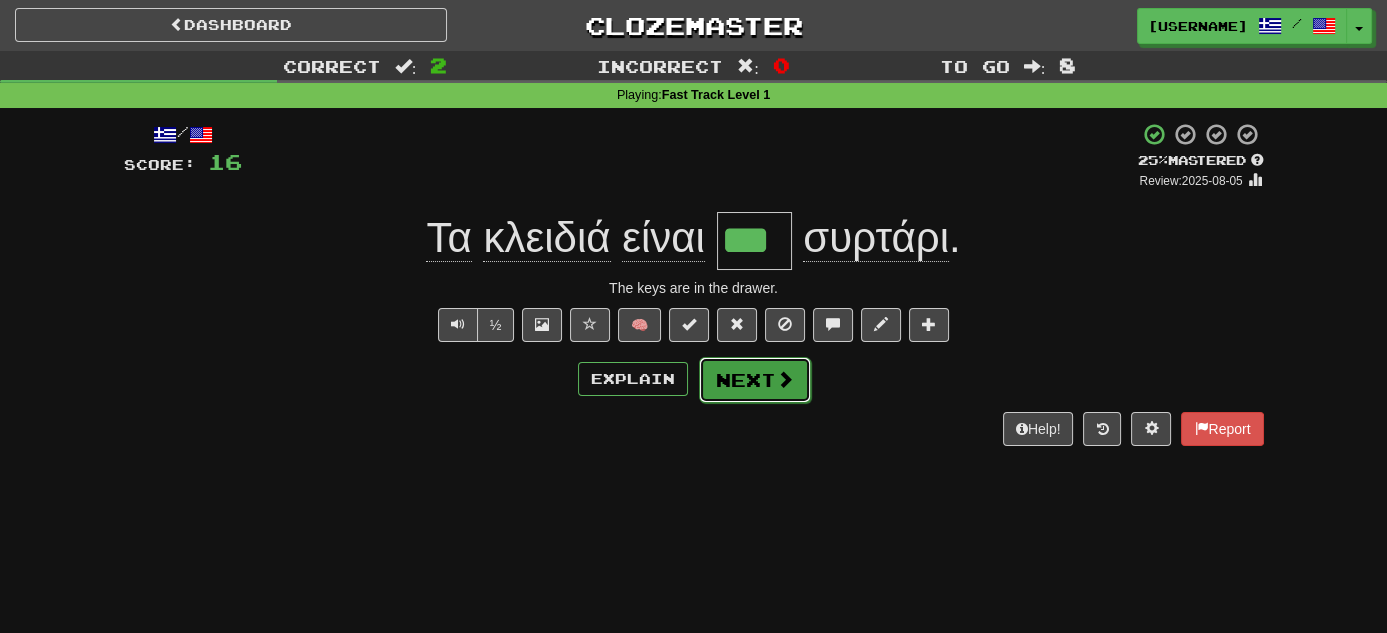 click on "Next" at bounding box center [755, 380] 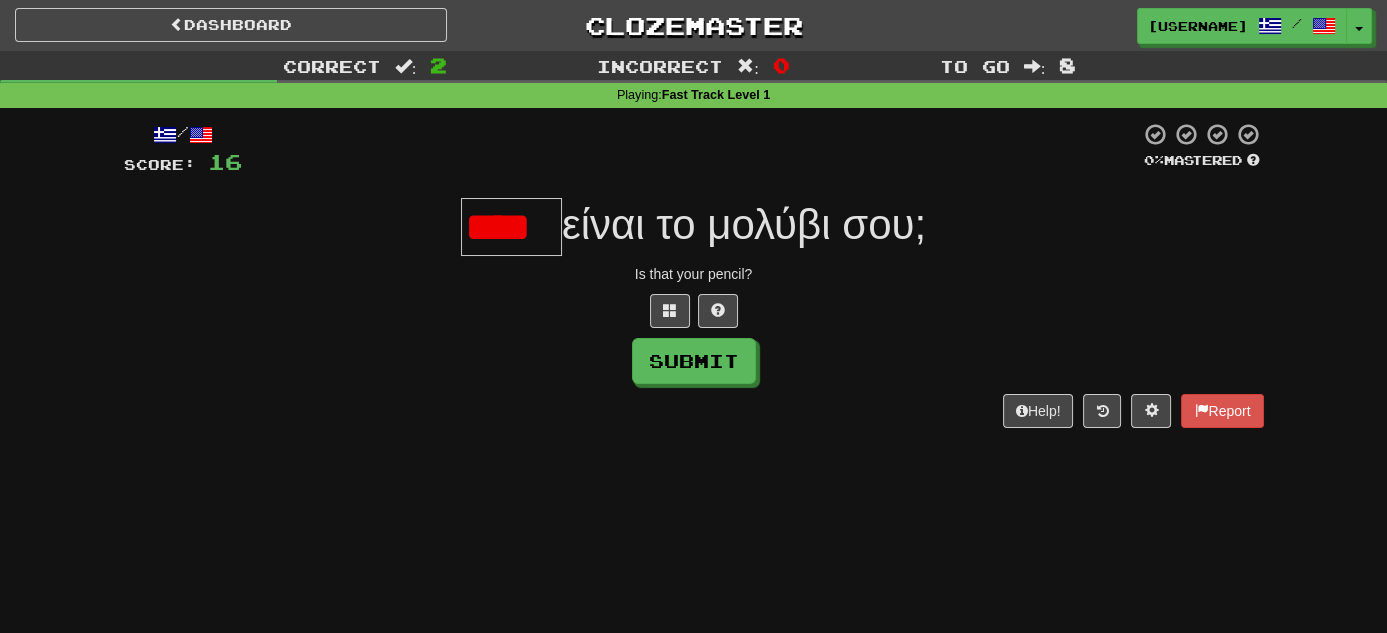 scroll, scrollTop: 0, scrollLeft: 0, axis: both 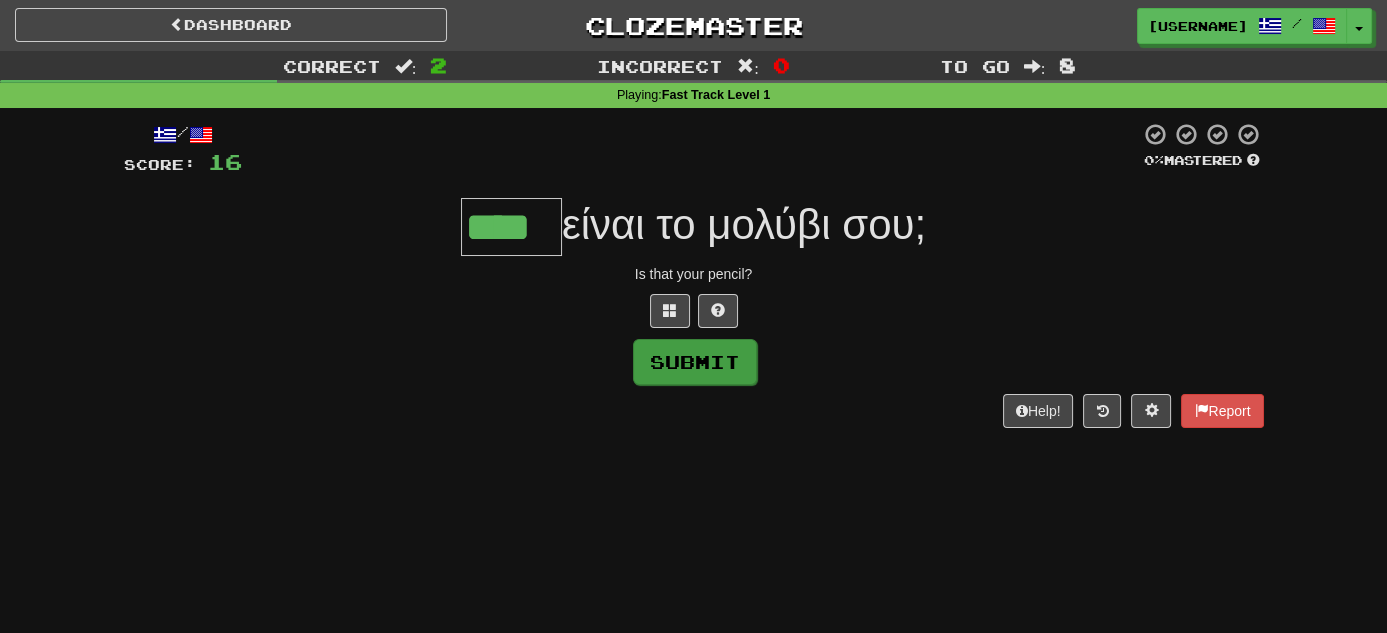 type on "****" 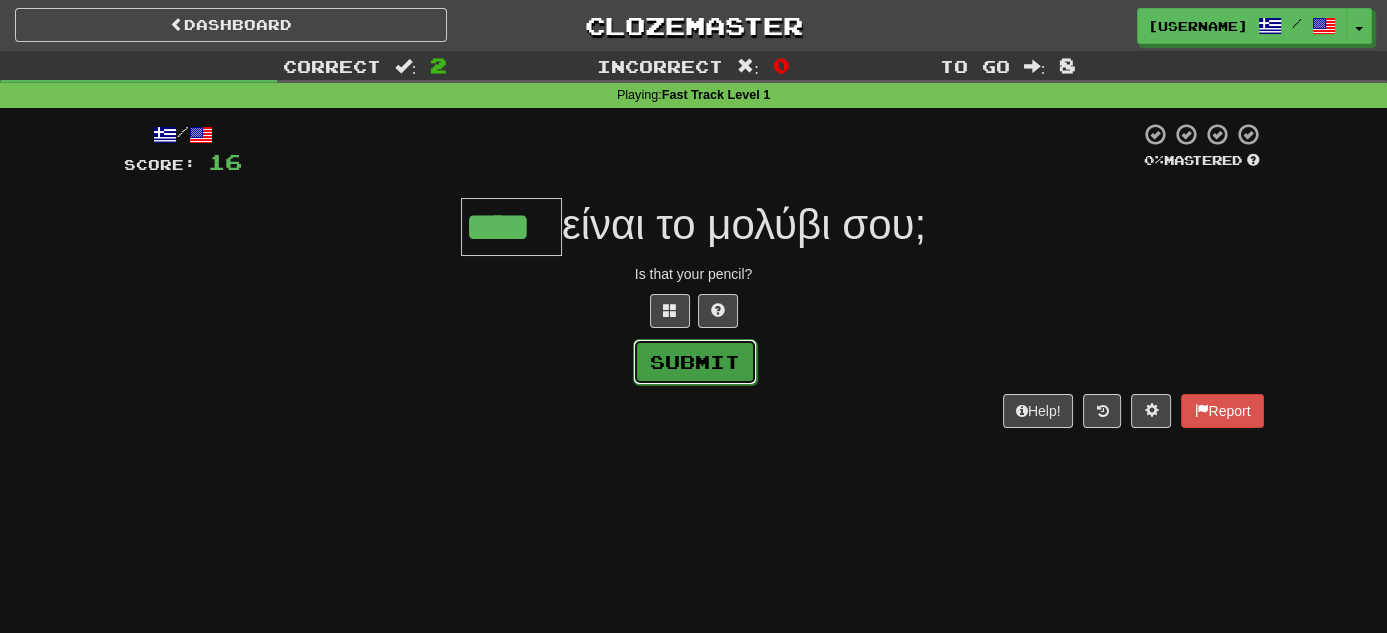 click on "Submit" at bounding box center (695, 362) 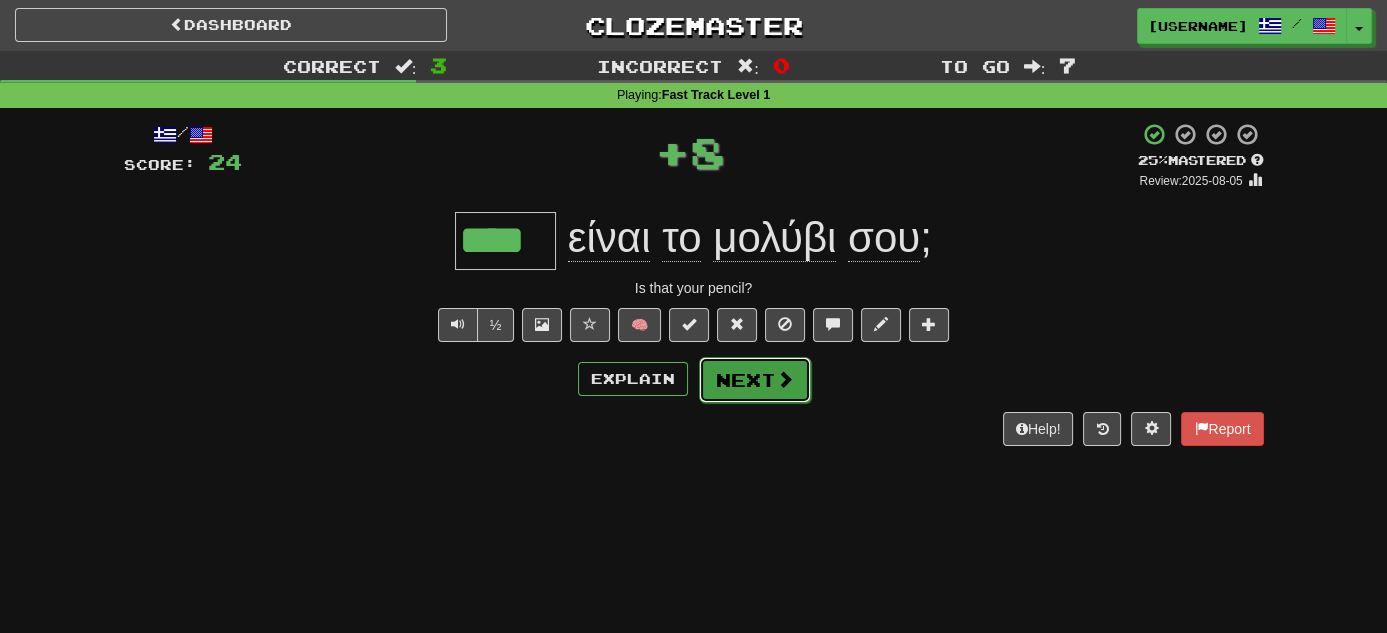 click on "Next" at bounding box center [755, 380] 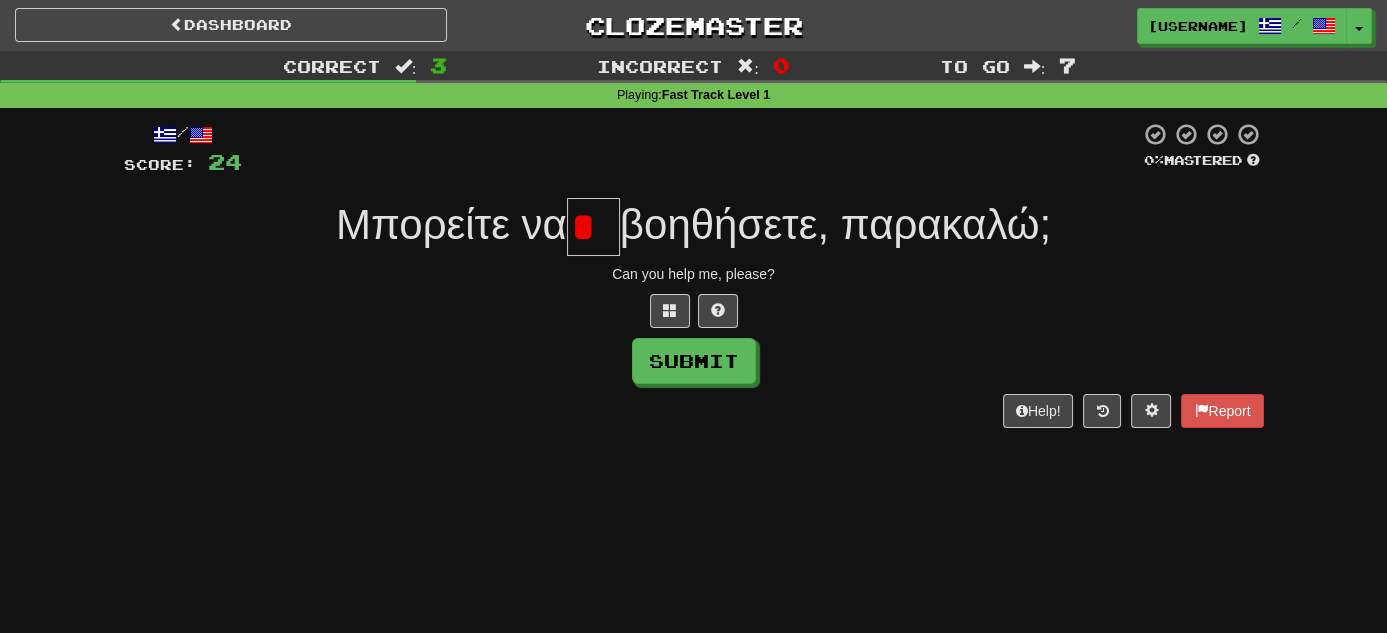 scroll, scrollTop: 0, scrollLeft: 0, axis: both 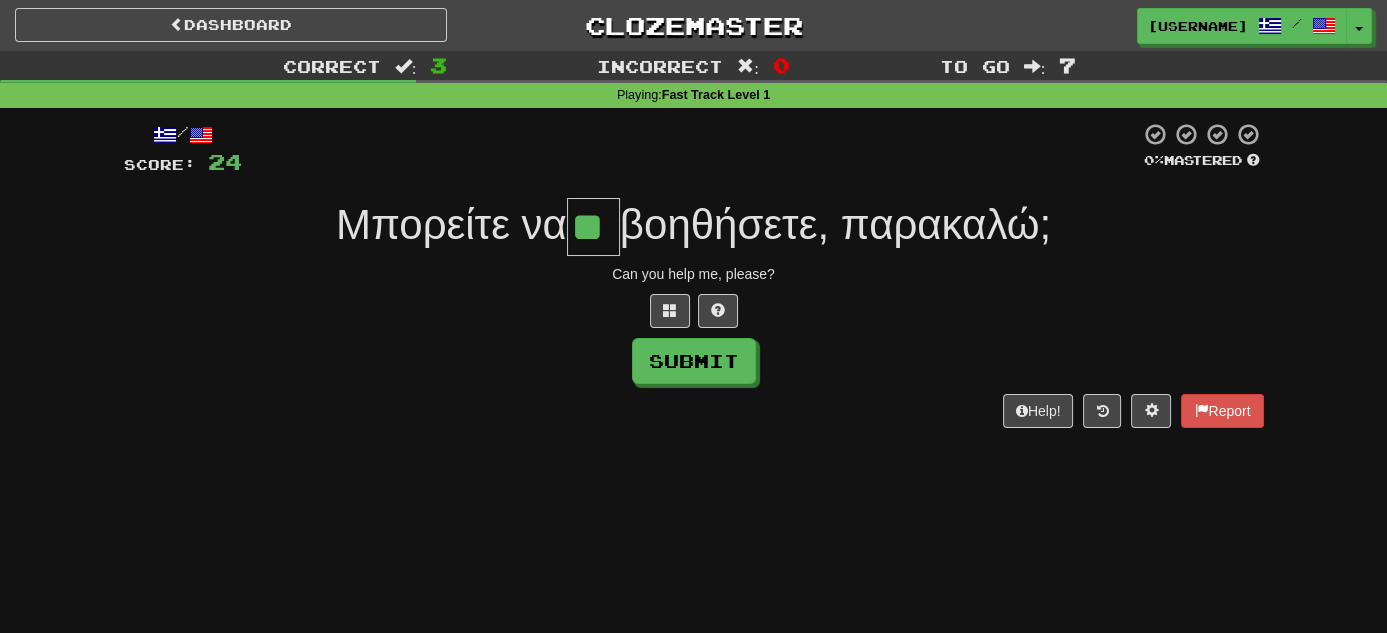 type on "**" 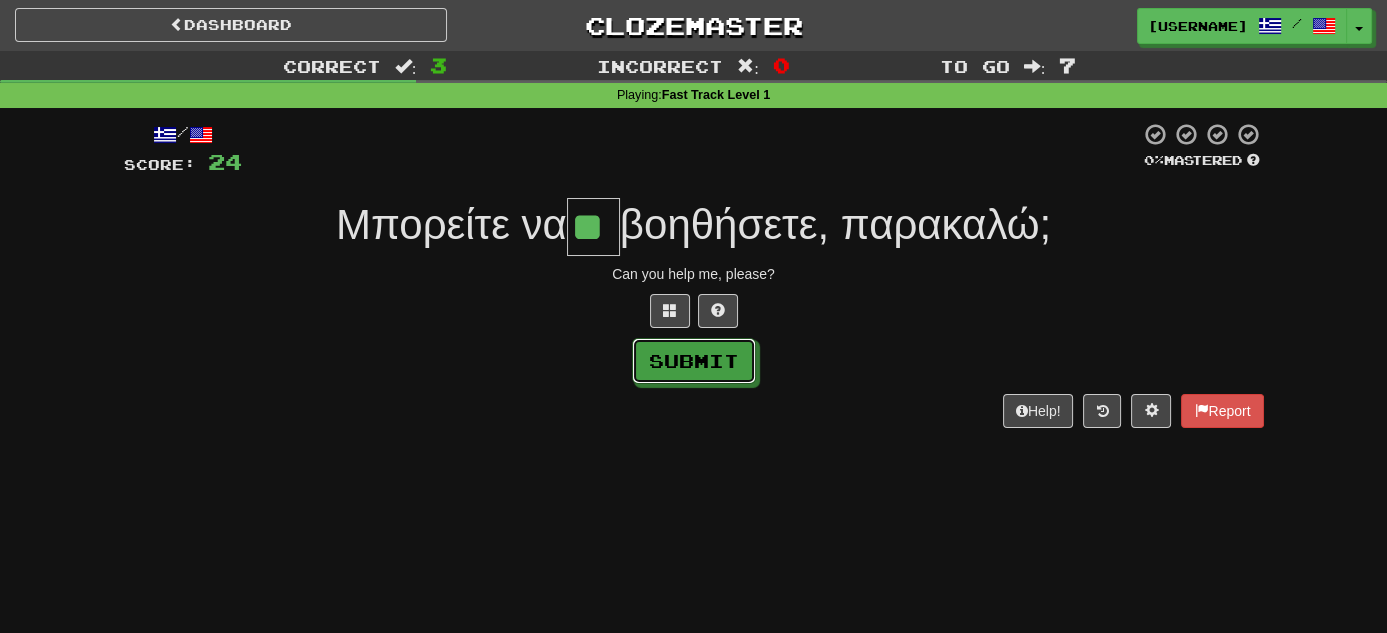 click on "Submit" at bounding box center [694, 361] 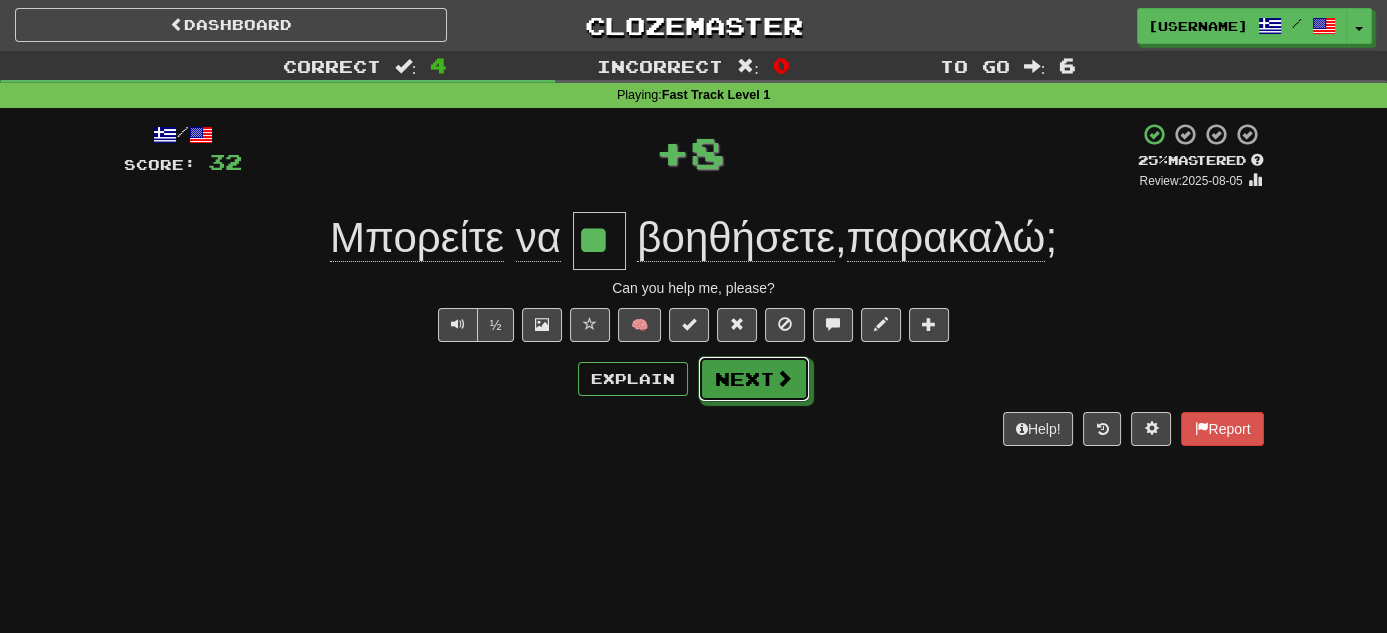 click on "Next" at bounding box center (754, 379) 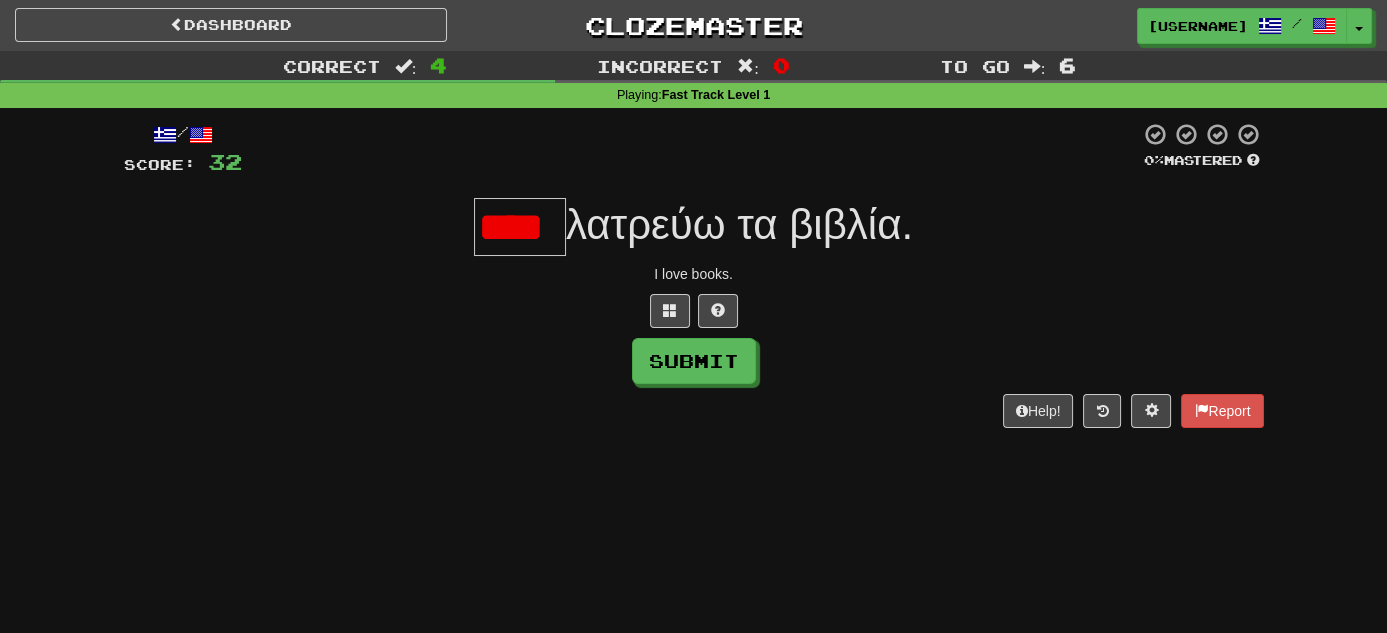 scroll, scrollTop: 0, scrollLeft: 0, axis: both 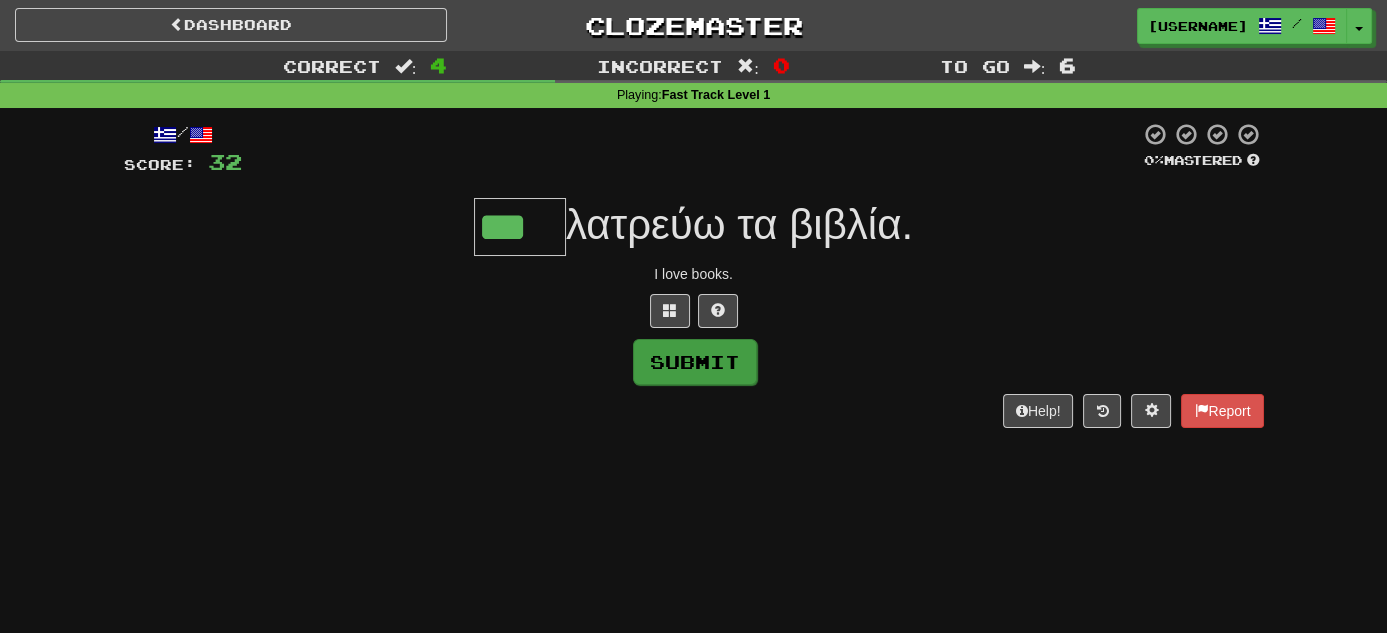 type on "***" 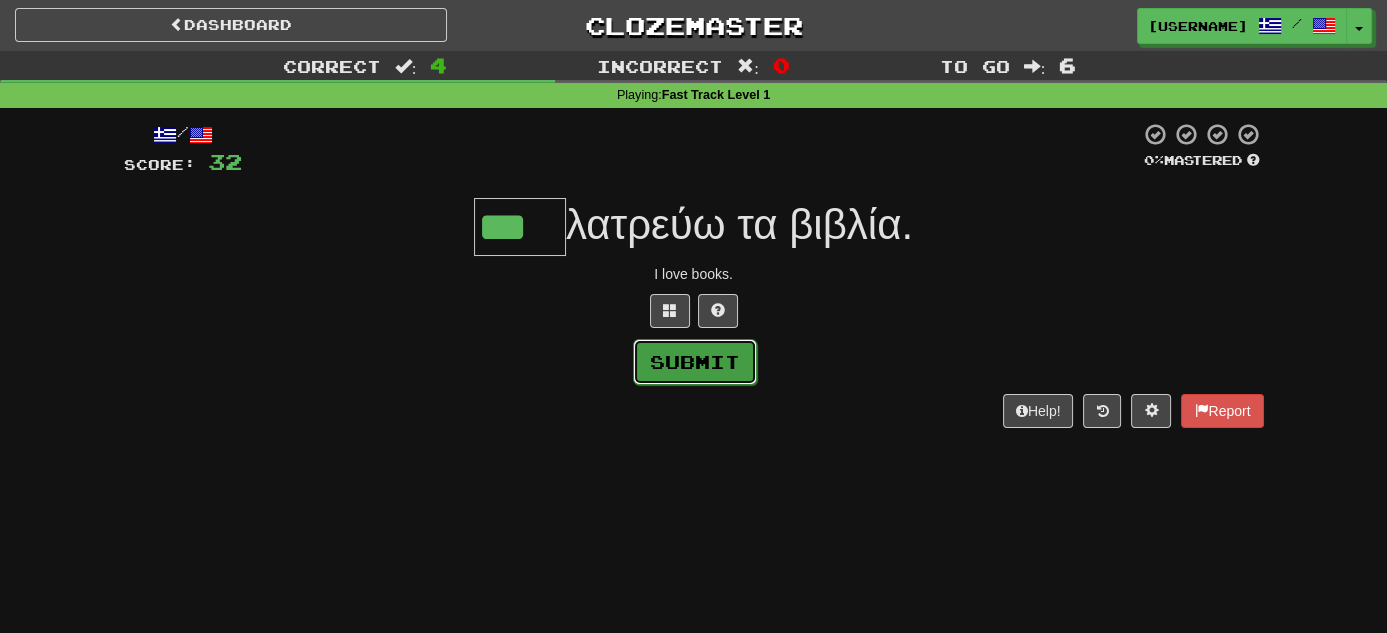 click on "Submit" at bounding box center [695, 362] 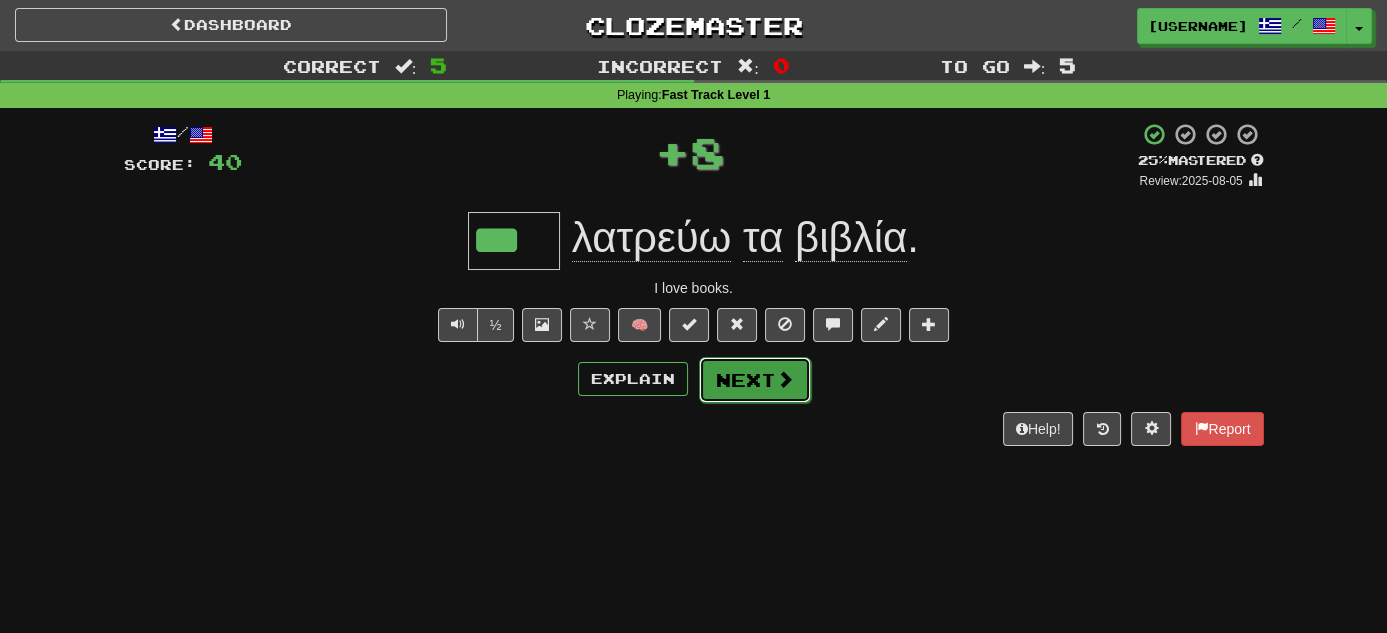 click on "Next" at bounding box center [755, 380] 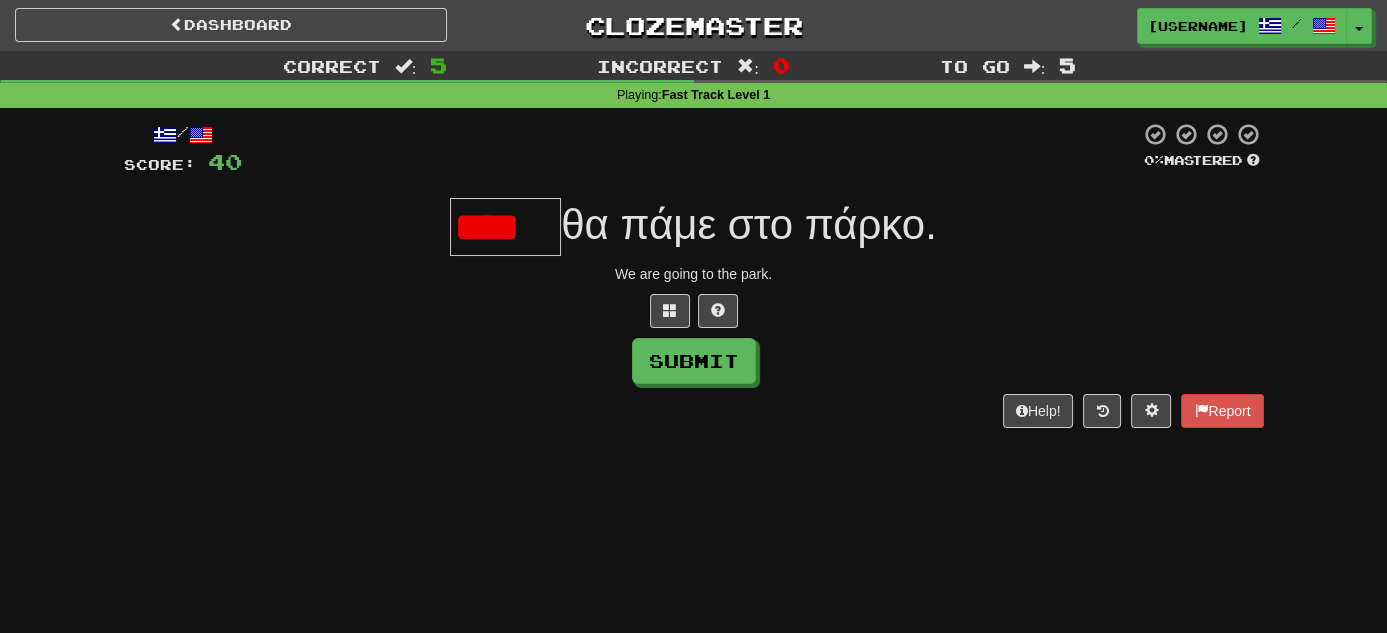 scroll, scrollTop: 0, scrollLeft: 0, axis: both 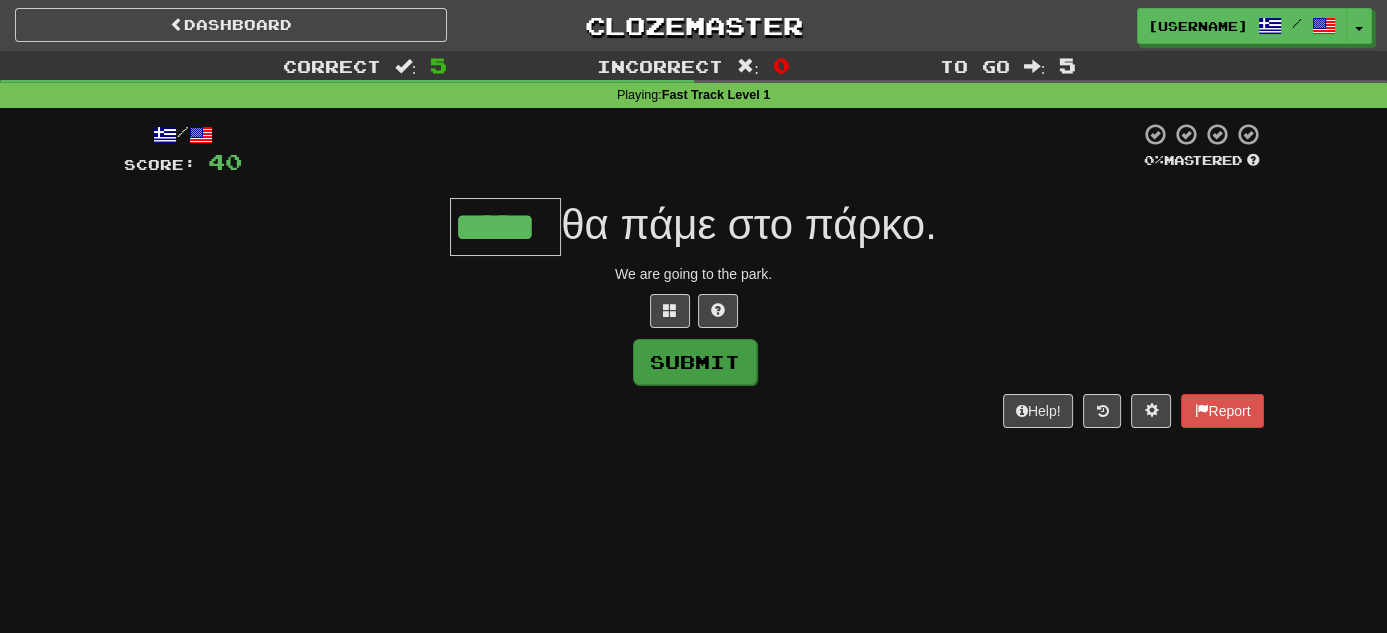 type on "*****" 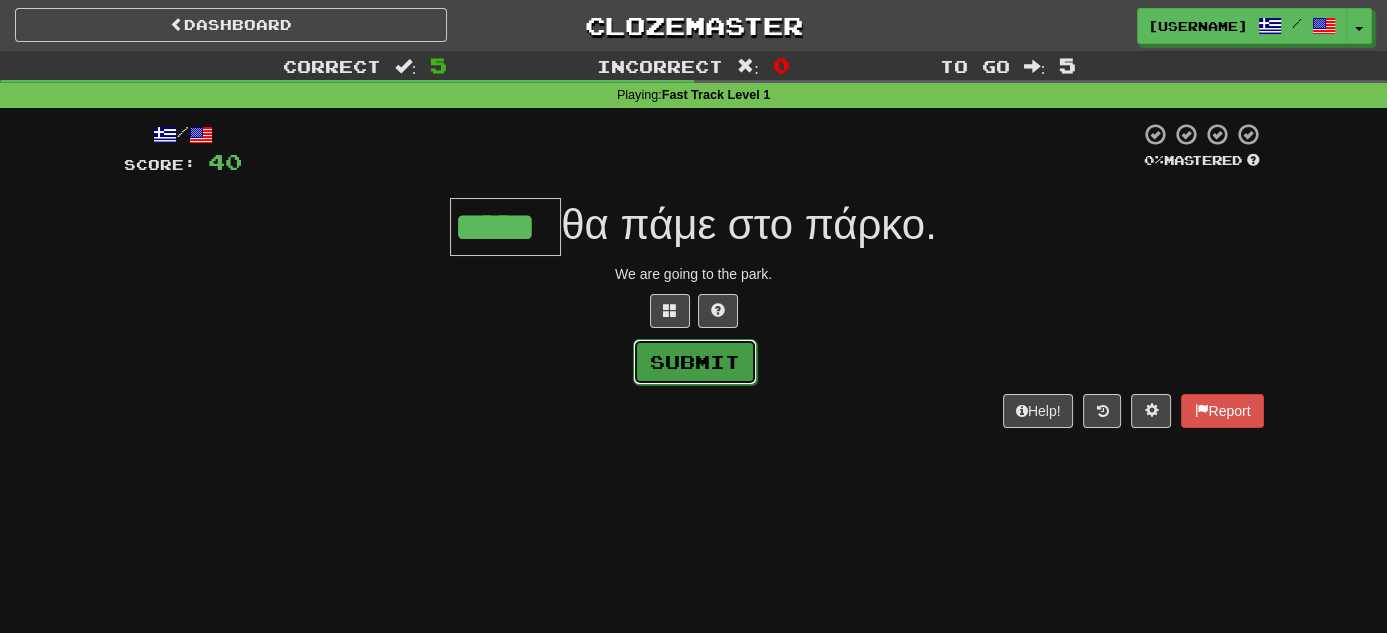 click on "Submit" at bounding box center (695, 362) 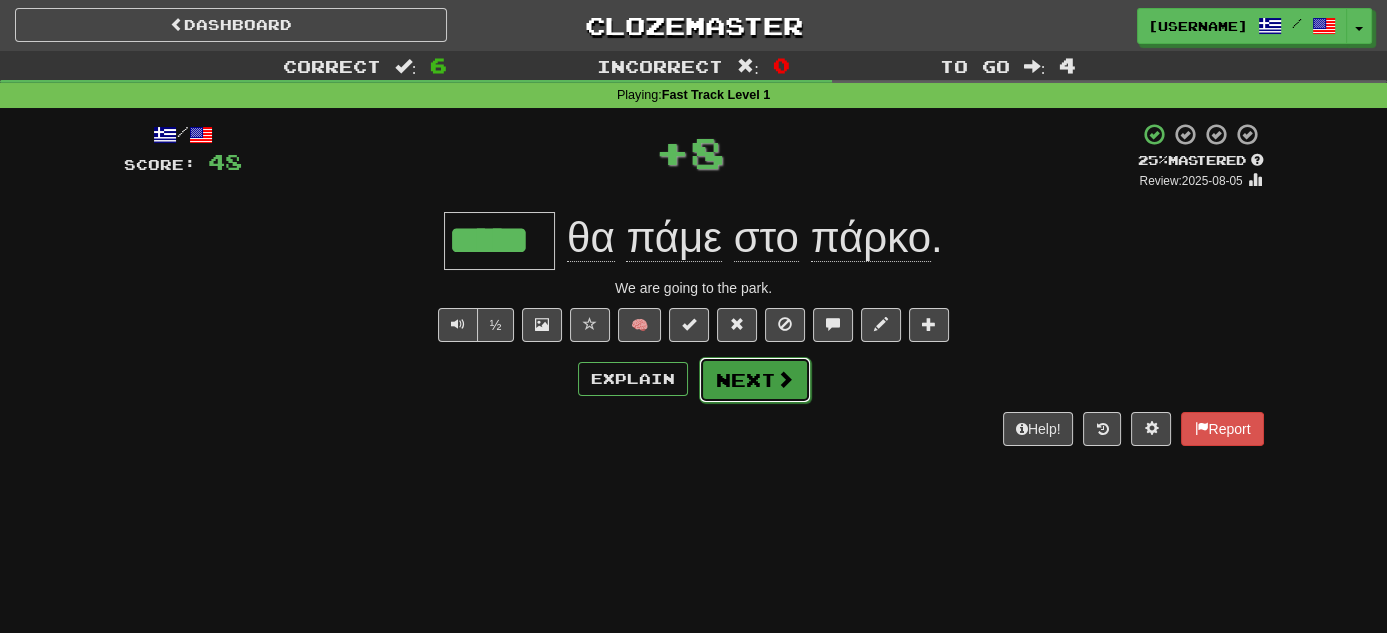 click on "Next" at bounding box center [755, 380] 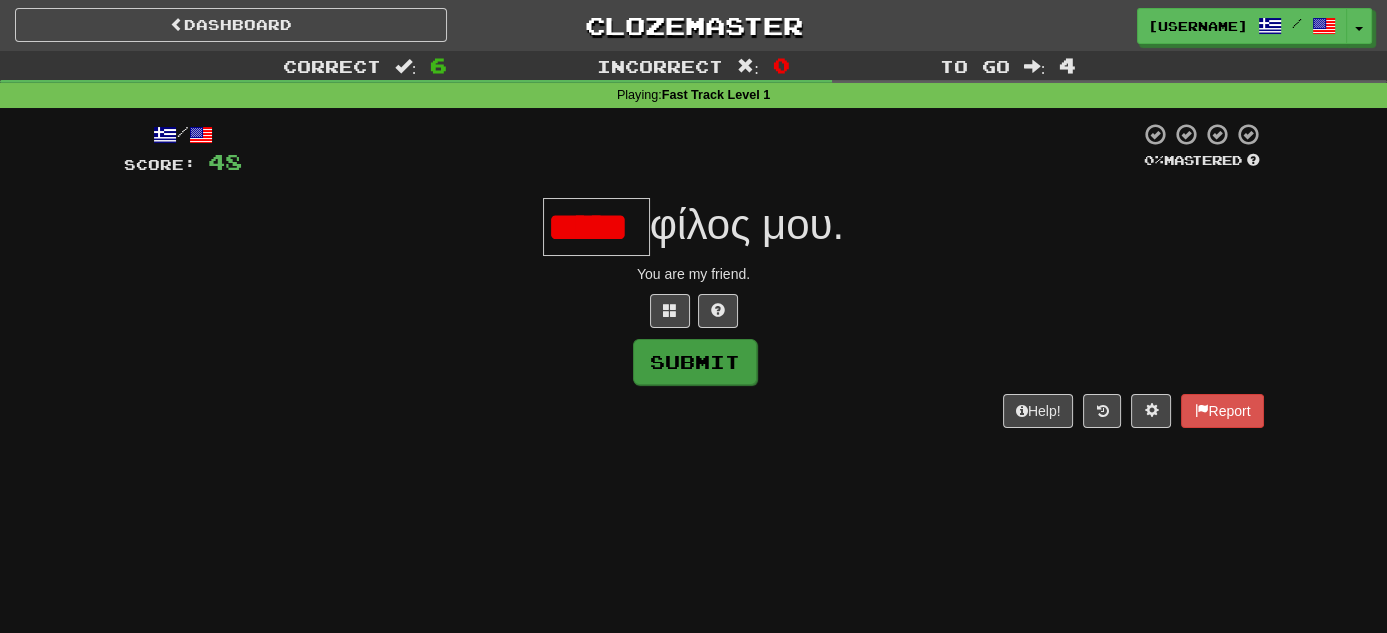 scroll, scrollTop: 0, scrollLeft: 0, axis: both 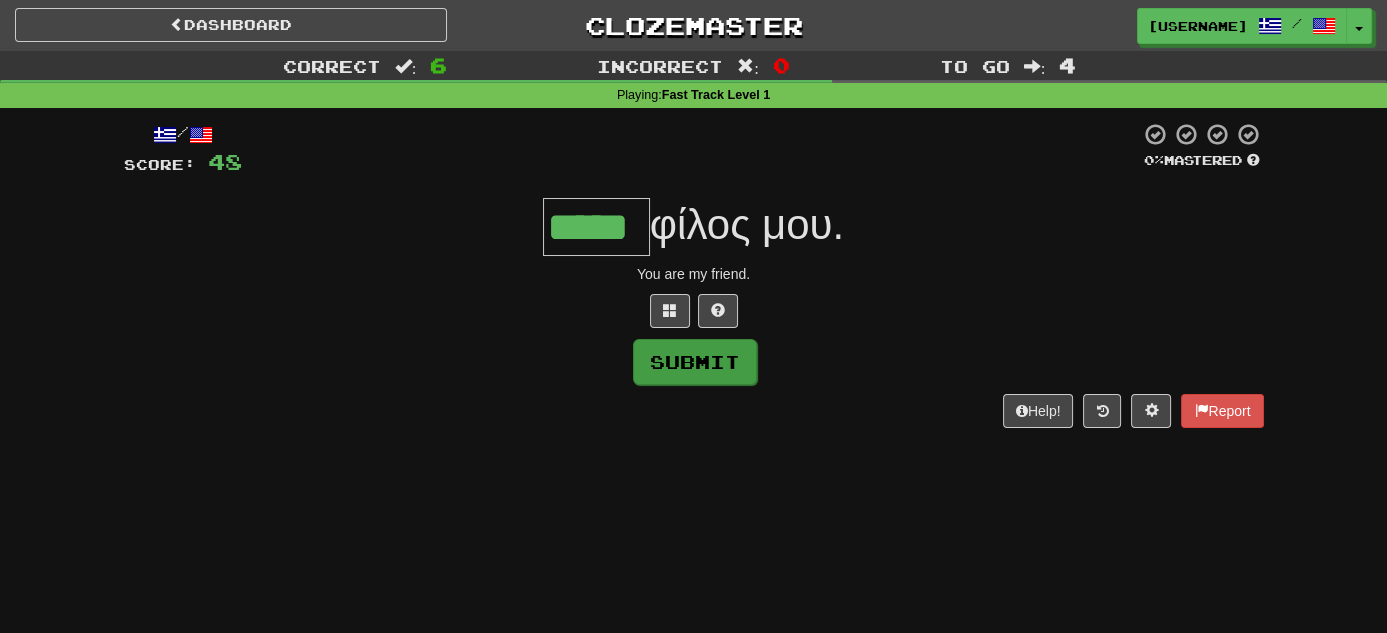 type on "*****" 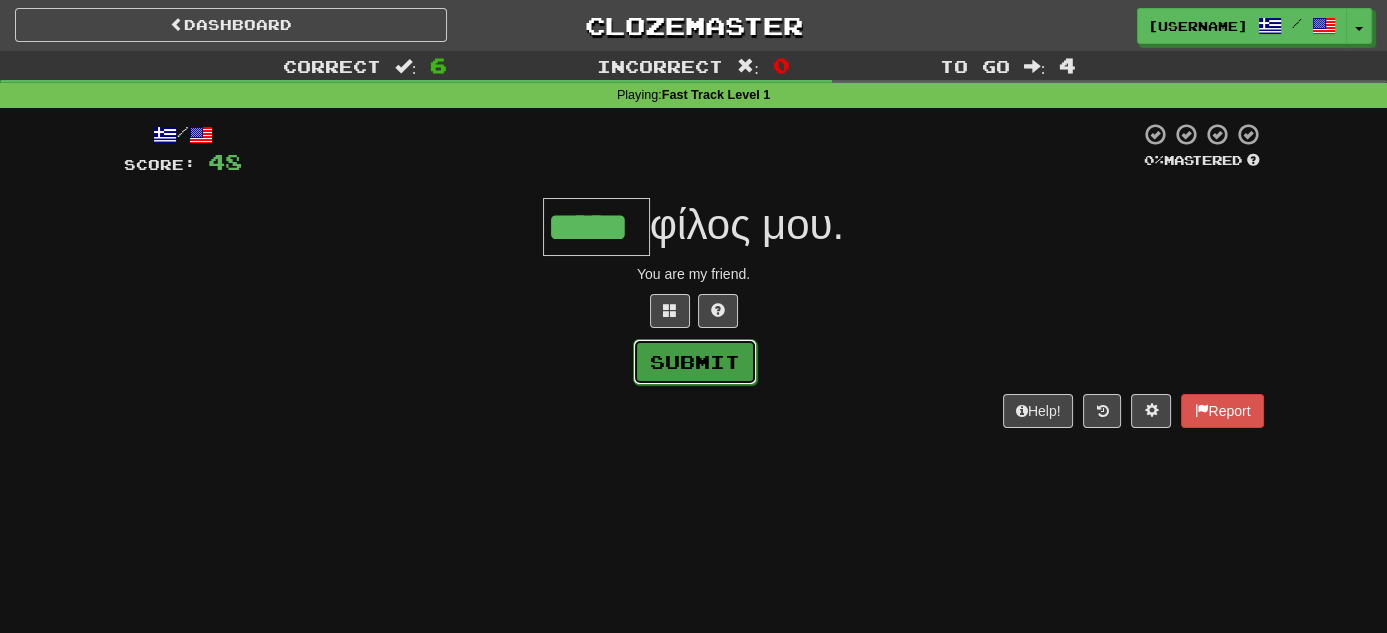 click on "Submit" at bounding box center (695, 362) 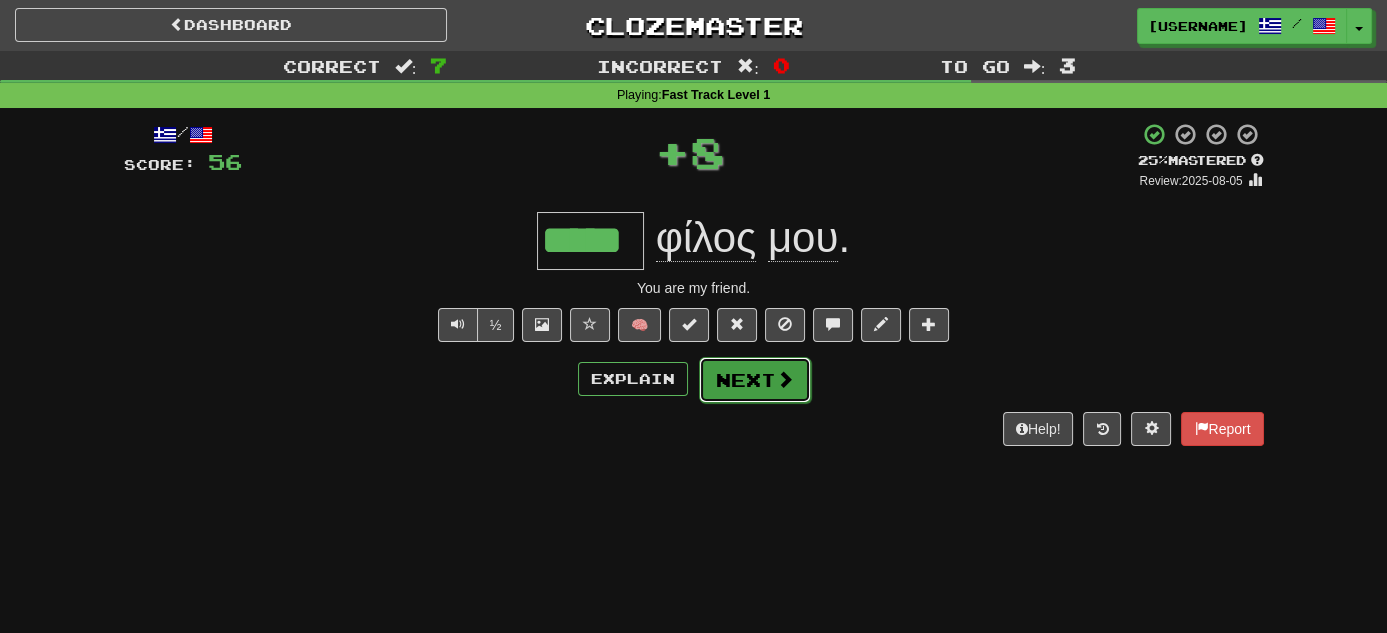 click on "Next" at bounding box center [755, 380] 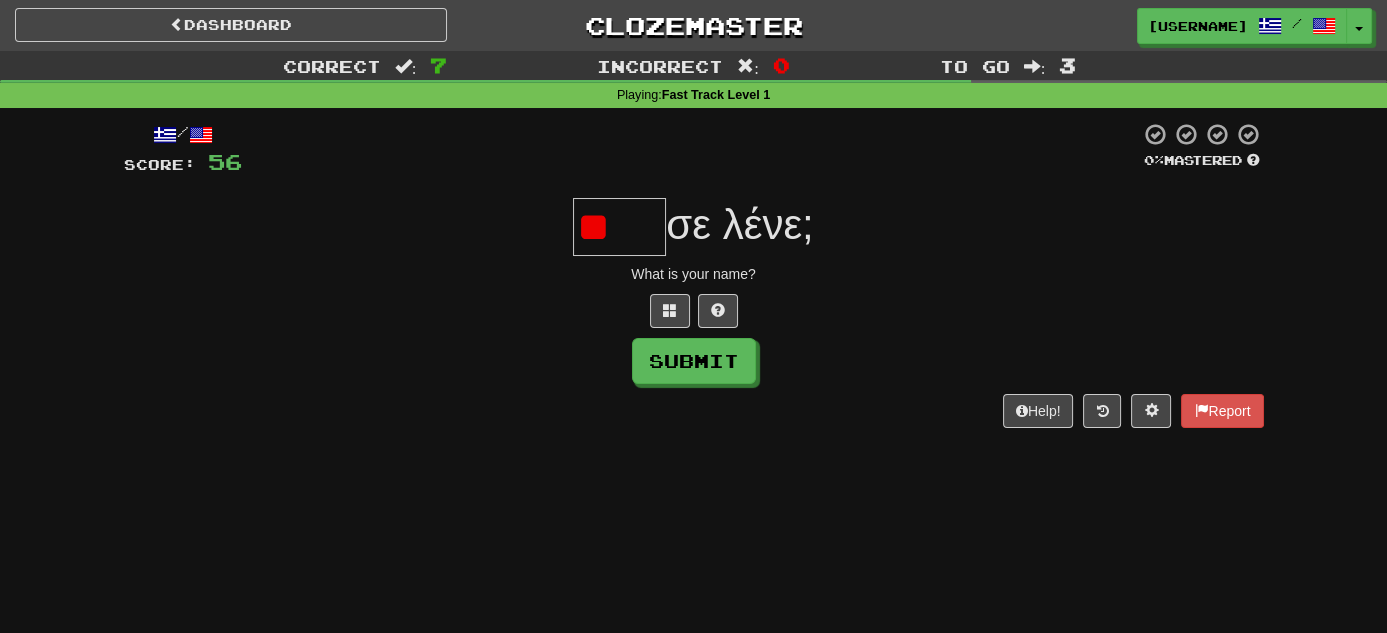 type on "*" 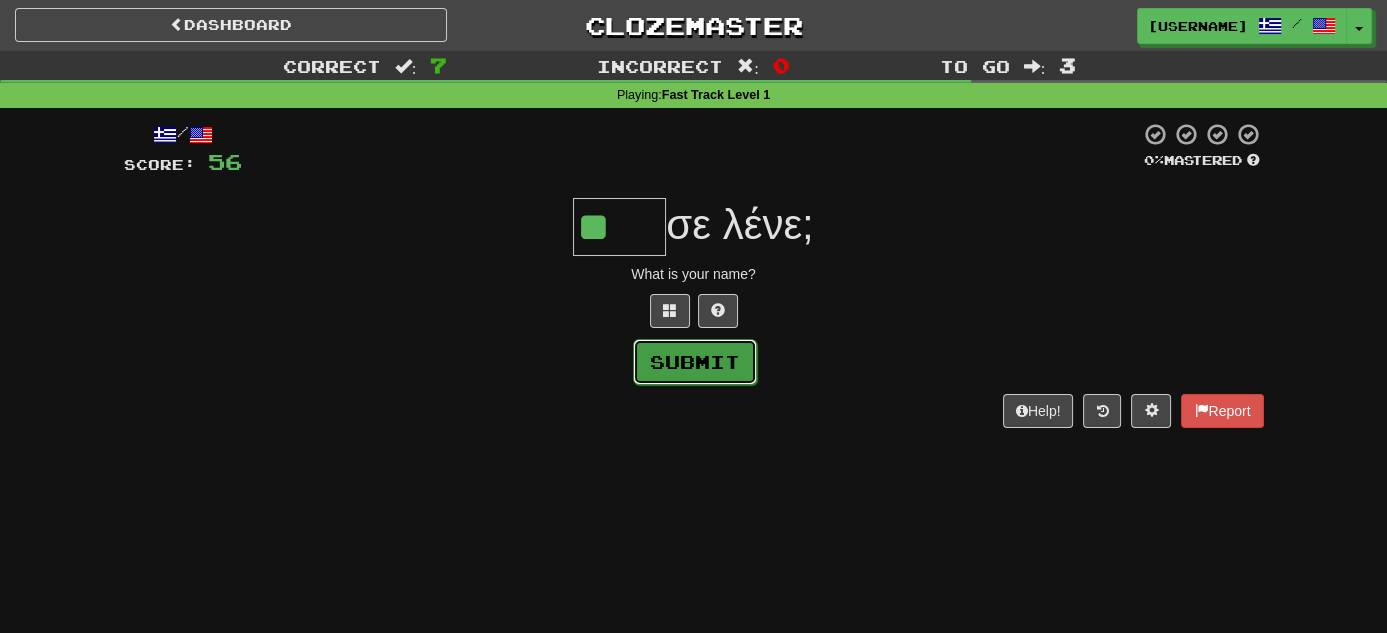 click on "Submit" at bounding box center [695, 362] 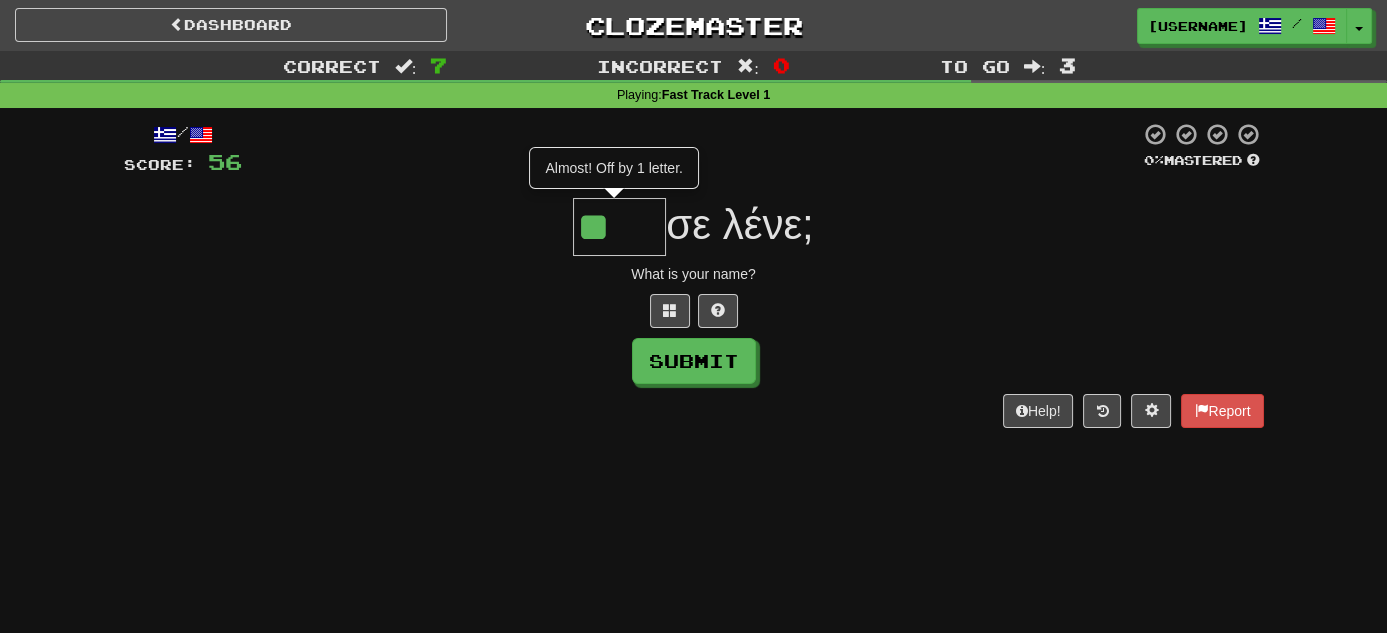 click on "**" at bounding box center (619, 227) 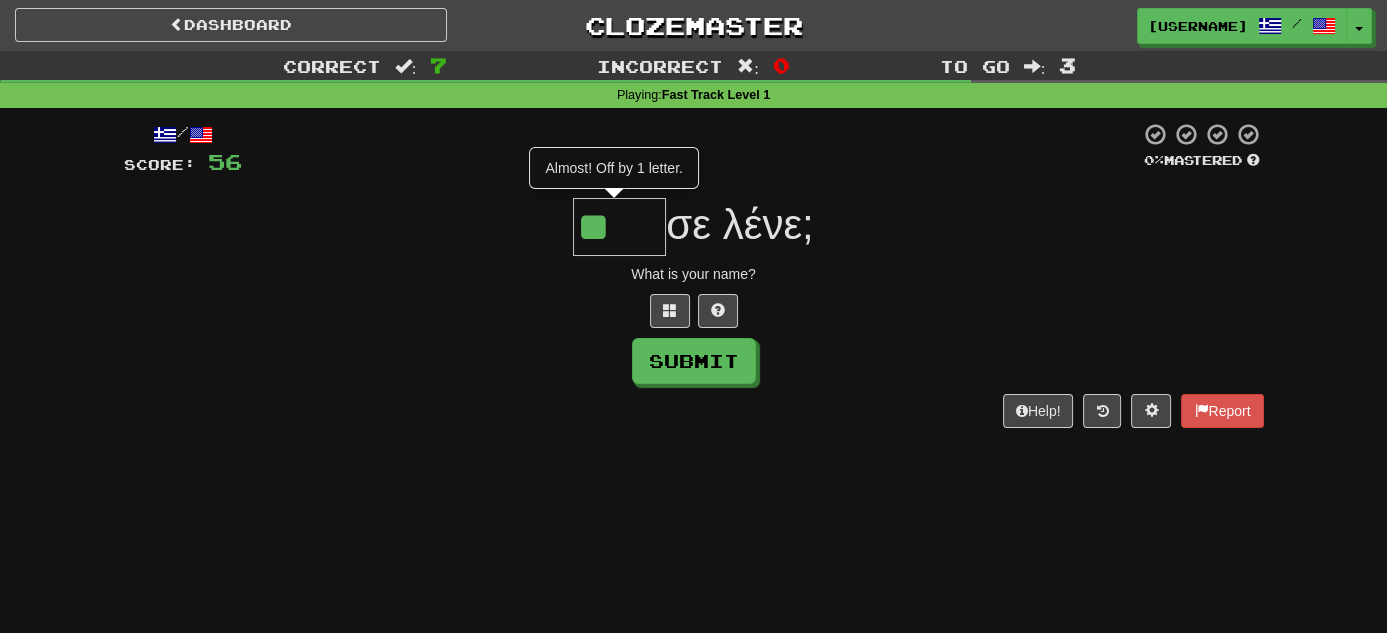scroll, scrollTop: 0, scrollLeft: 0, axis: both 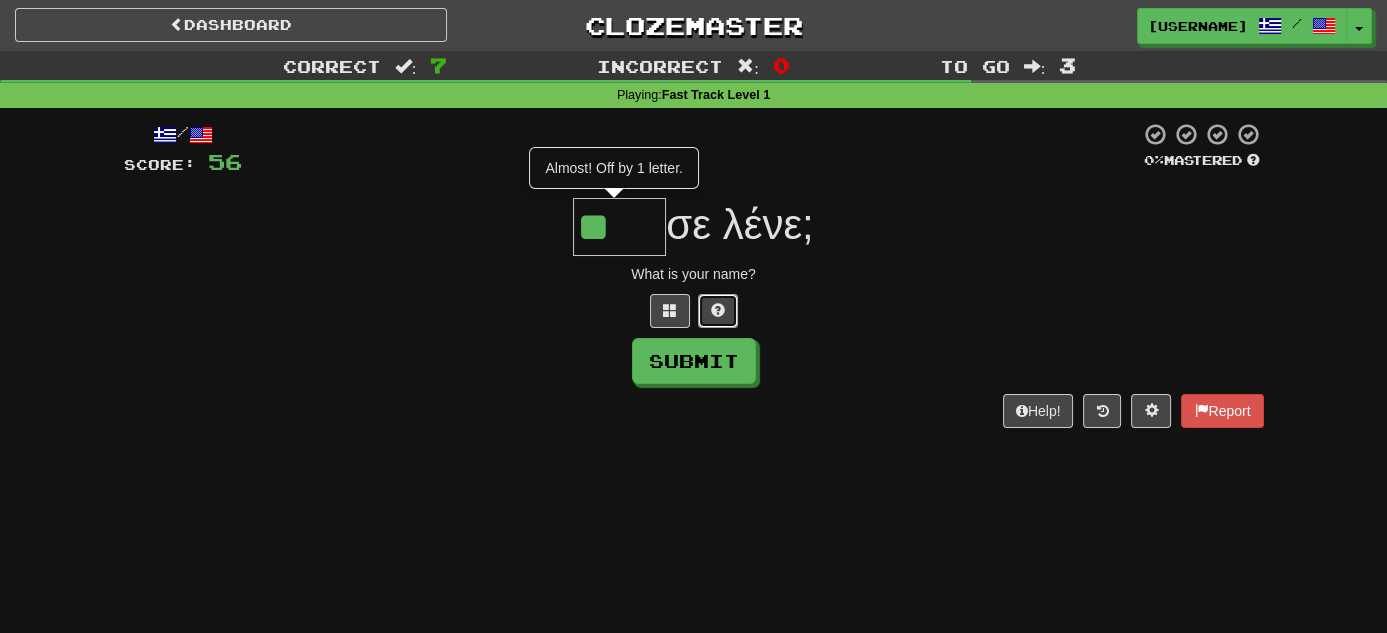 click at bounding box center [718, 311] 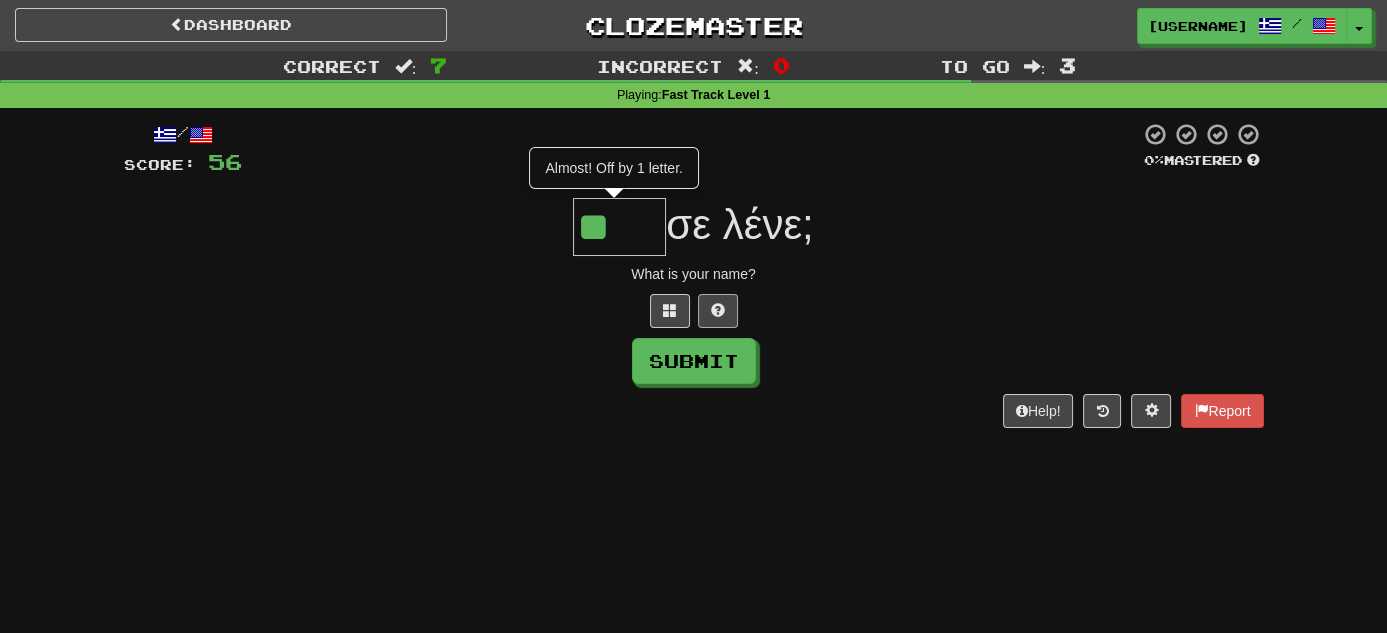 type on "***" 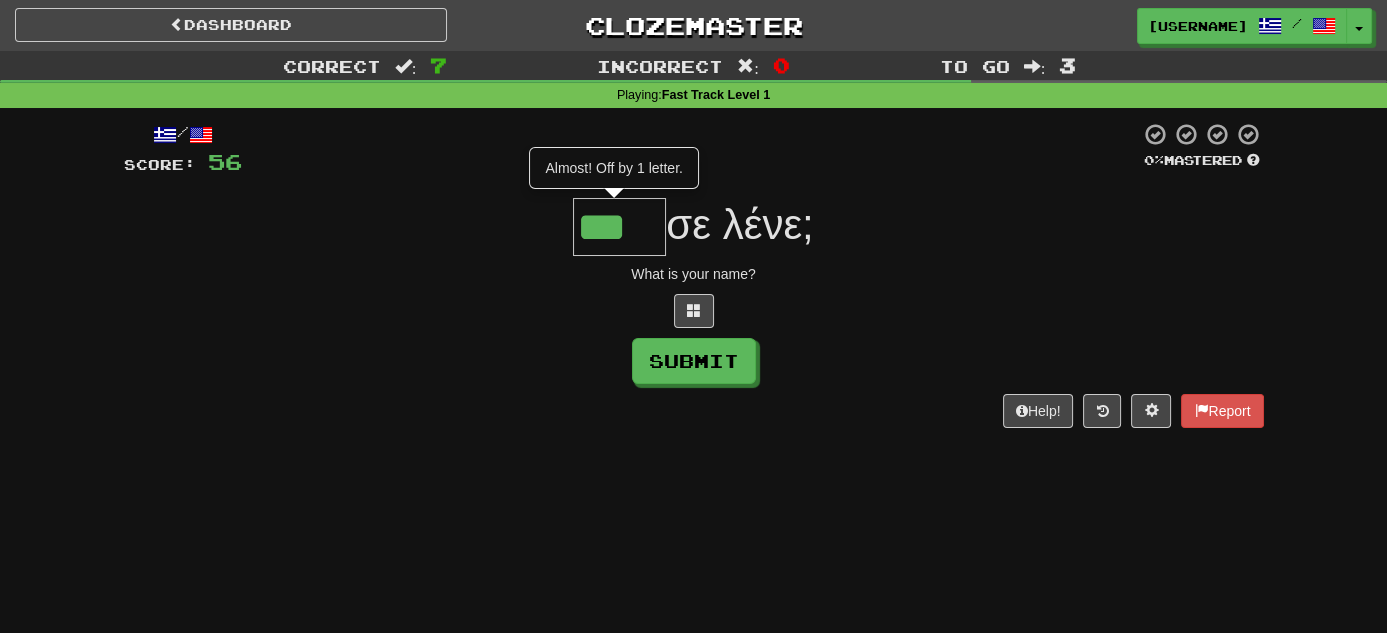 click on "/  Score:   56 0 %  Mastered *** Almost! Off by 1 letter.  σε λένε; What is your name? Submit  Help!  Report" at bounding box center (694, 275) 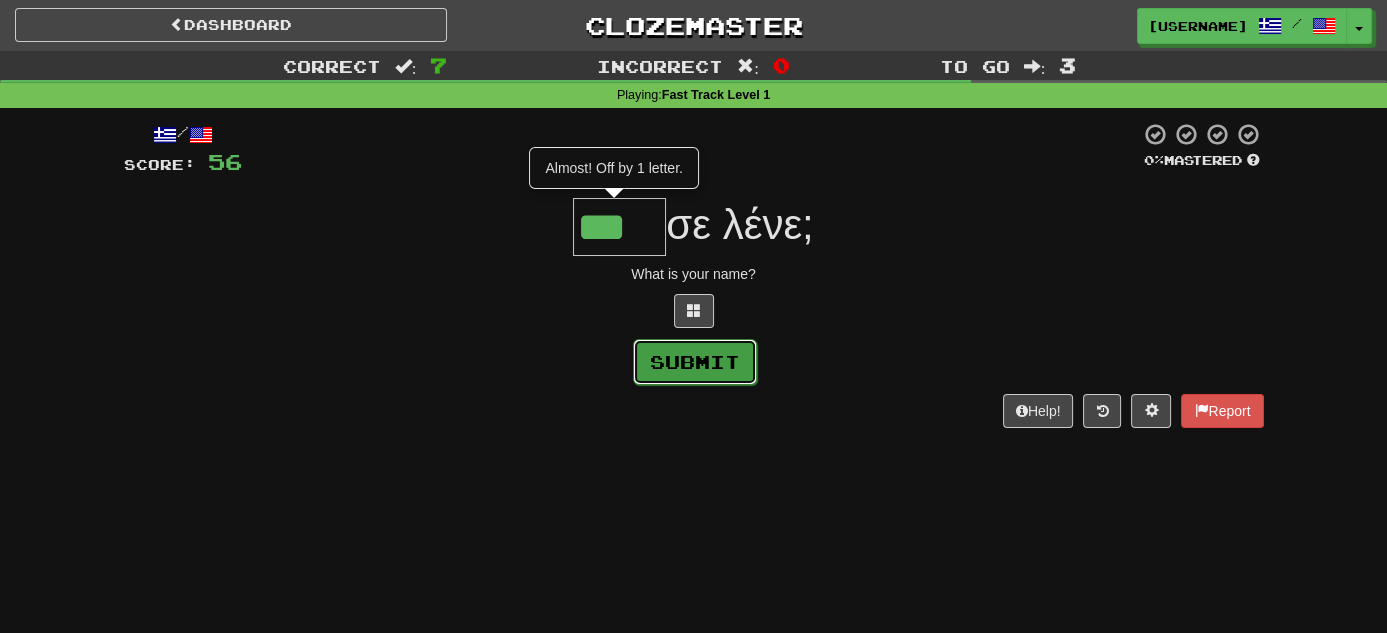 click on "Submit" at bounding box center (695, 362) 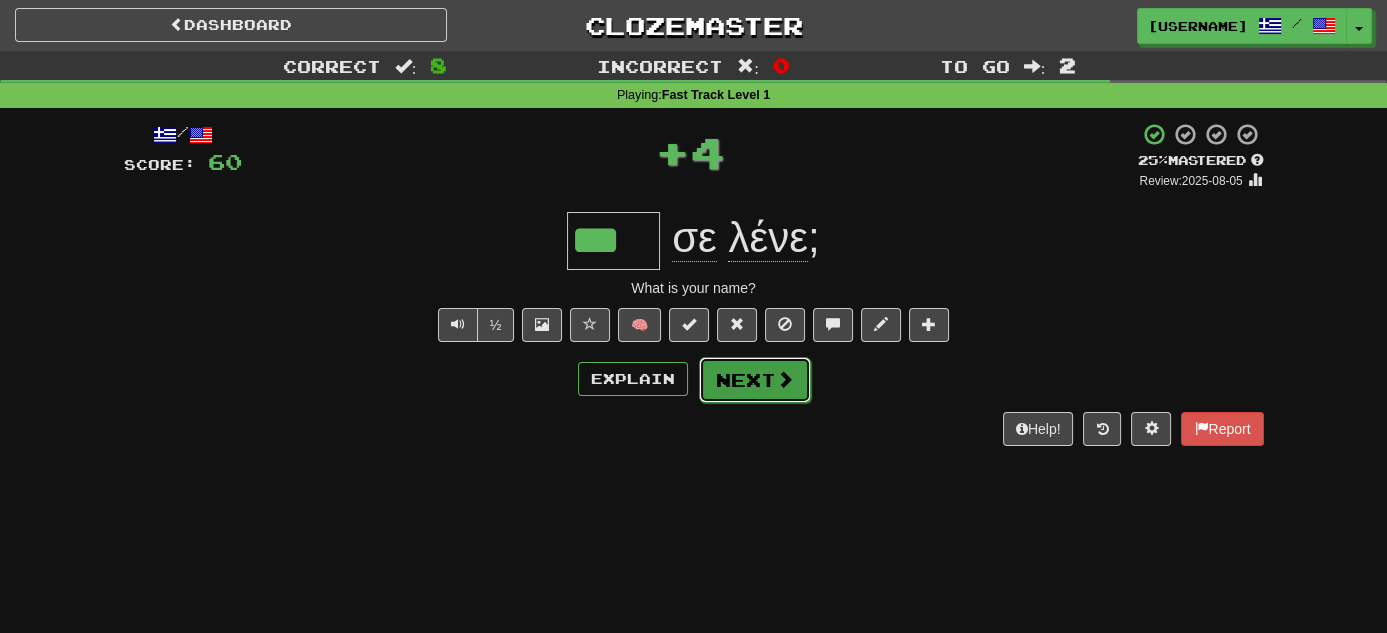 click on "Next" at bounding box center [755, 380] 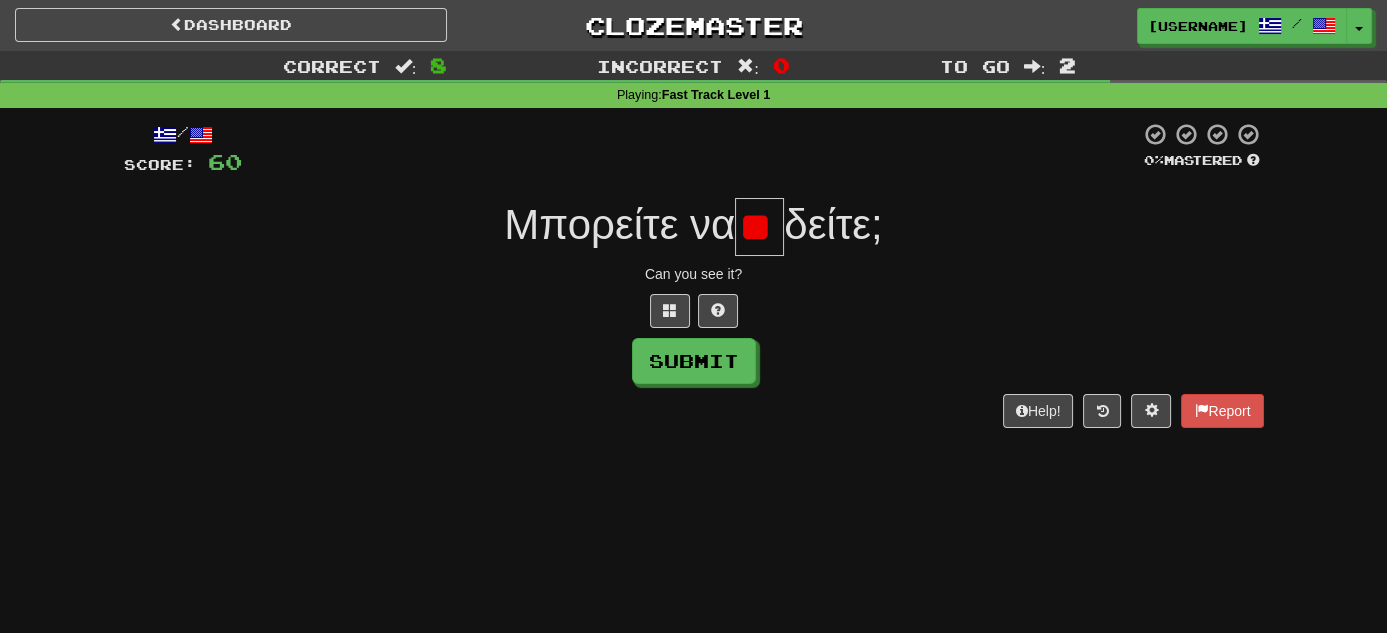 scroll, scrollTop: 0, scrollLeft: 8, axis: horizontal 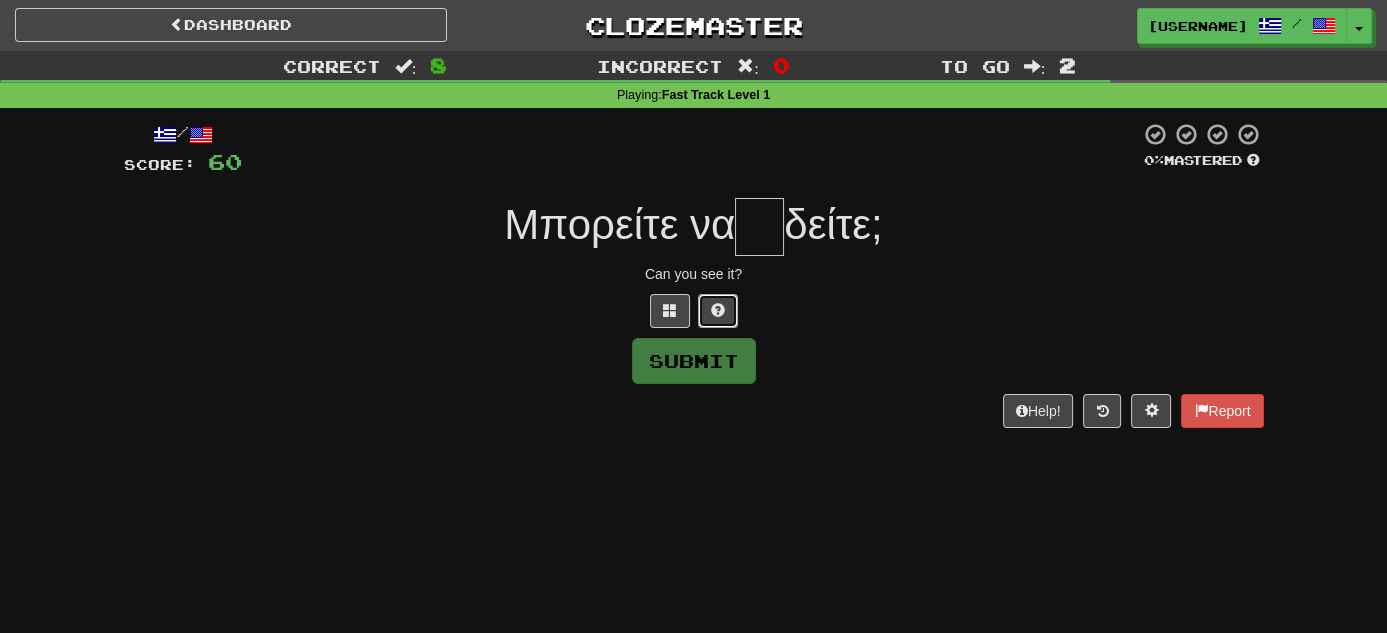 click at bounding box center [718, 310] 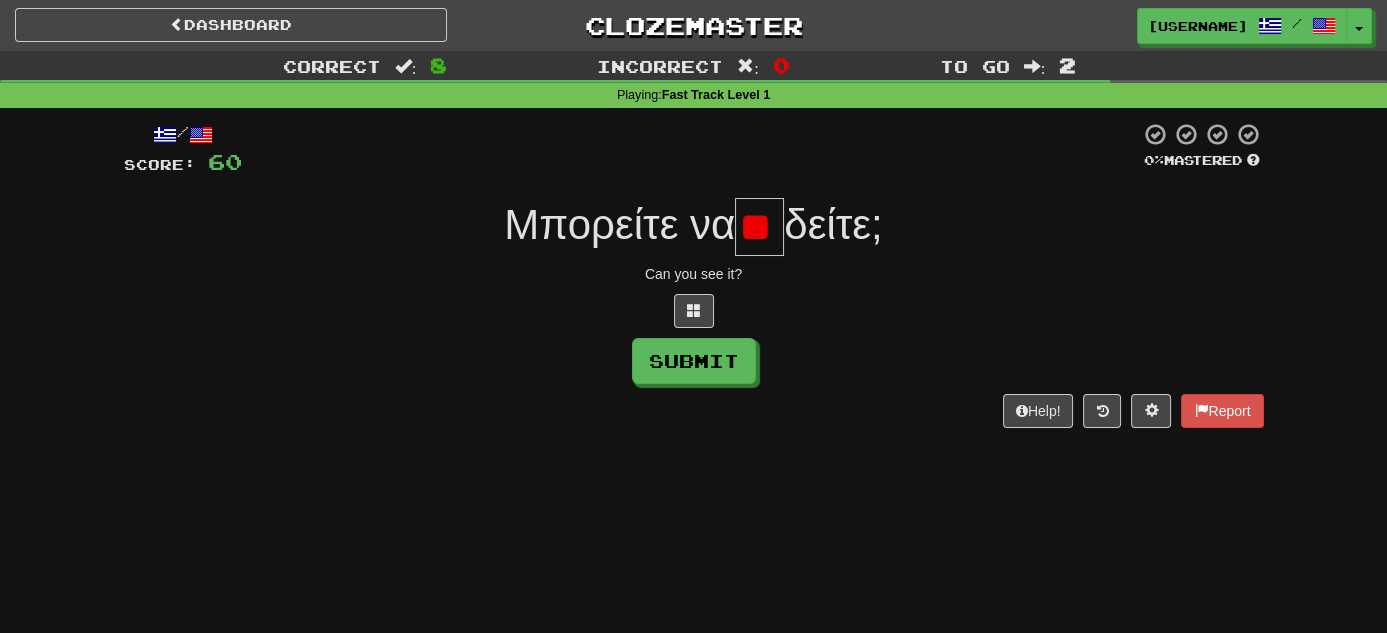 scroll, scrollTop: 0, scrollLeft: 0, axis: both 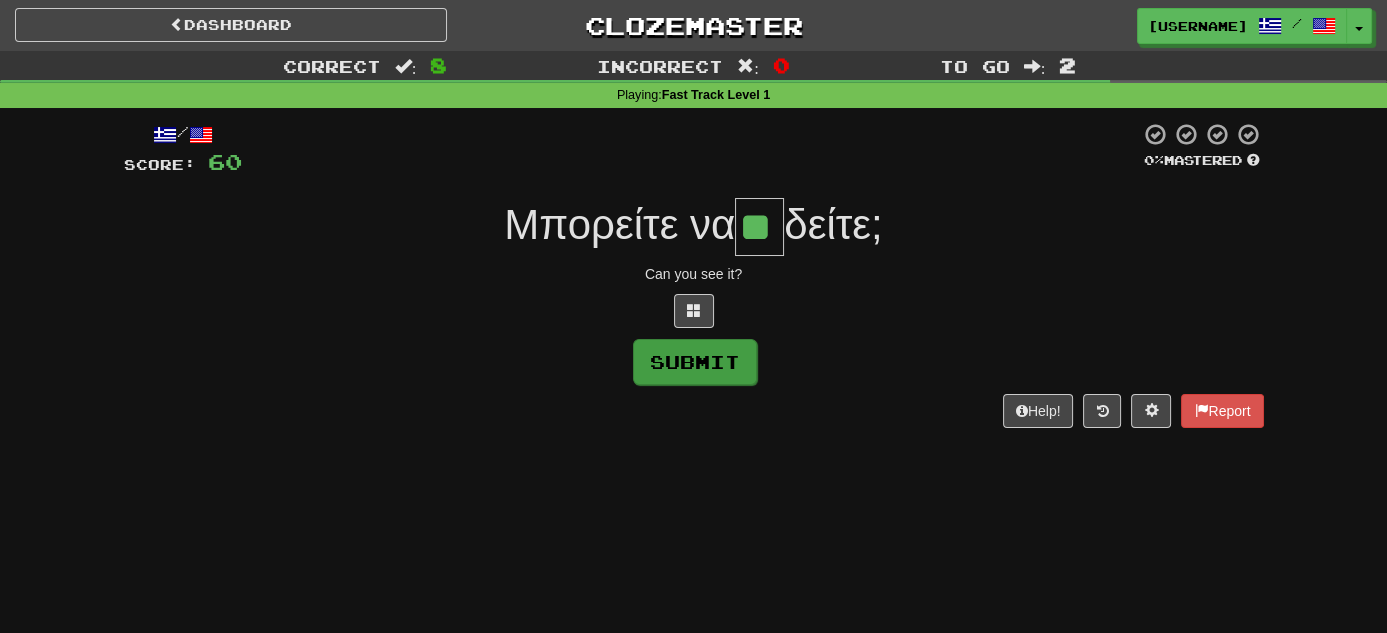 type on "**" 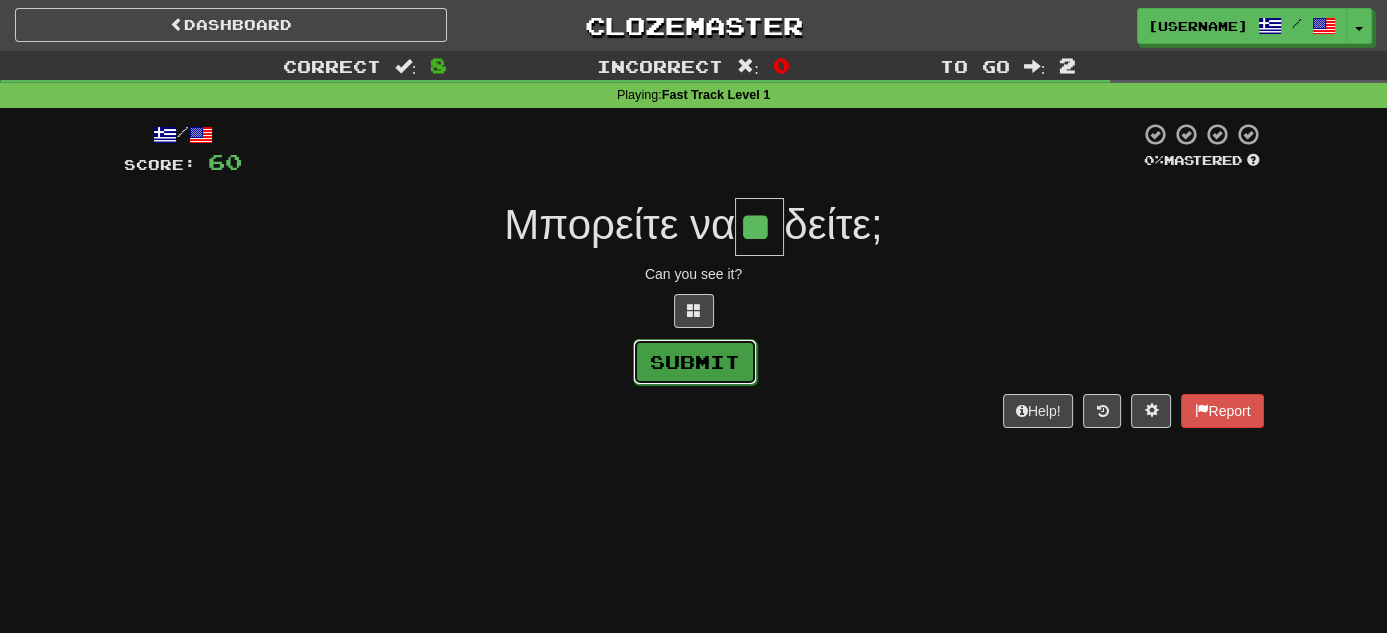 click on "Submit" at bounding box center (695, 362) 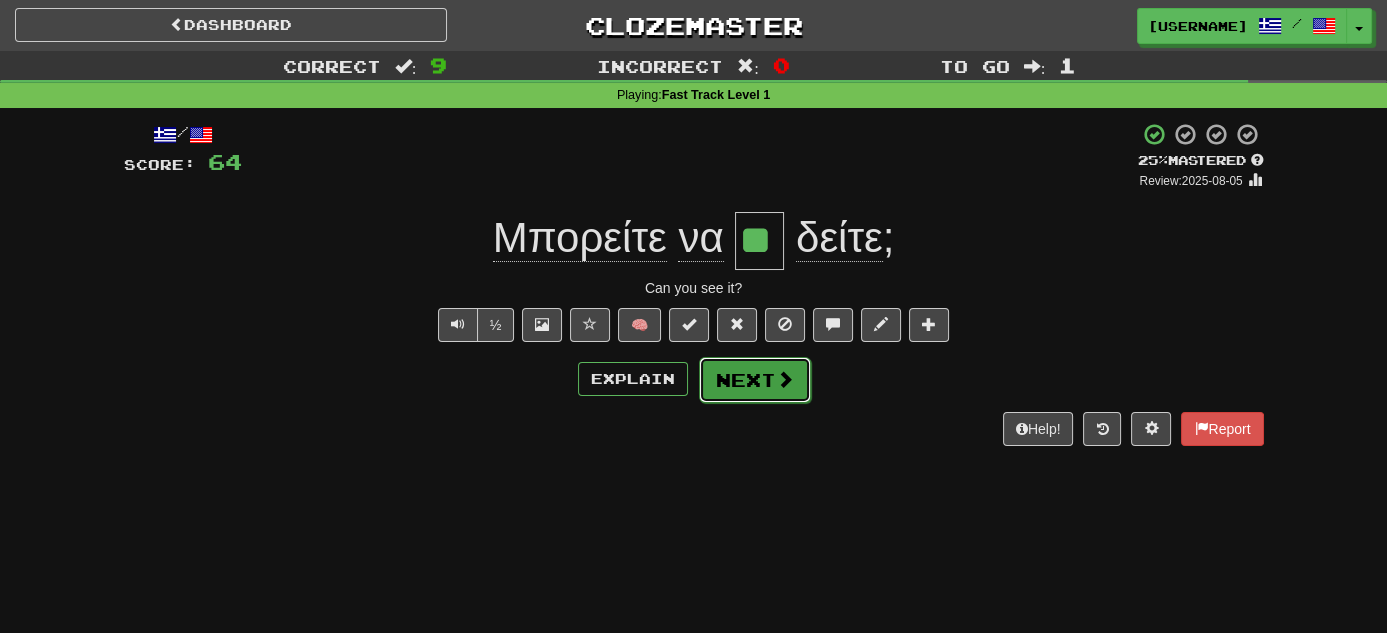 click on "Next" at bounding box center (755, 380) 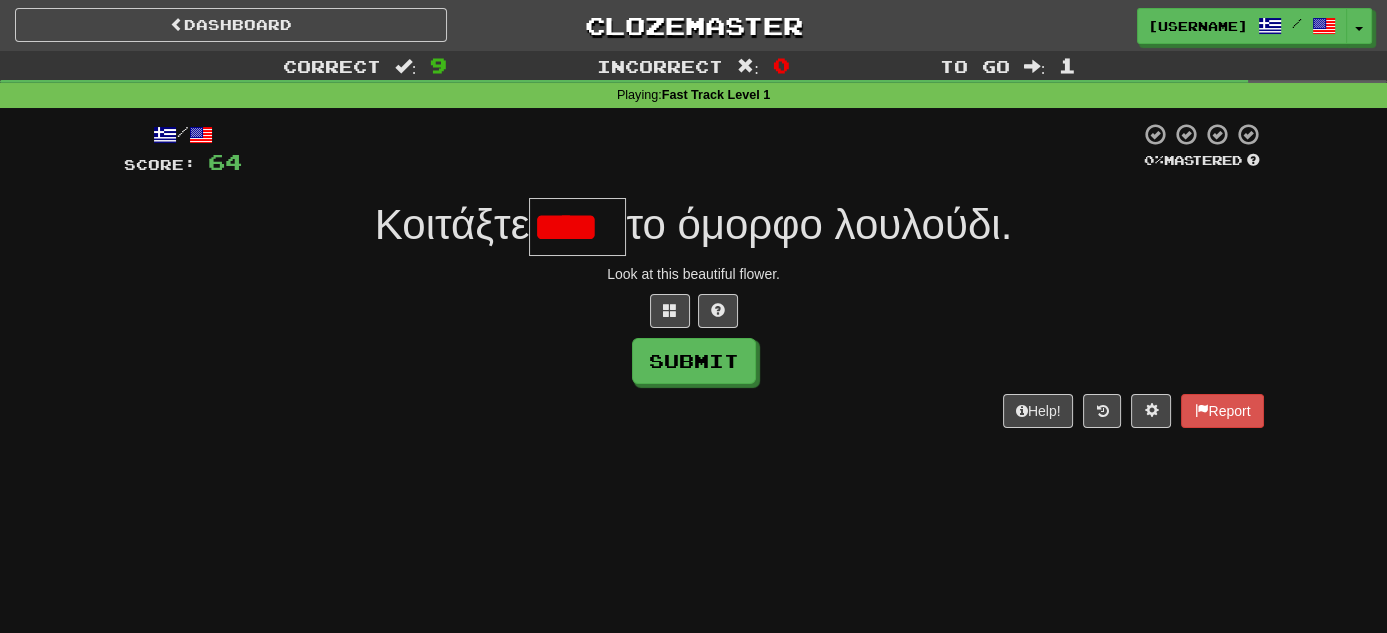 scroll, scrollTop: 0, scrollLeft: 0, axis: both 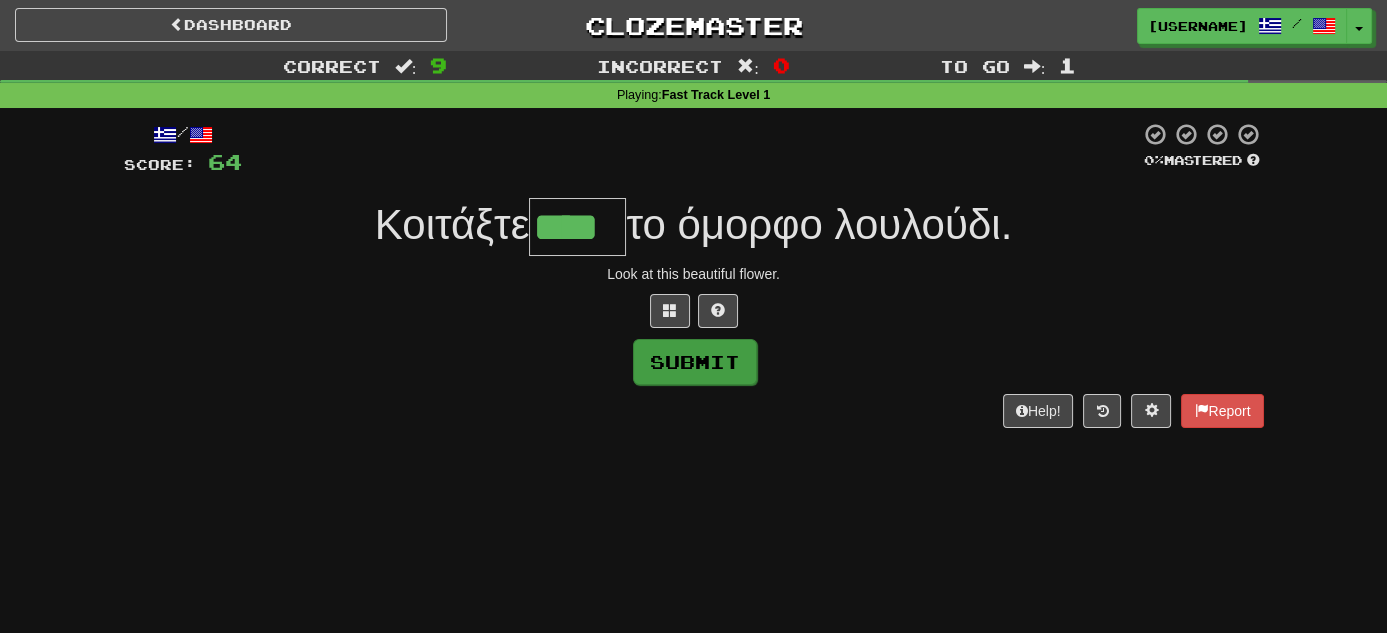 type on "****" 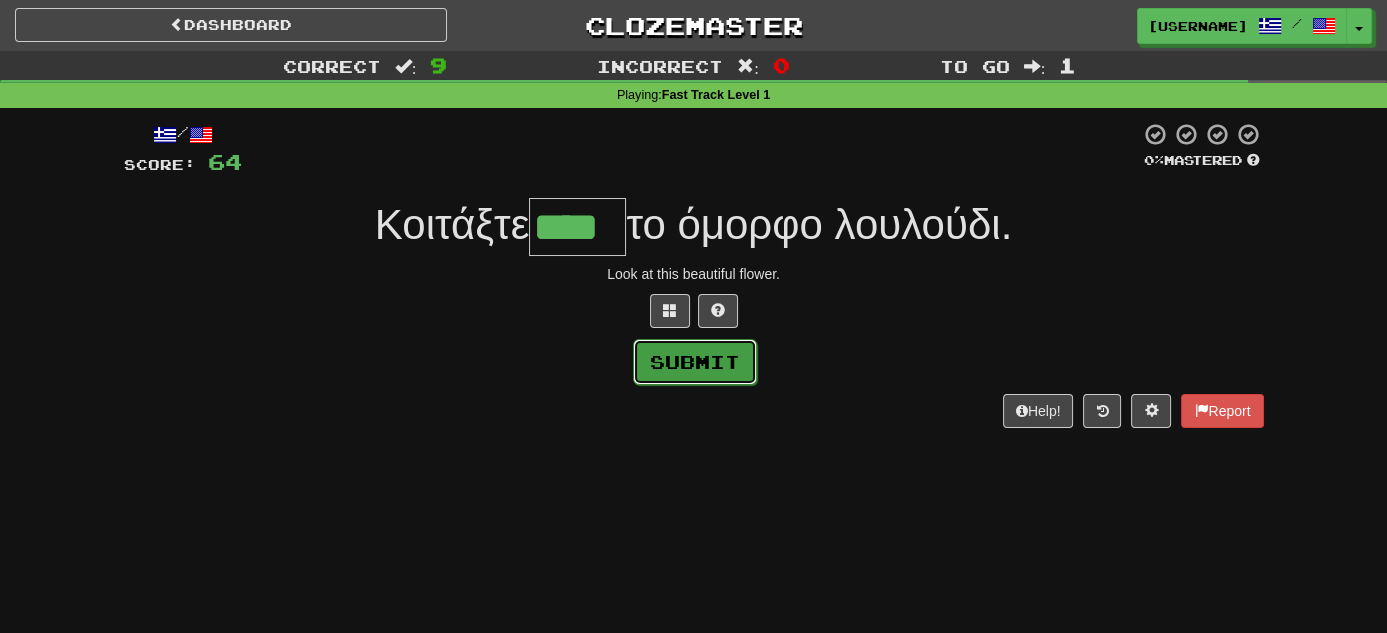 click on "Submit" at bounding box center (695, 362) 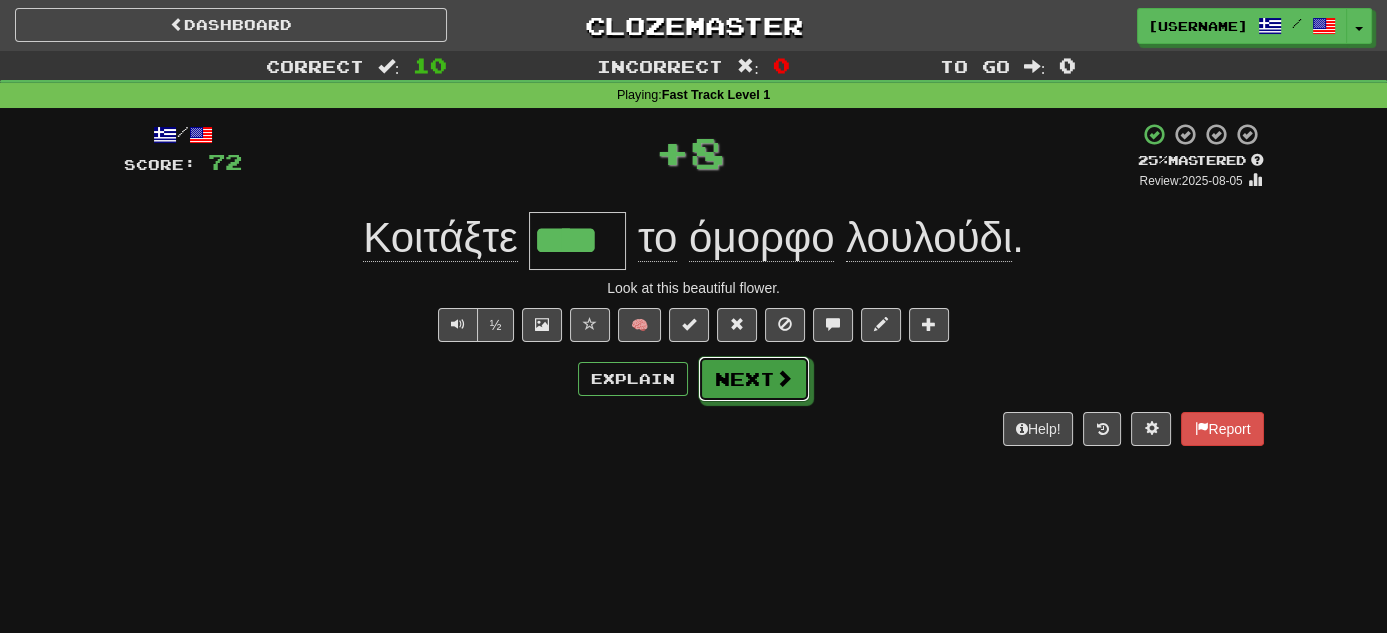click on "Next" at bounding box center (754, 379) 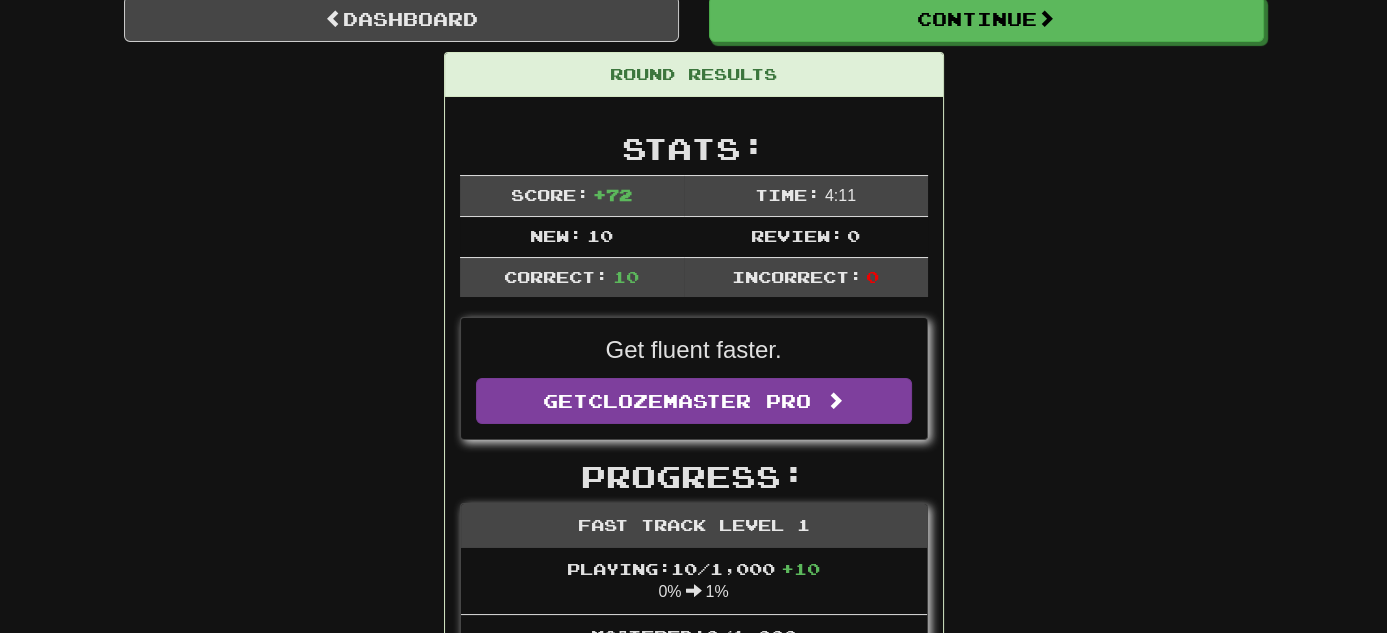 scroll, scrollTop: 0, scrollLeft: 0, axis: both 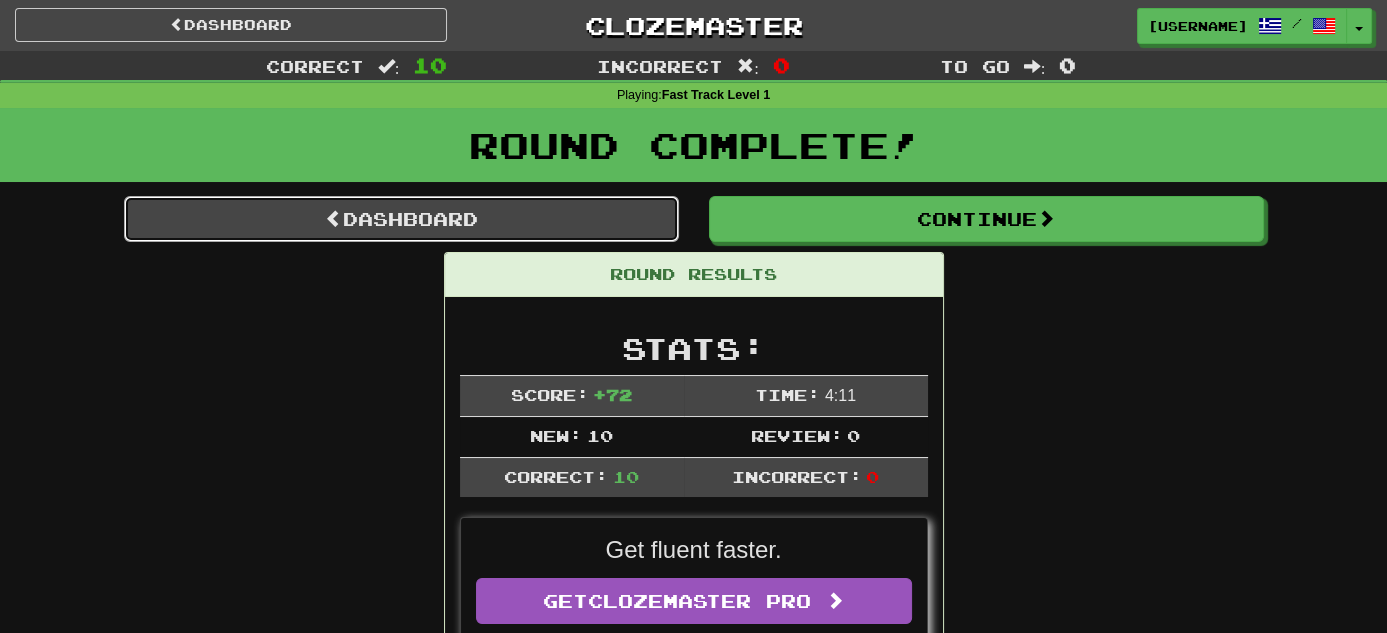 click on "Dashboard" at bounding box center [401, 219] 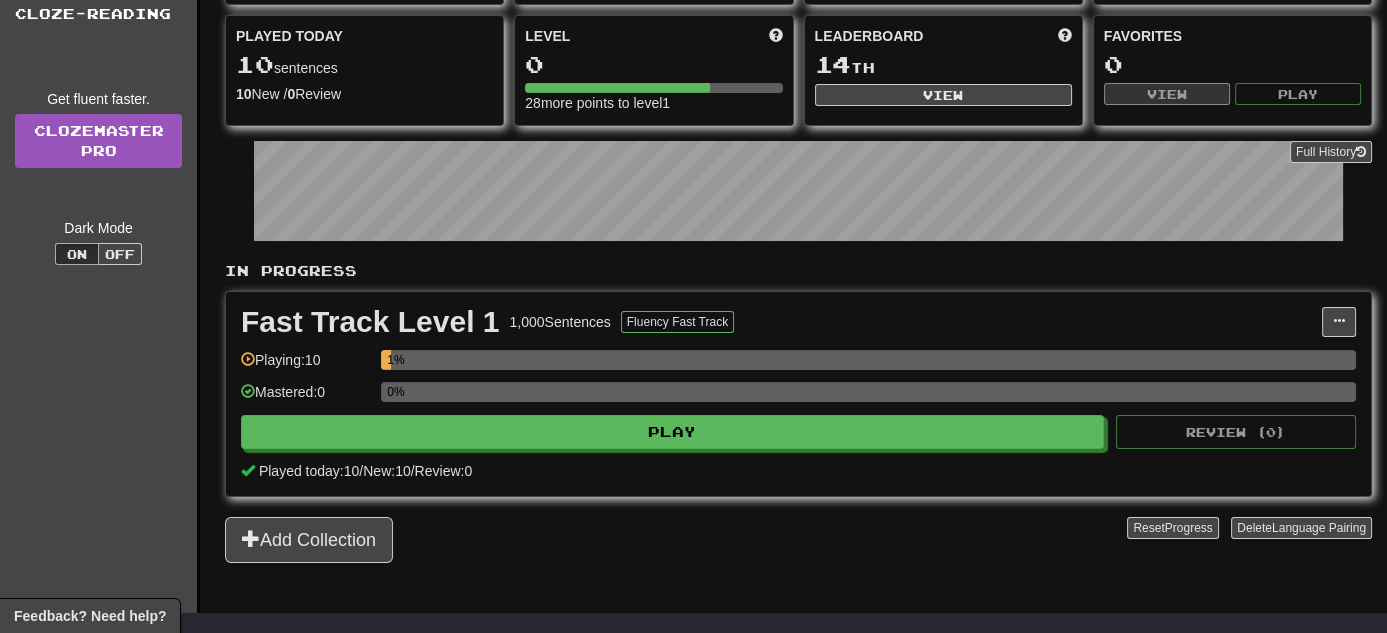 scroll, scrollTop: 0, scrollLeft: 0, axis: both 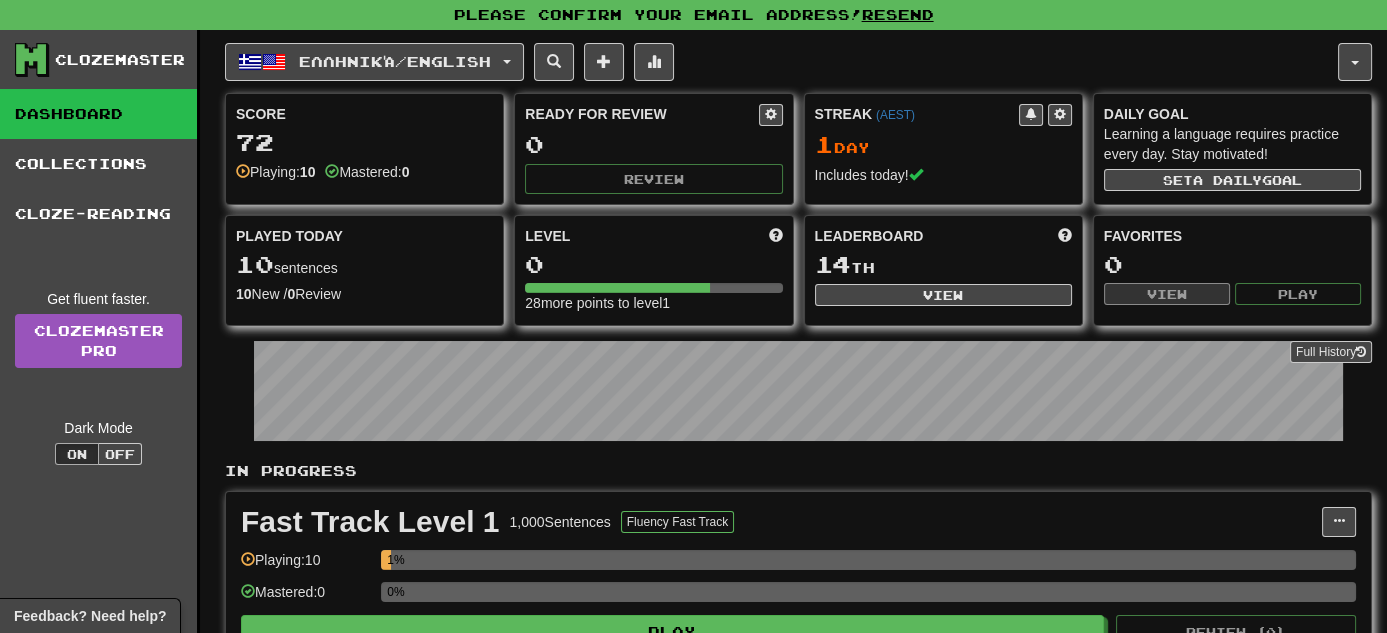 click on "Dashboard" at bounding box center [98, 114] 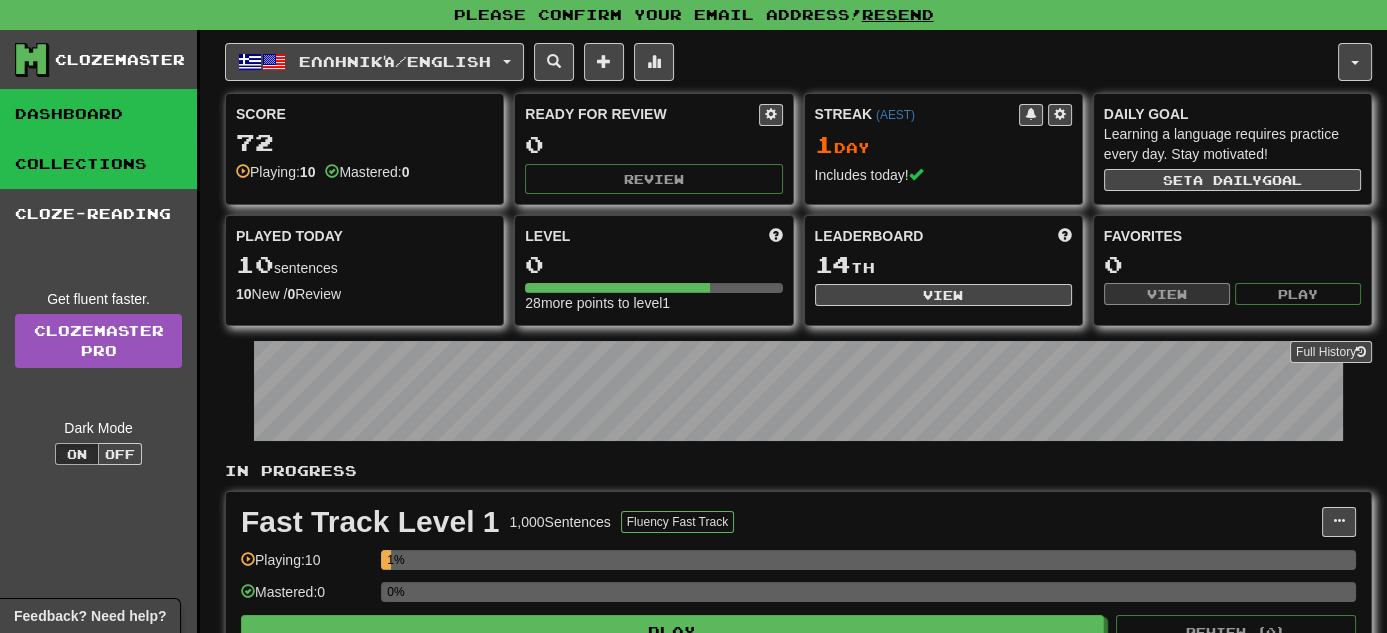 click on "Collections" at bounding box center [98, 164] 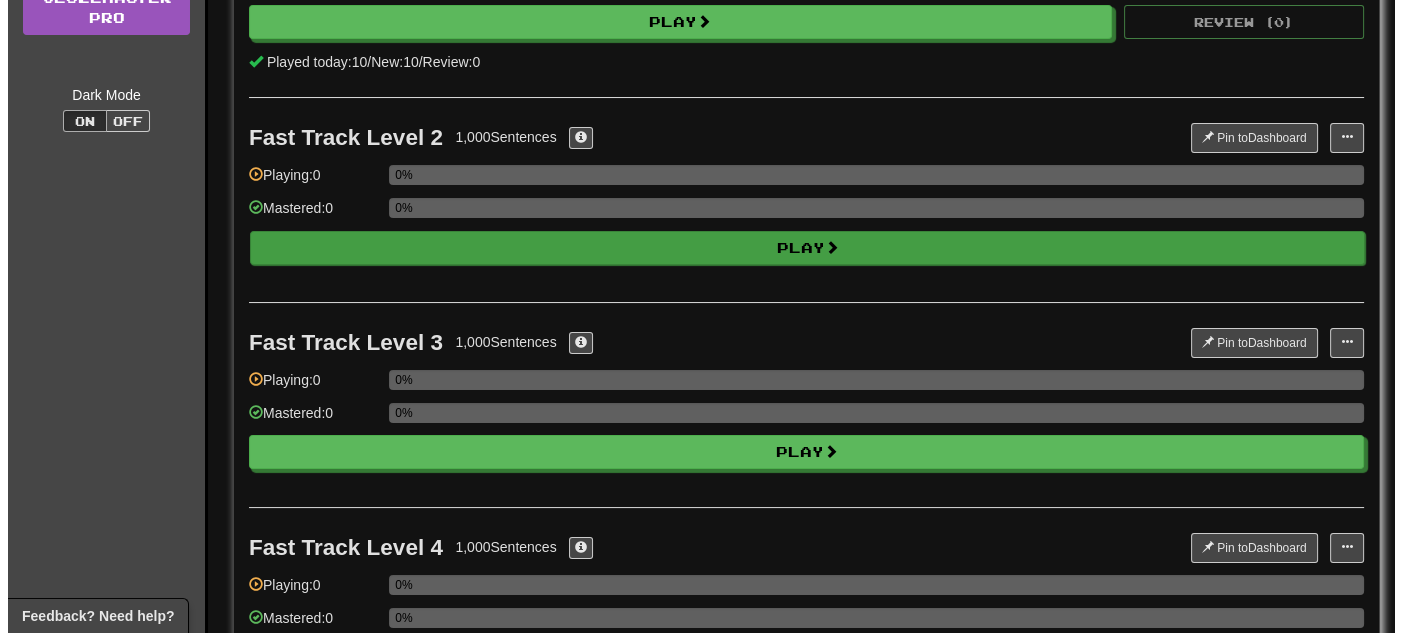 scroll, scrollTop: 300, scrollLeft: 0, axis: vertical 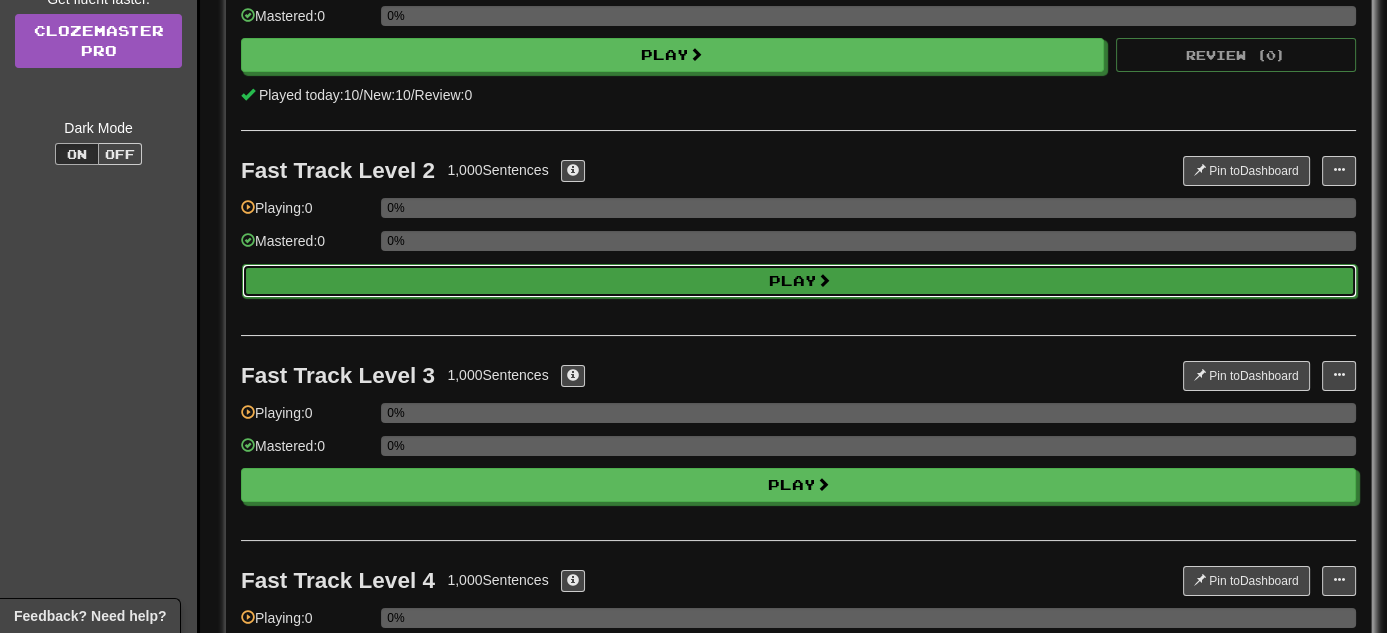 click on "Play" at bounding box center (799, 281) 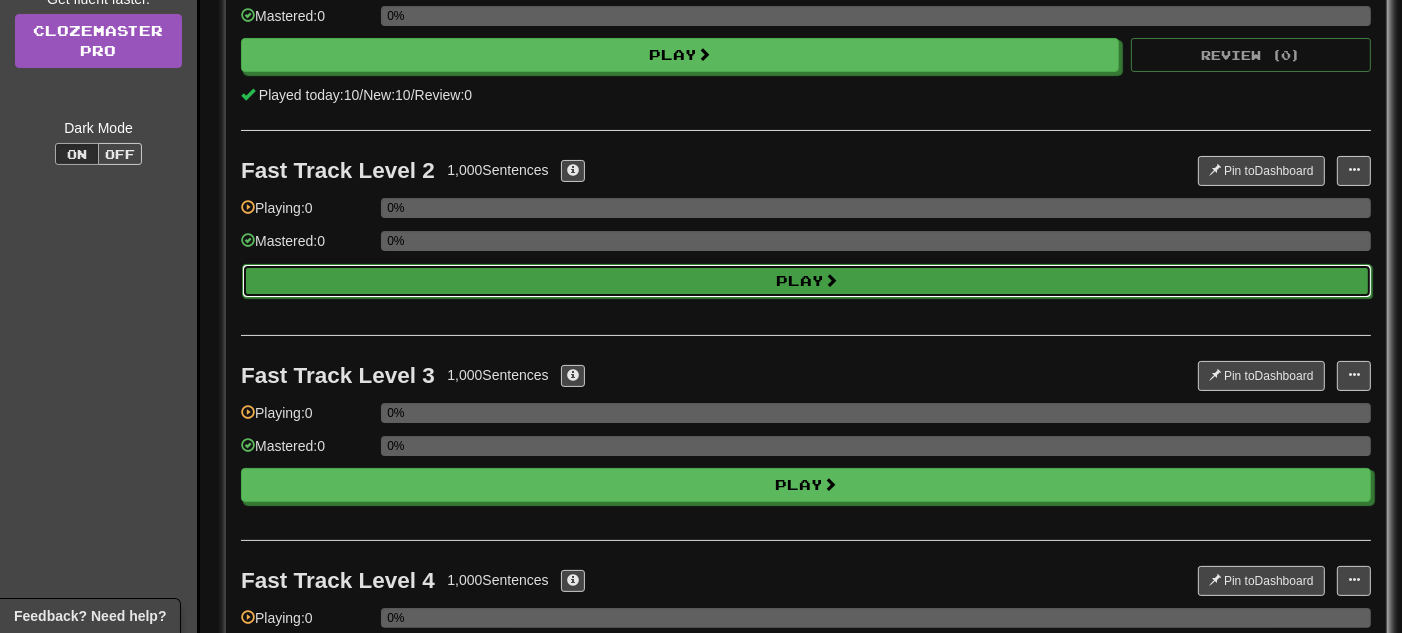 select on "**" 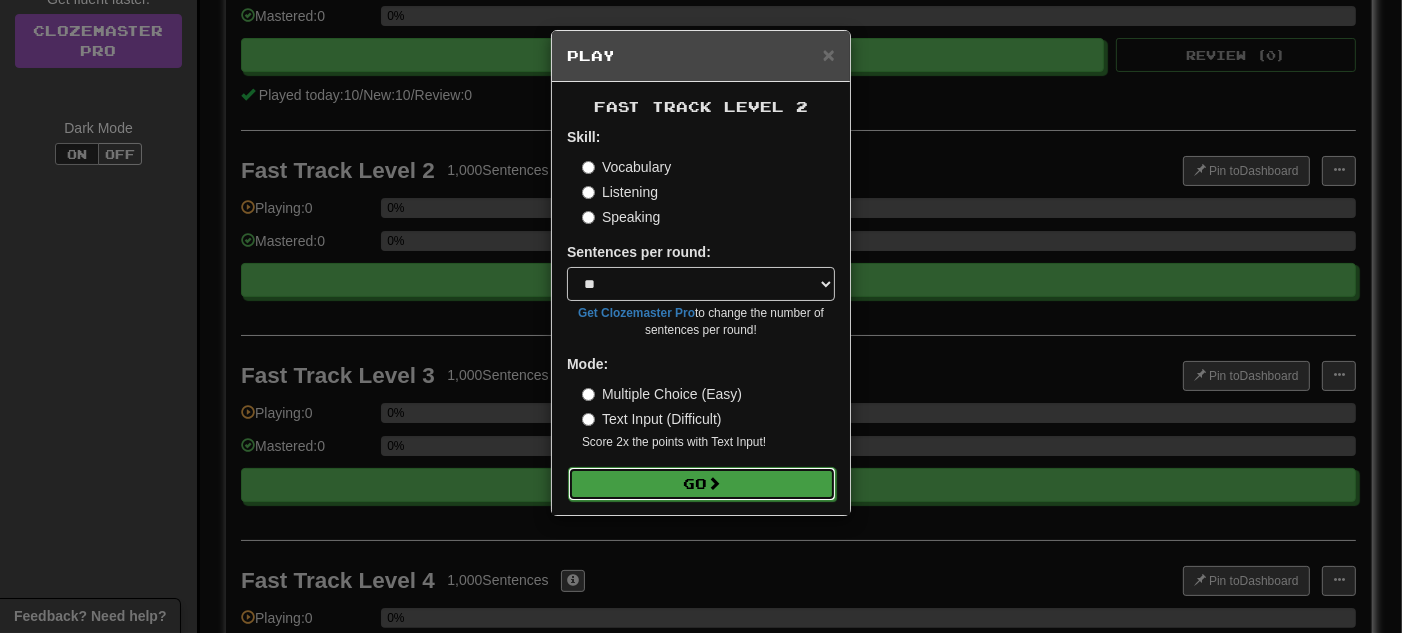 click on "Go" at bounding box center [702, 484] 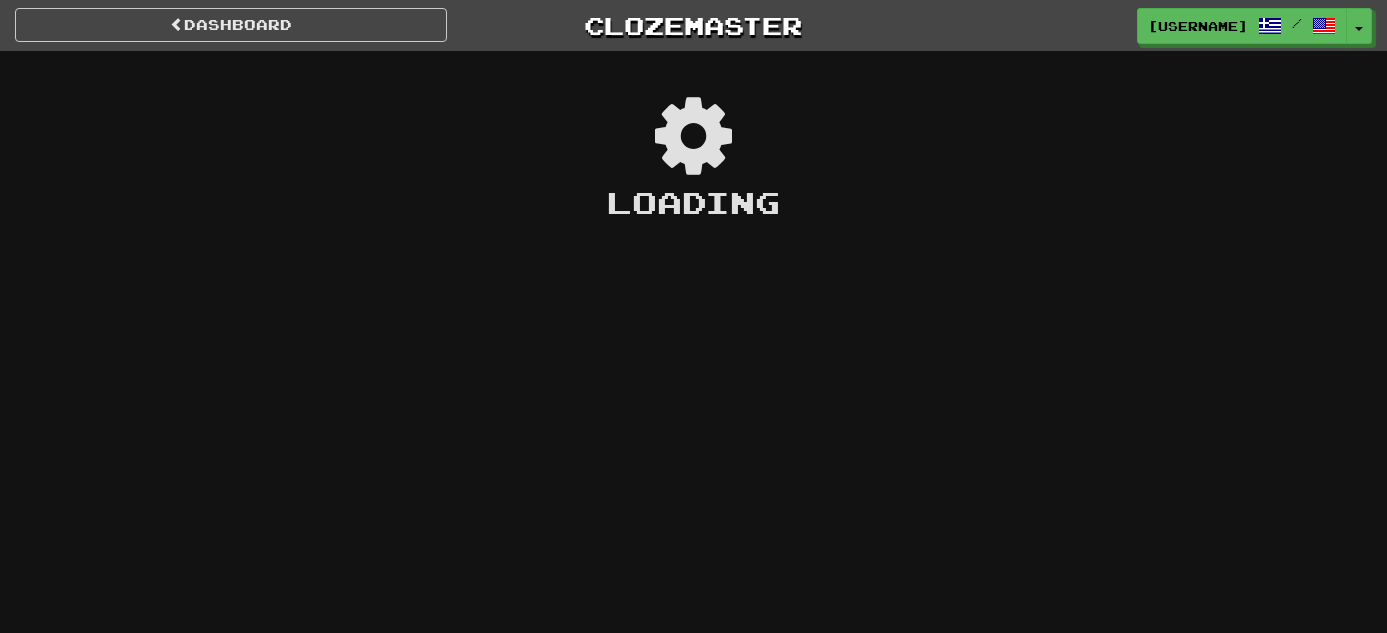 scroll, scrollTop: 0, scrollLeft: 0, axis: both 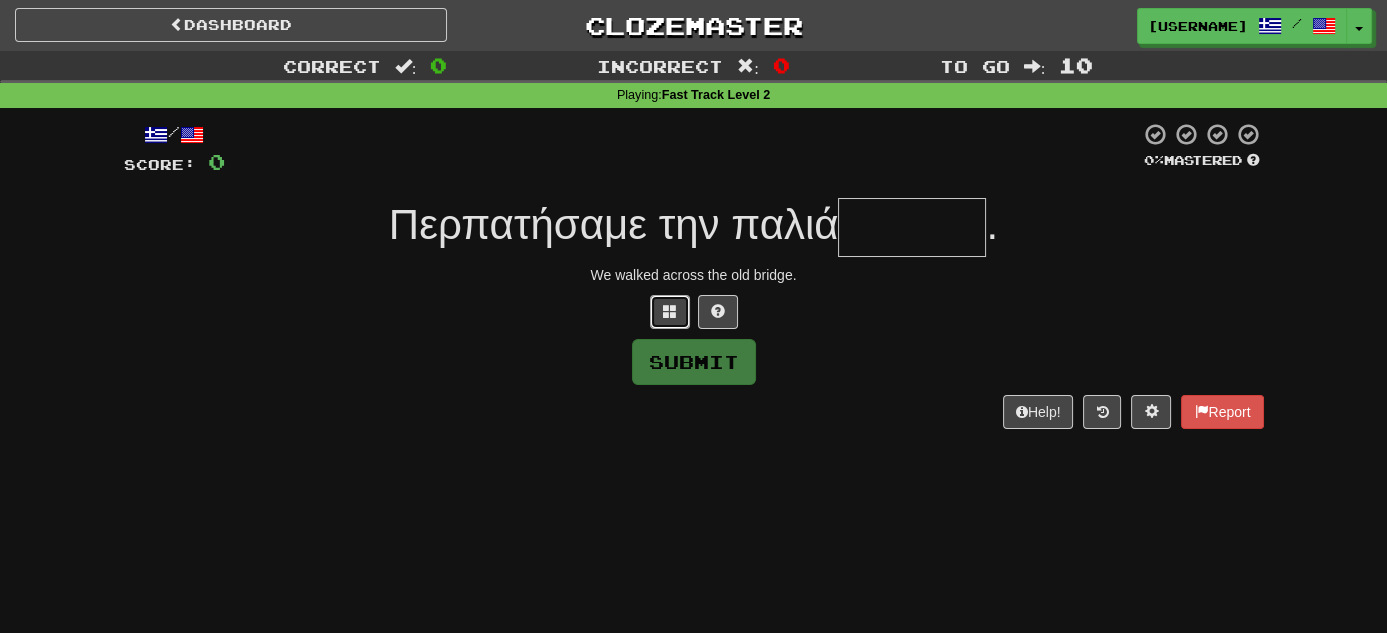 click at bounding box center [670, 312] 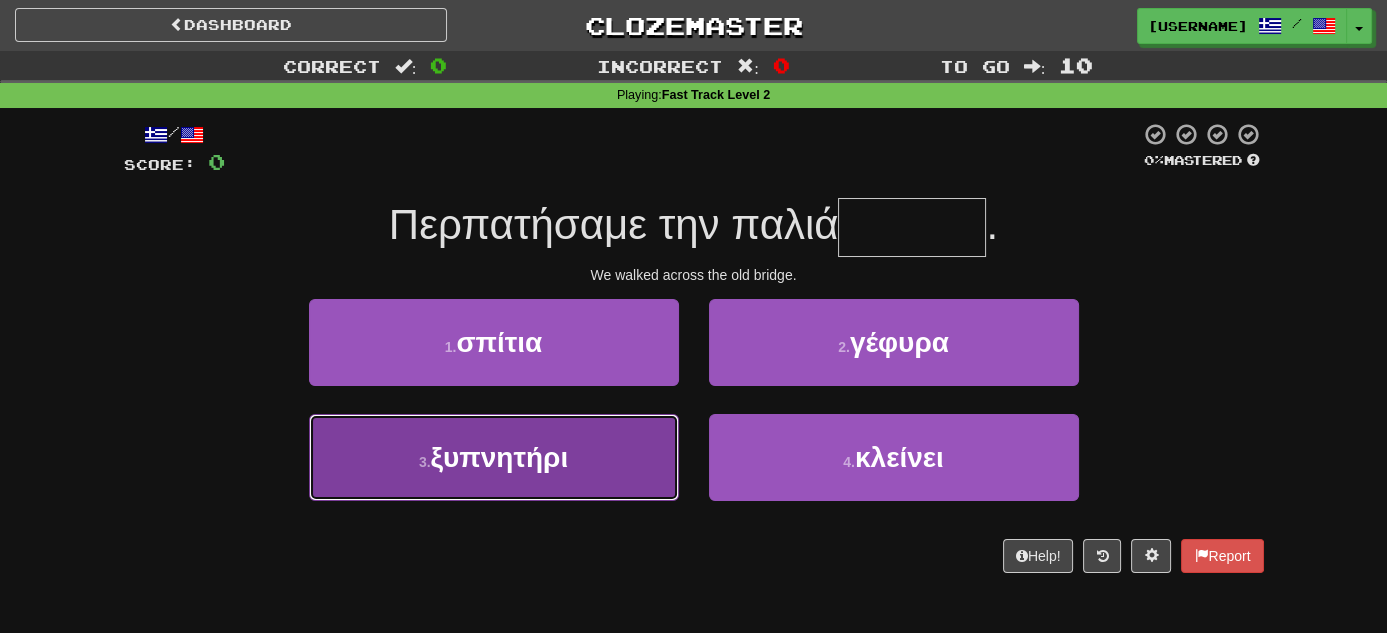click on "3 .  ξυπνητήρι" at bounding box center (494, 457) 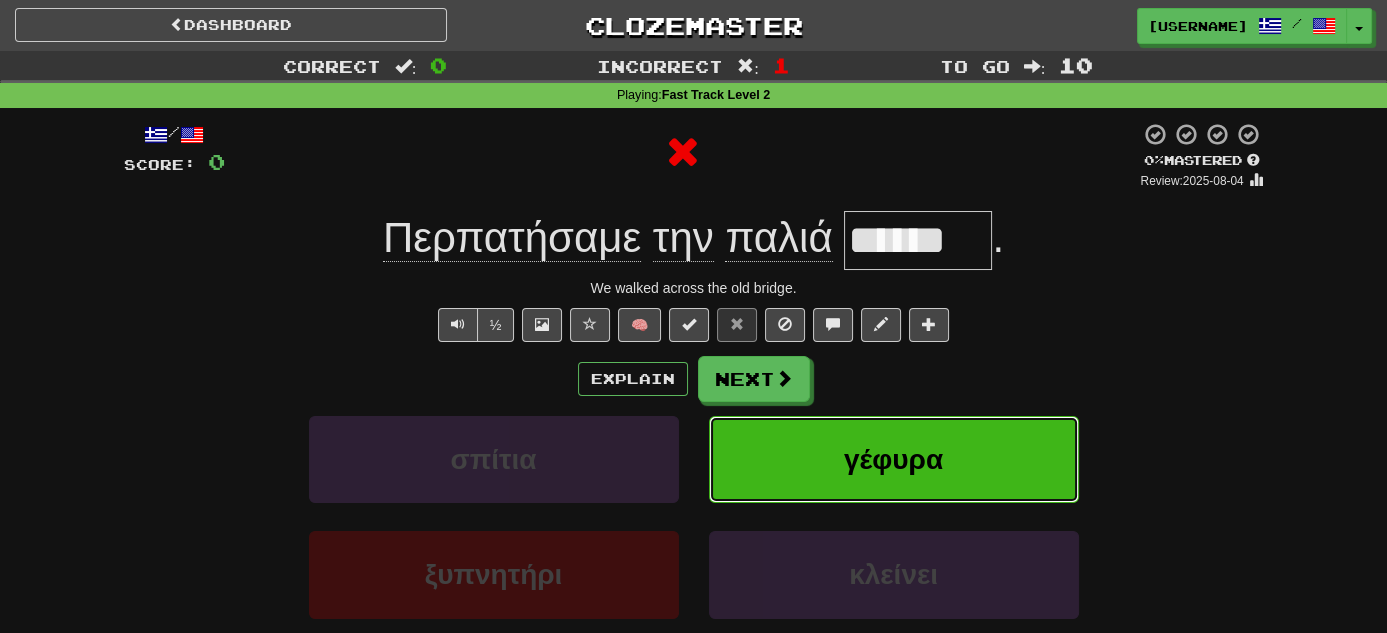 click on "γέφυρα" at bounding box center [893, 459] 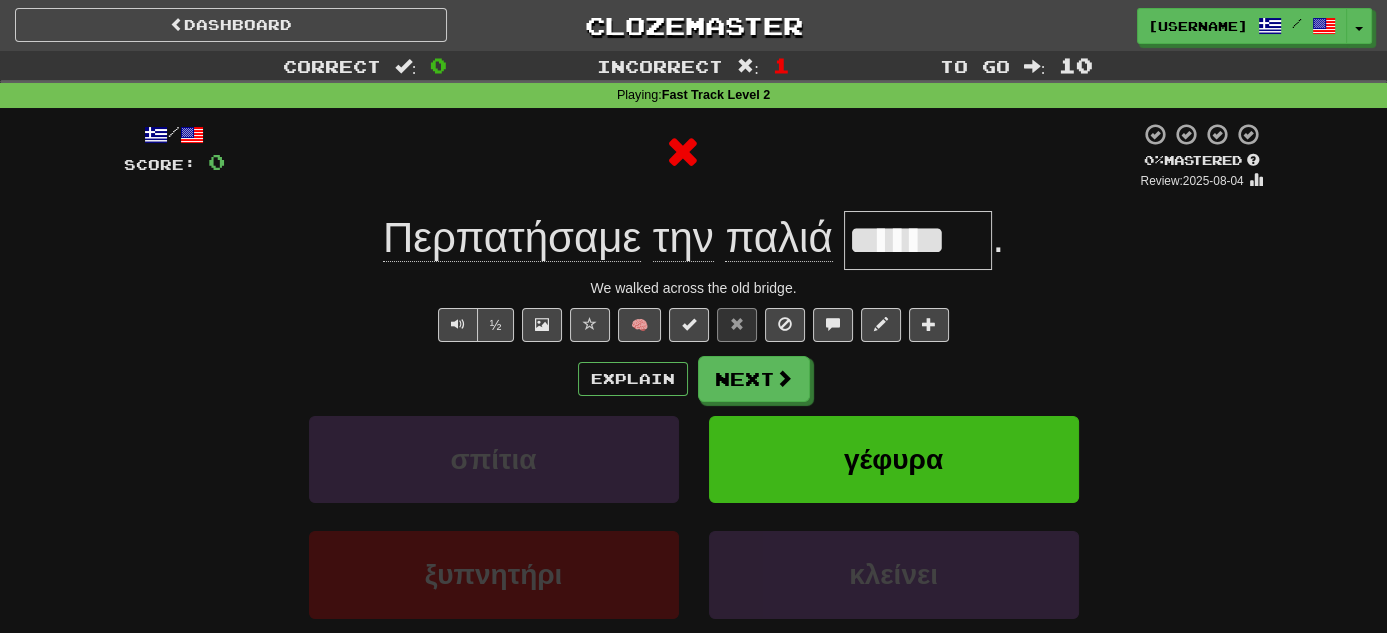 type 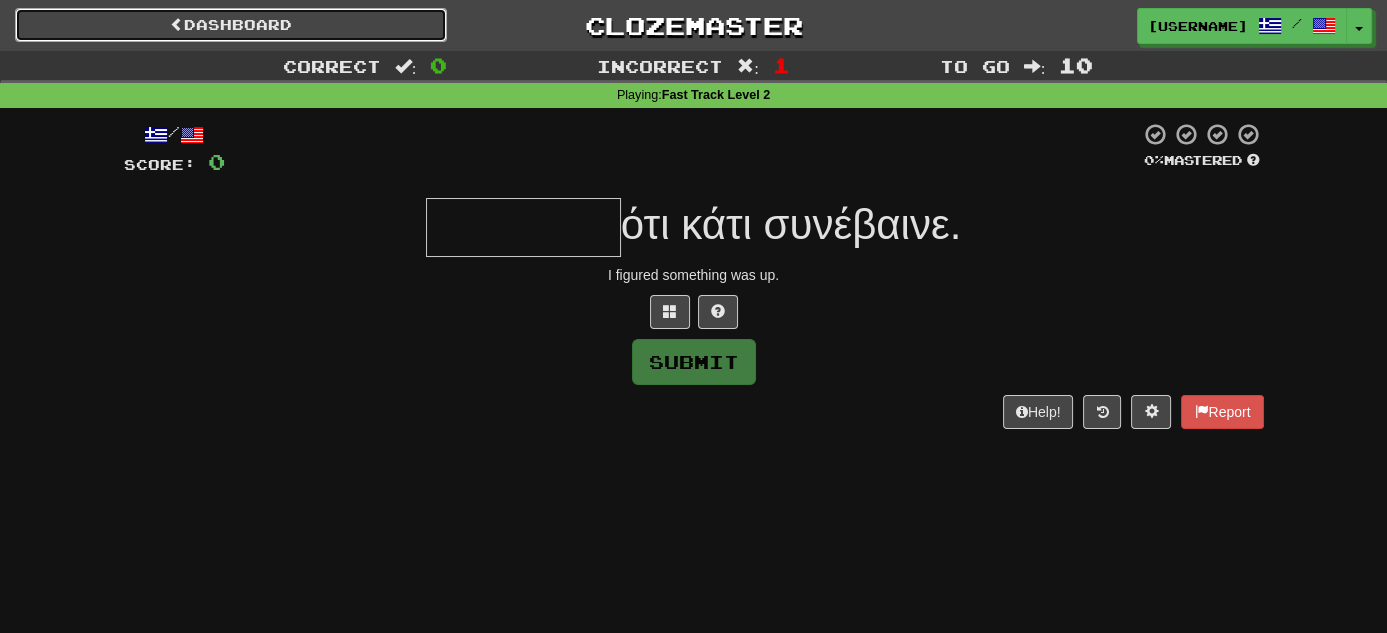 click on "Dashboard" at bounding box center [231, 25] 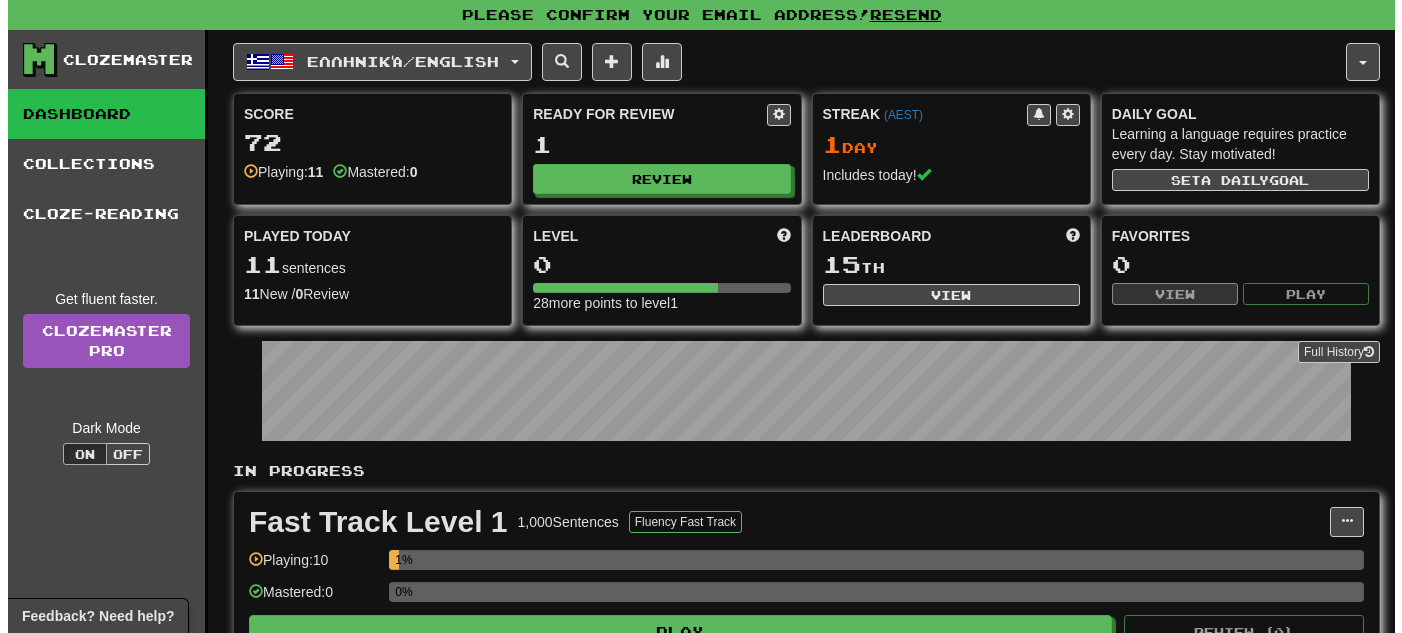 scroll, scrollTop: 0, scrollLeft: 0, axis: both 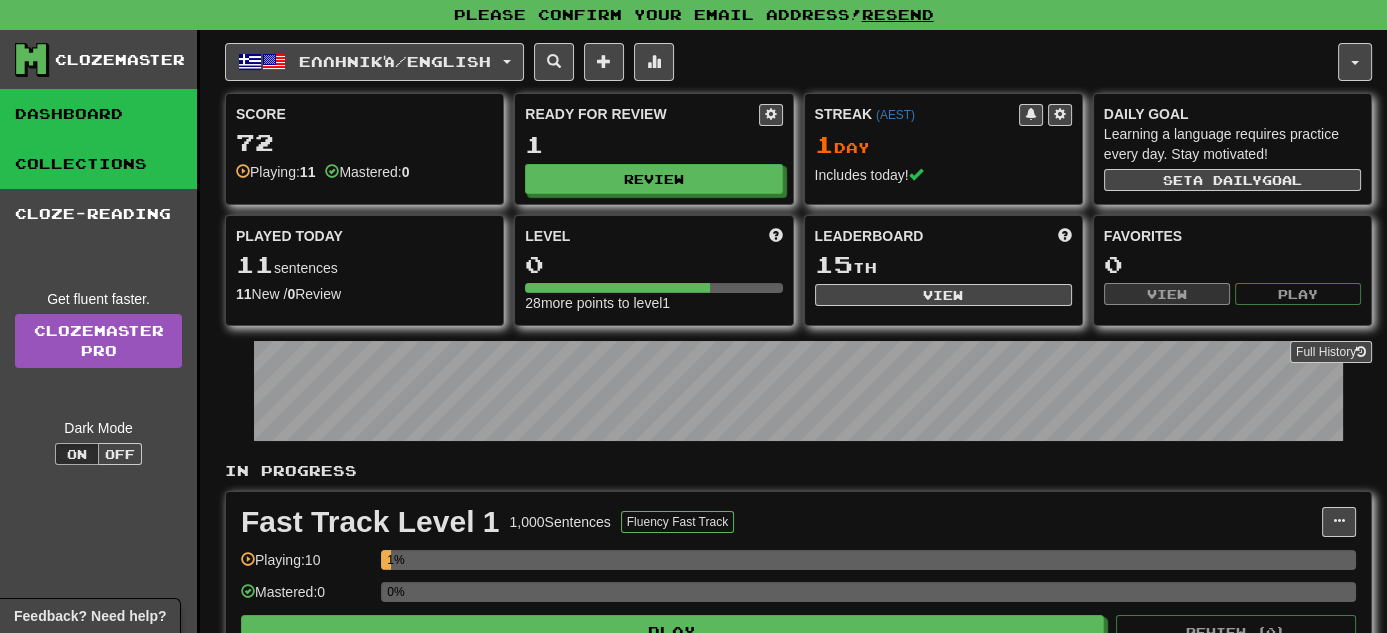 click on "Collections" at bounding box center [98, 164] 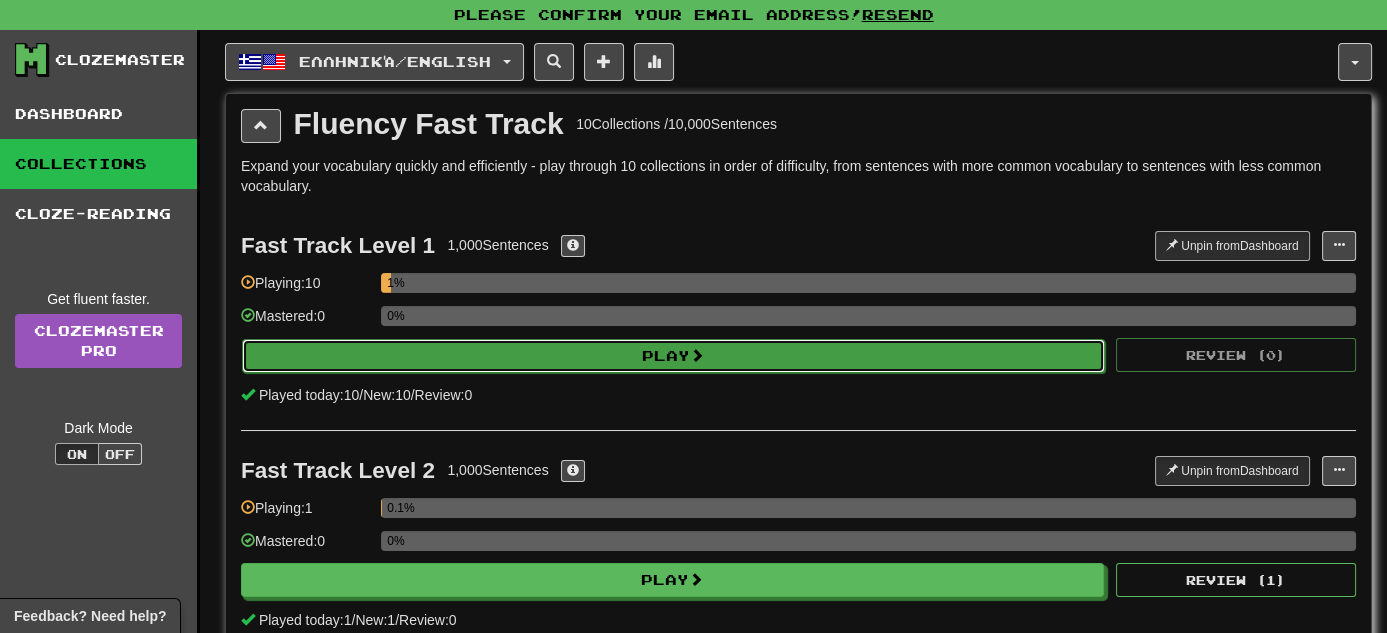 click on "Play" at bounding box center (673, 356) 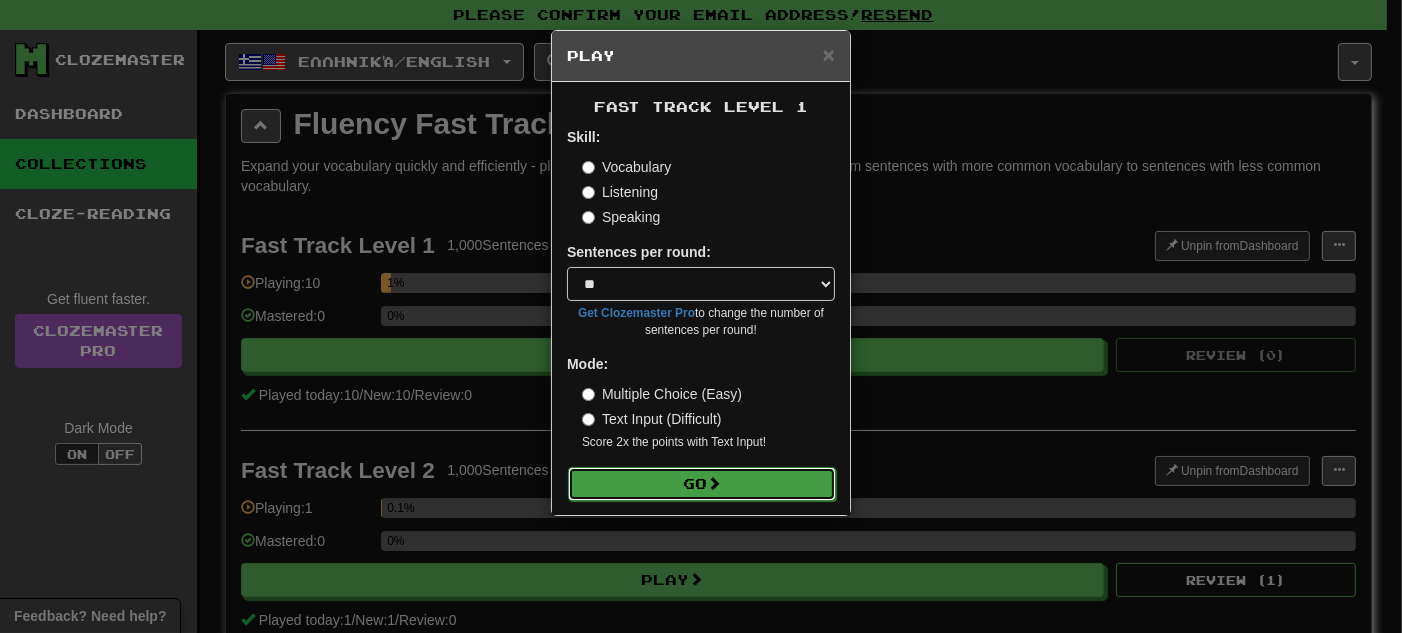 click at bounding box center (714, 483) 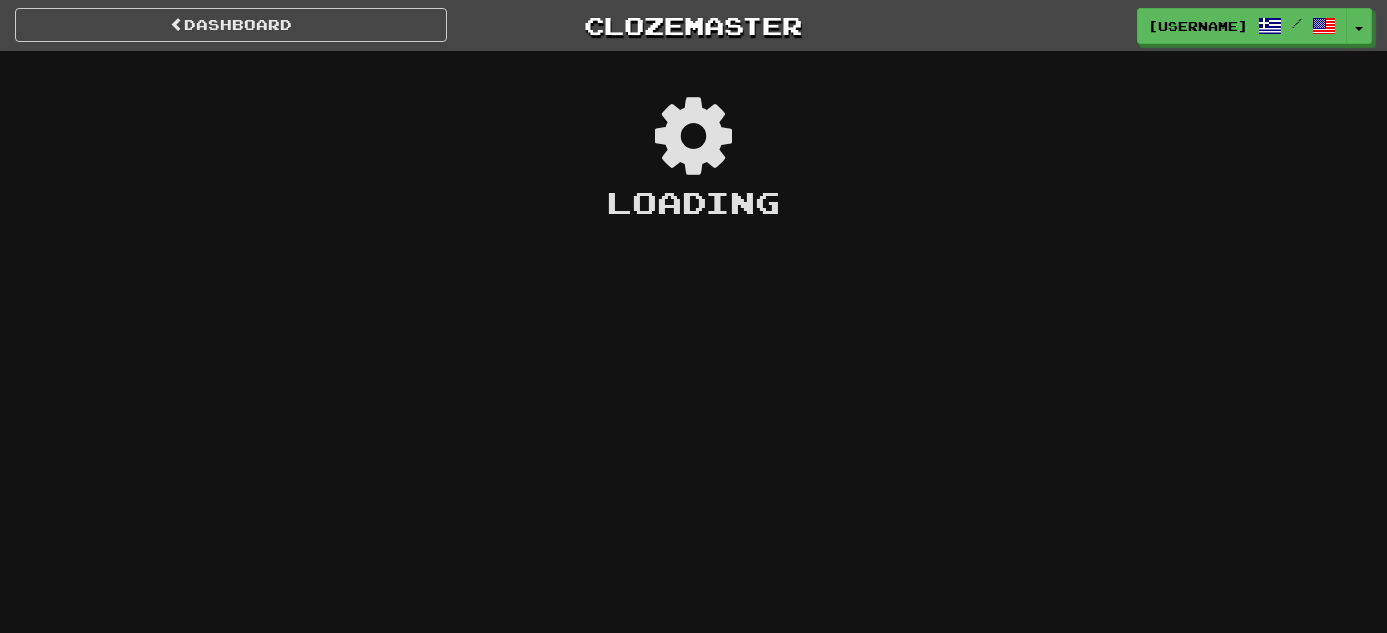 scroll, scrollTop: 0, scrollLeft: 0, axis: both 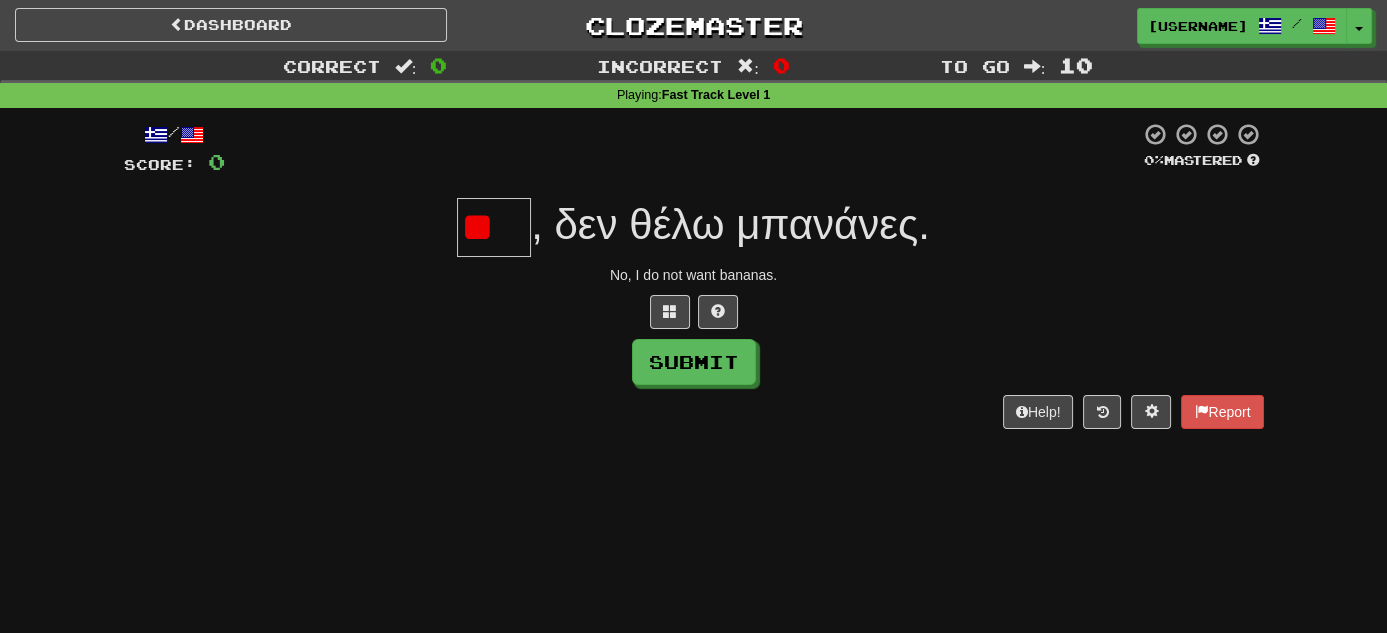 type on "*" 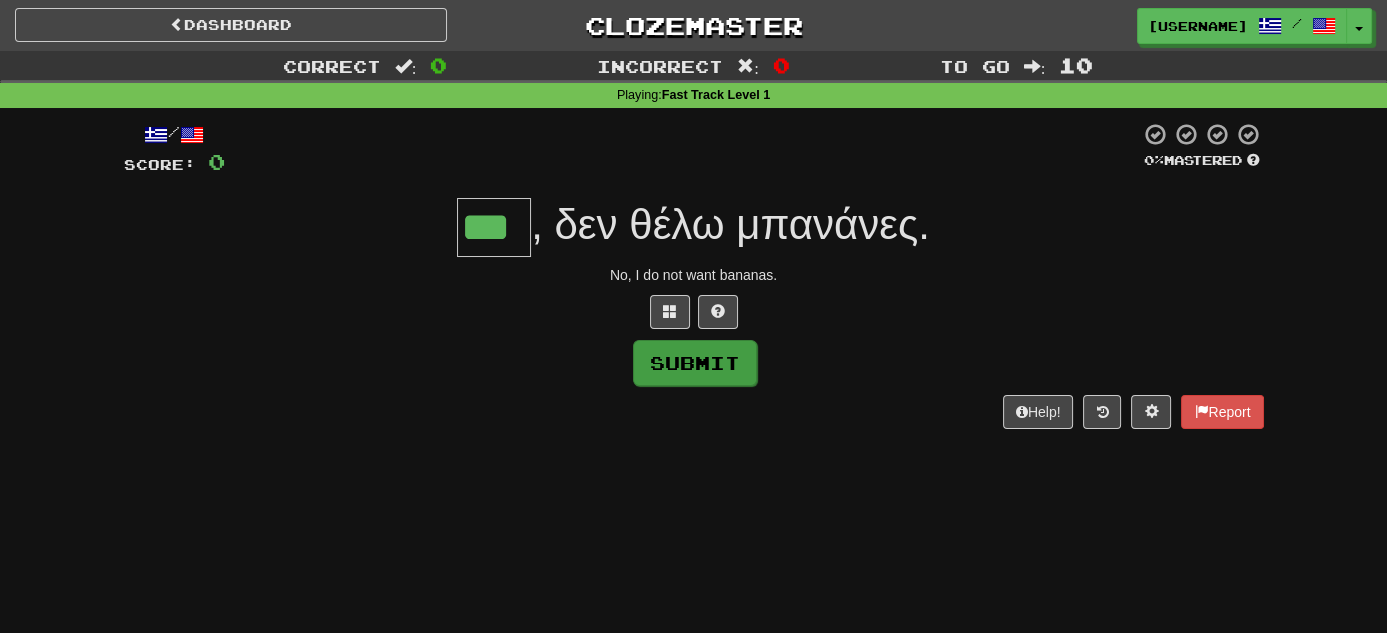 type on "***" 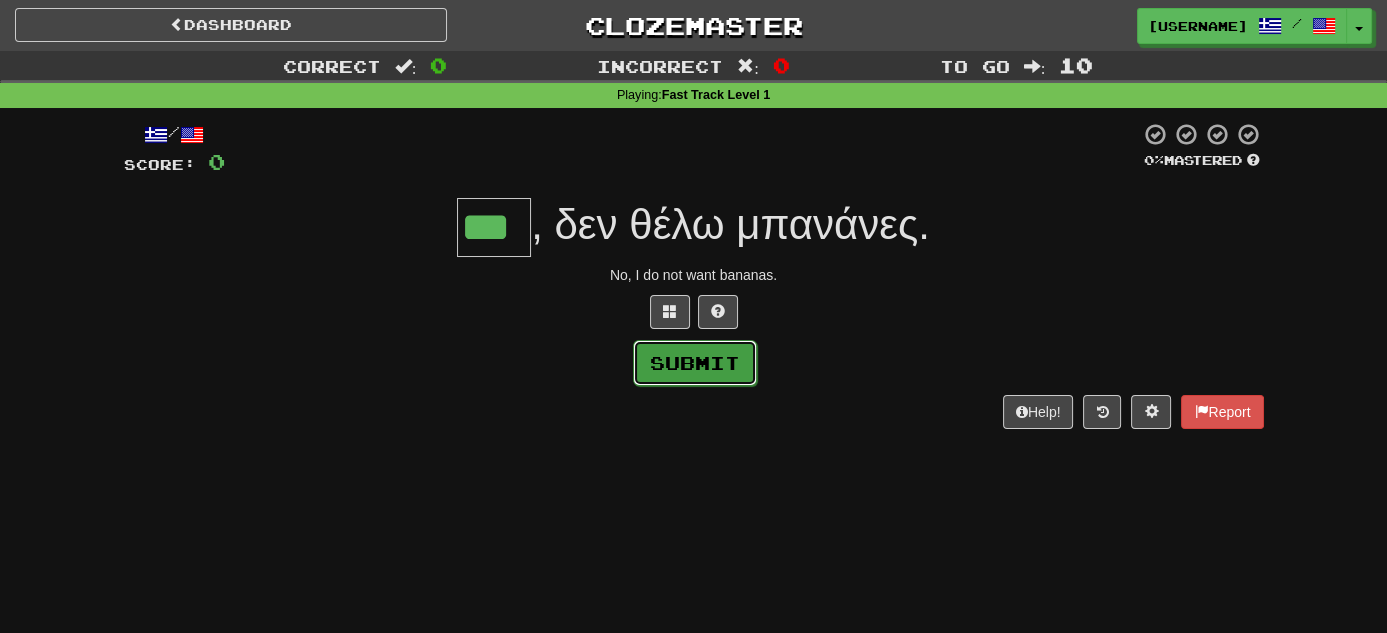 click on "Submit" at bounding box center [695, 363] 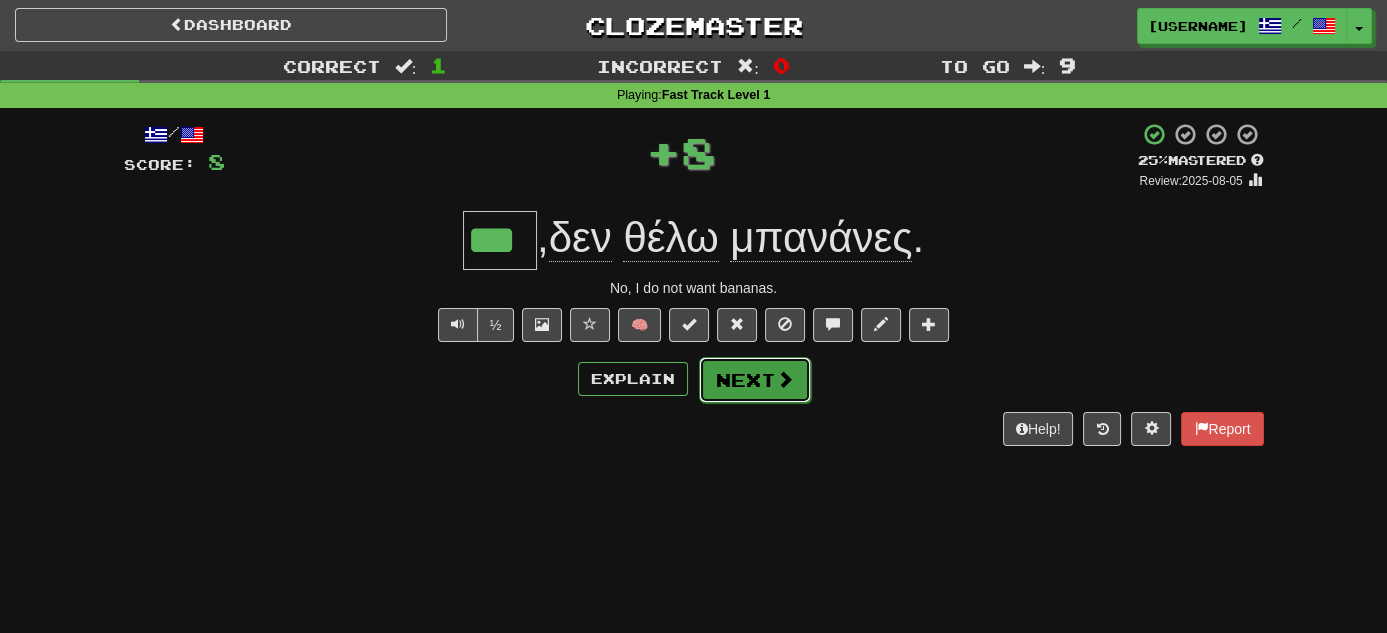 click on "Next" at bounding box center [755, 380] 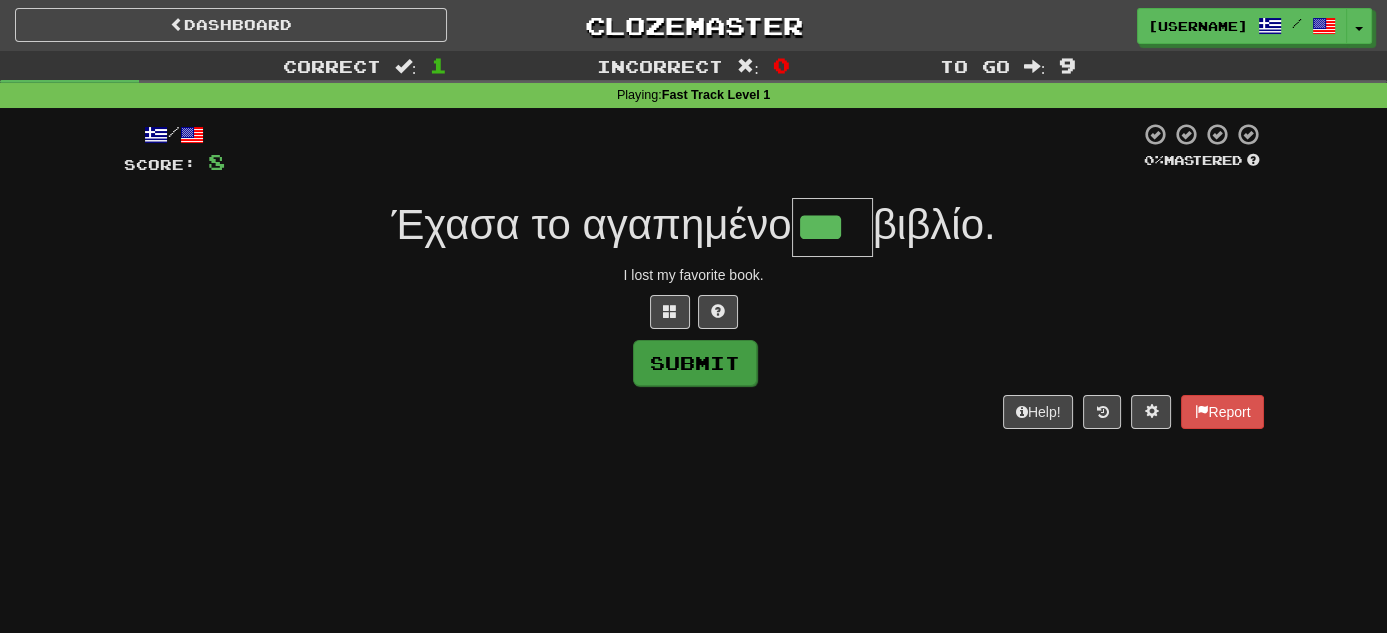 type on "***" 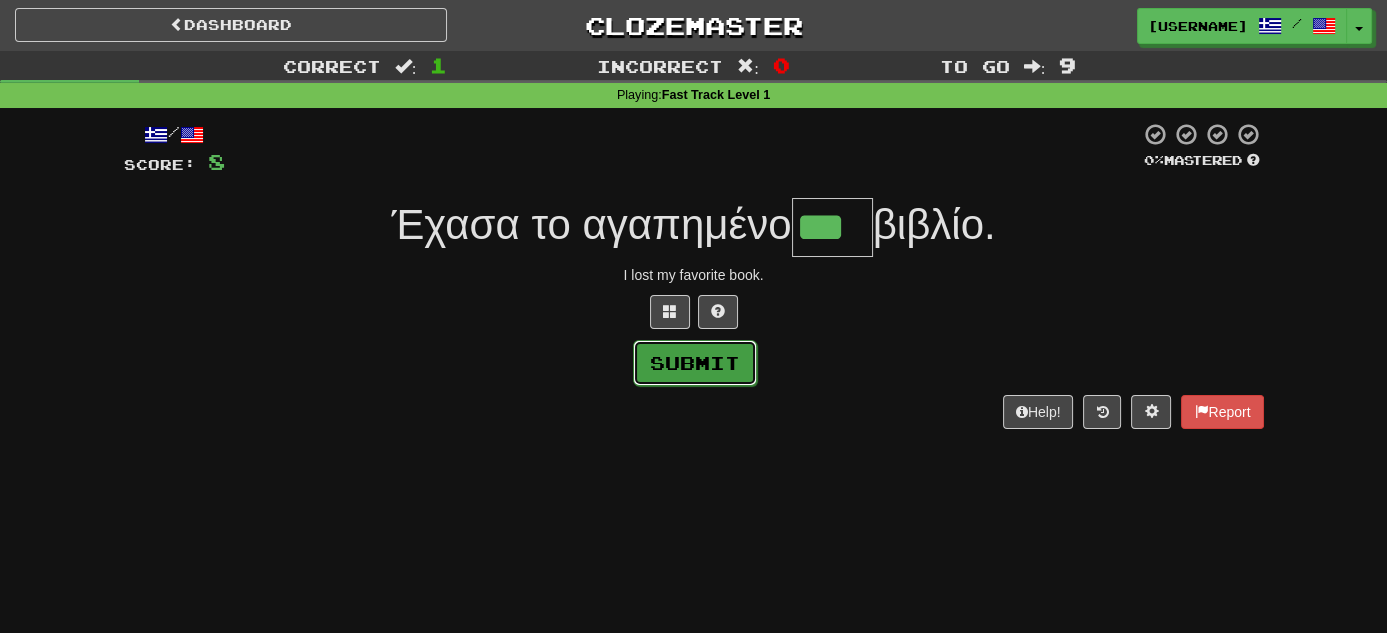 click on "Submit" at bounding box center (695, 363) 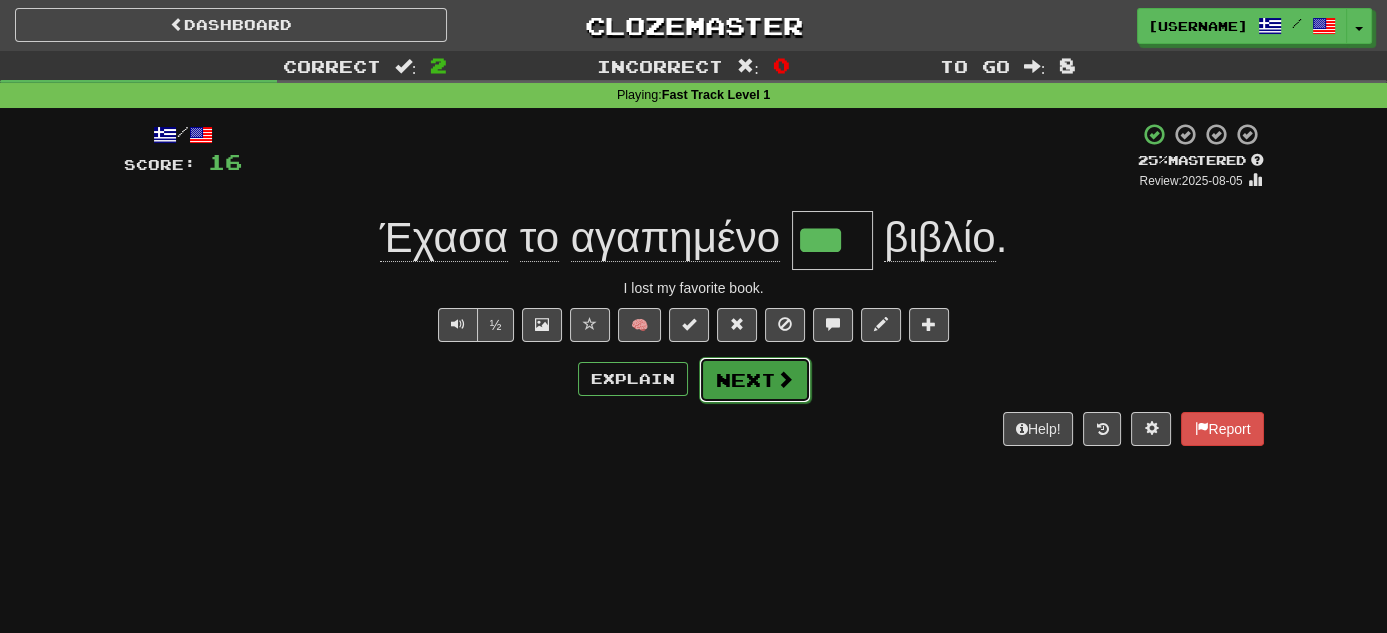 click on "Next" at bounding box center [755, 380] 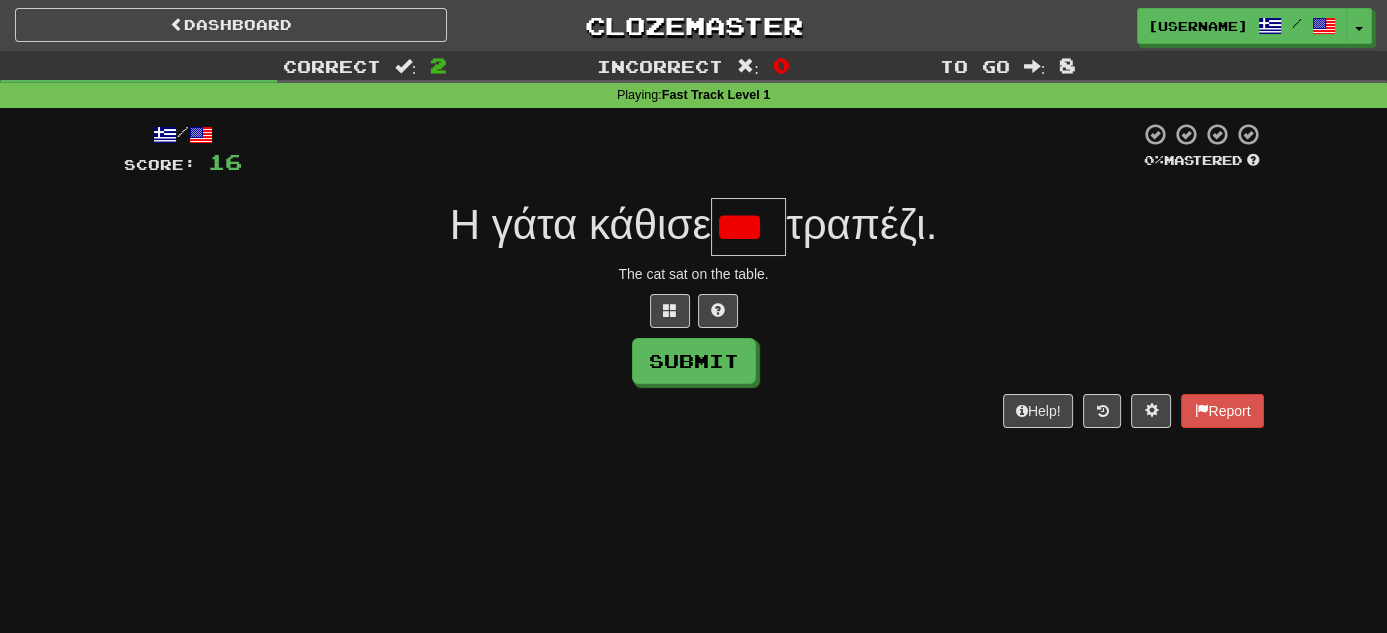 scroll, scrollTop: 0, scrollLeft: 0, axis: both 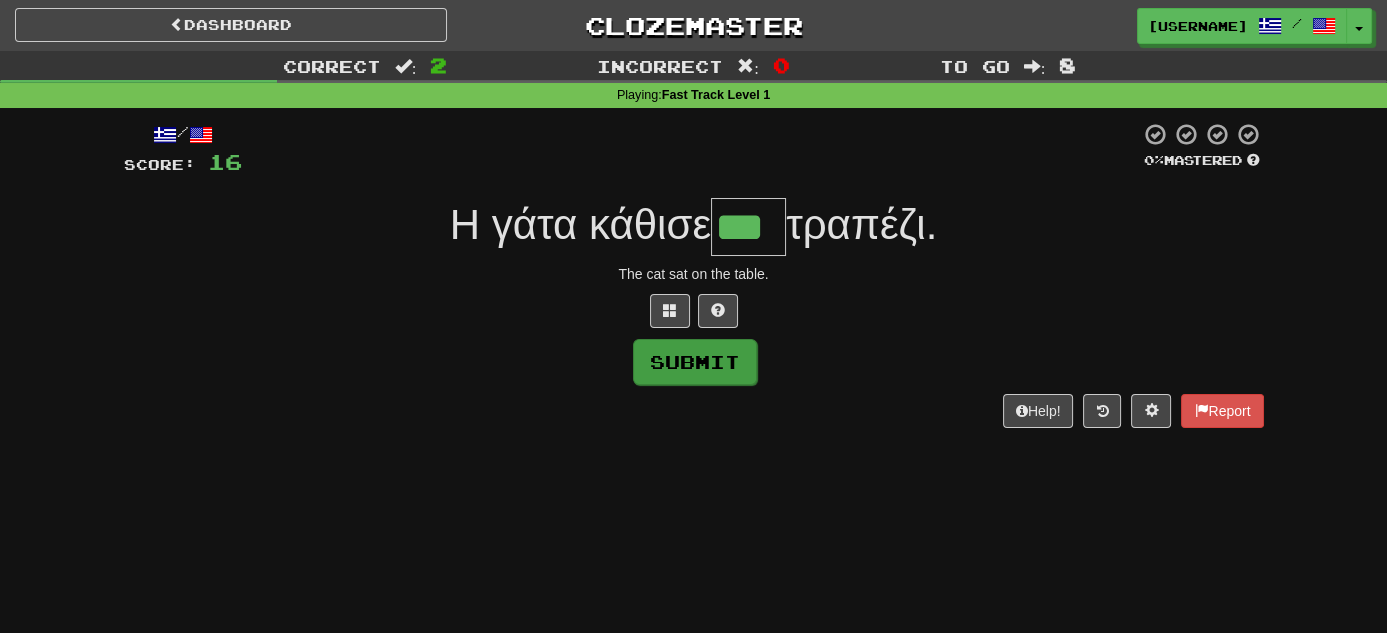 type on "***" 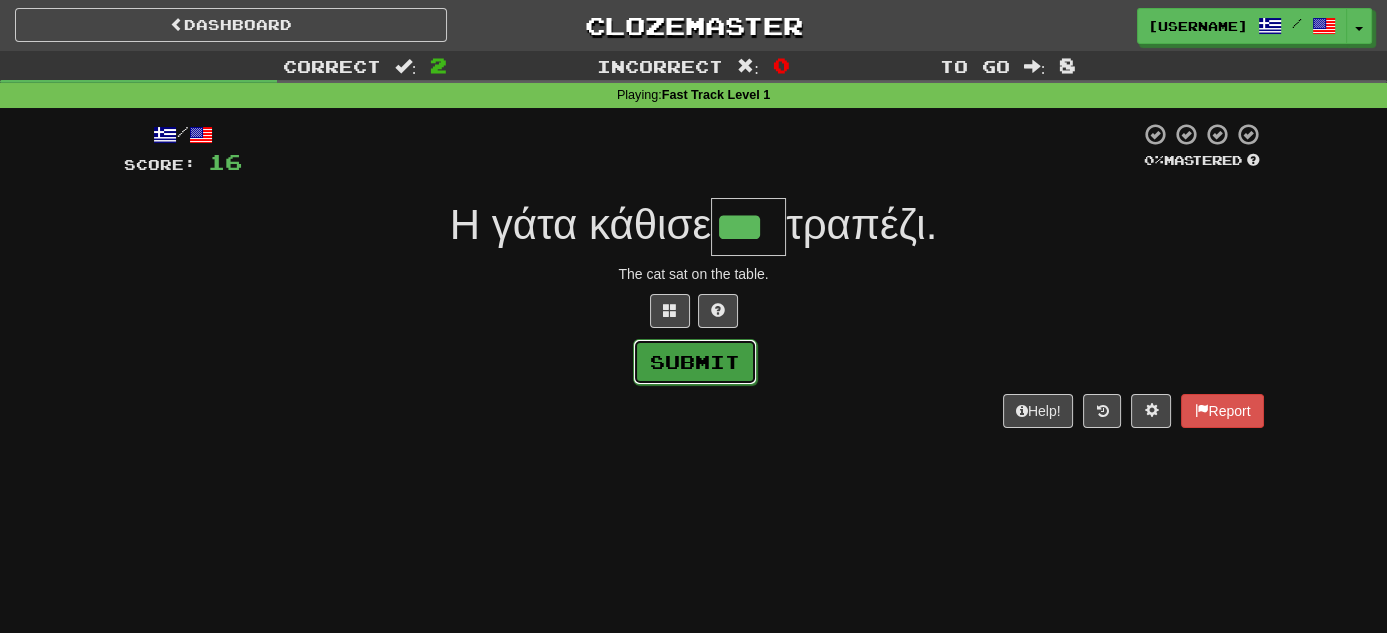 click on "Submit" at bounding box center (695, 362) 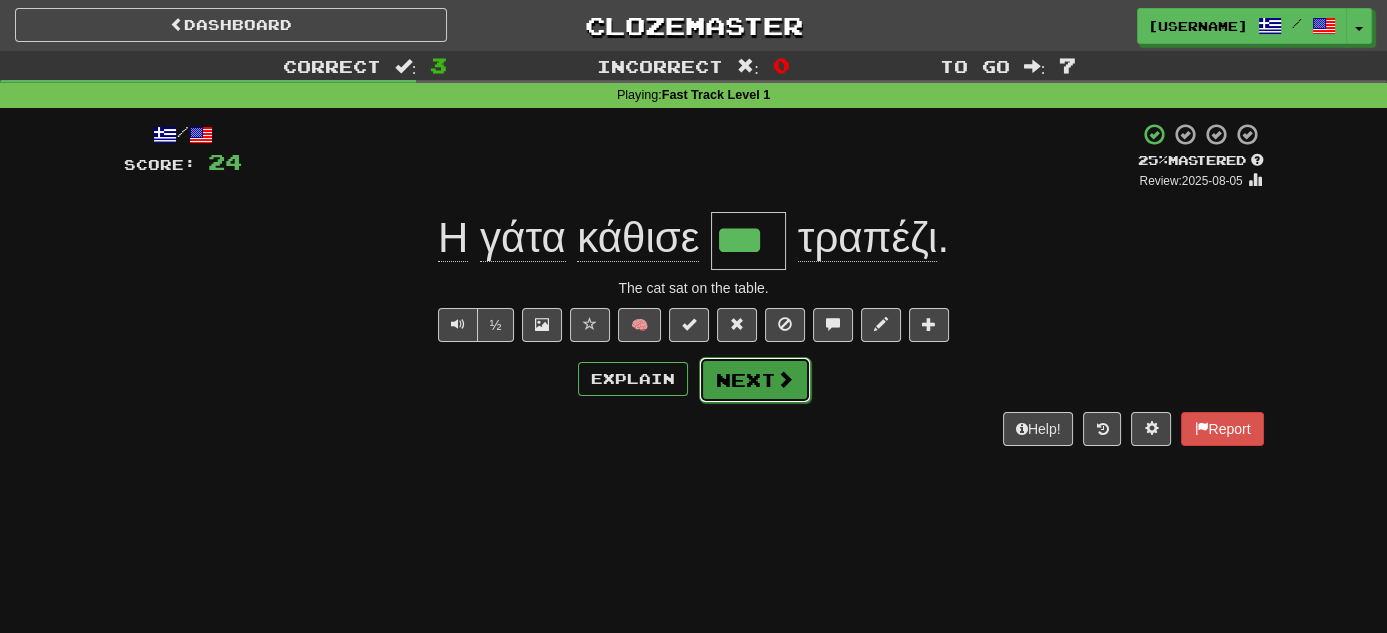 click on "Next" at bounding box center [755, 380] 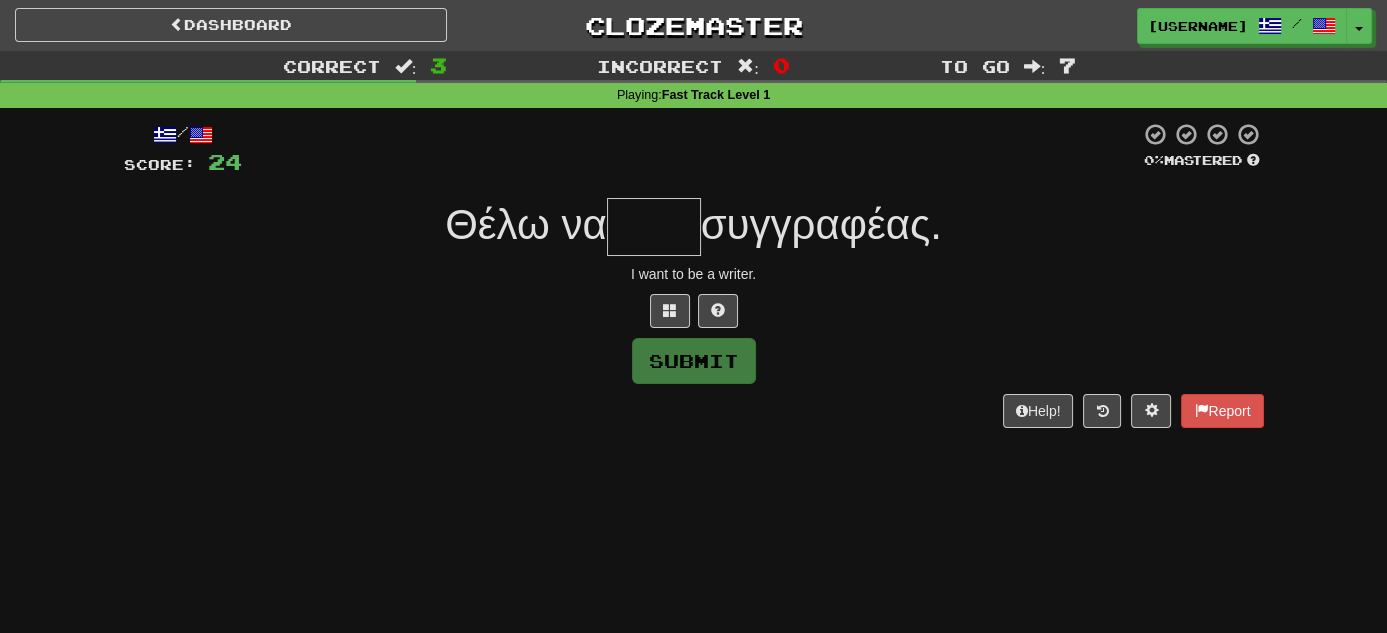 type on "*" 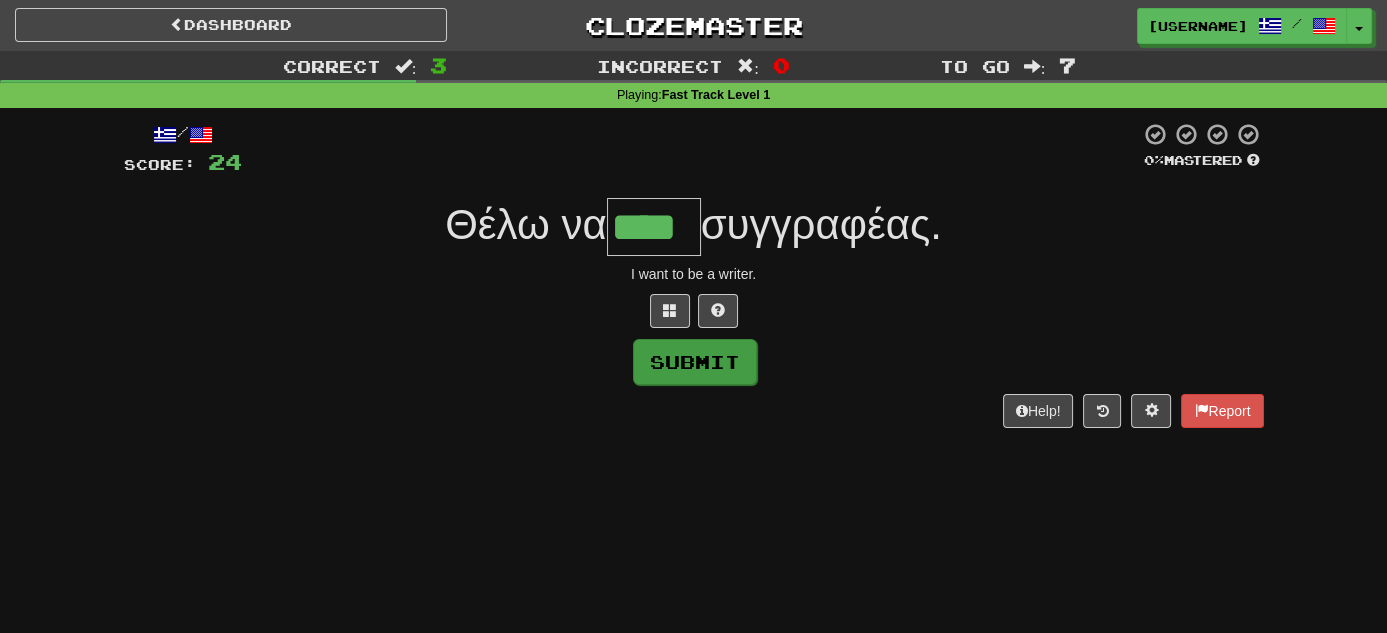 type on "****" 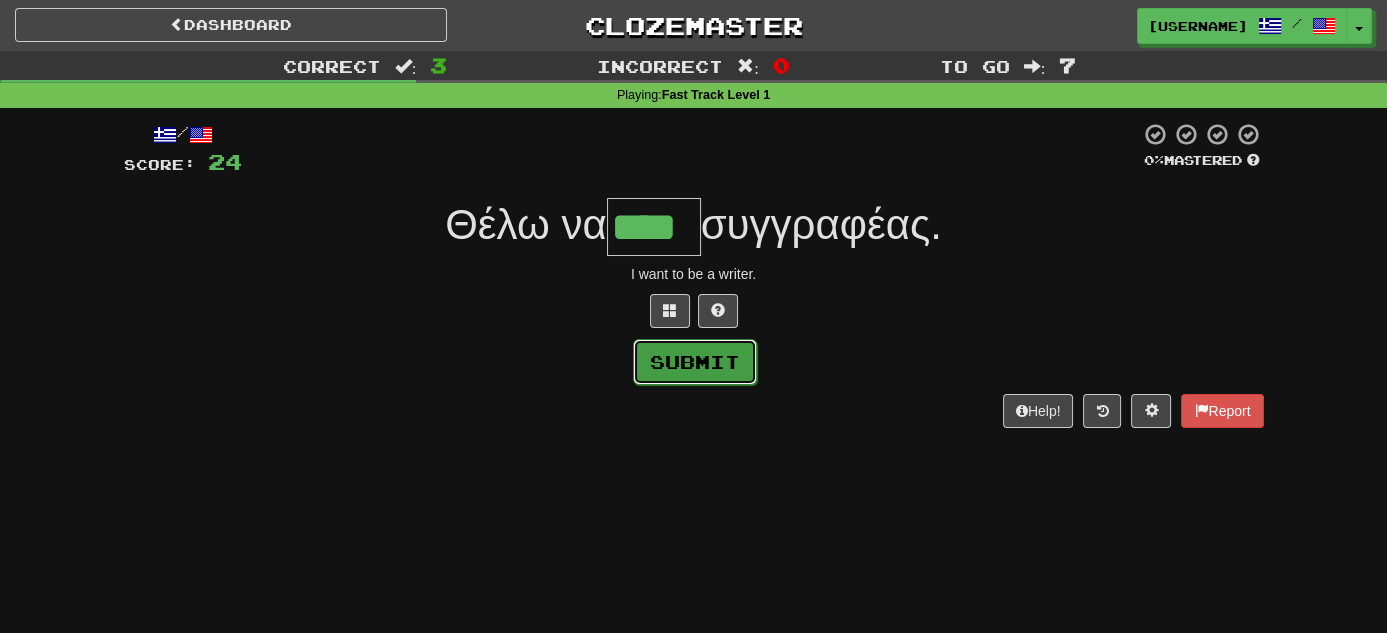 click on "Submit" at bounding box center (695, 362) 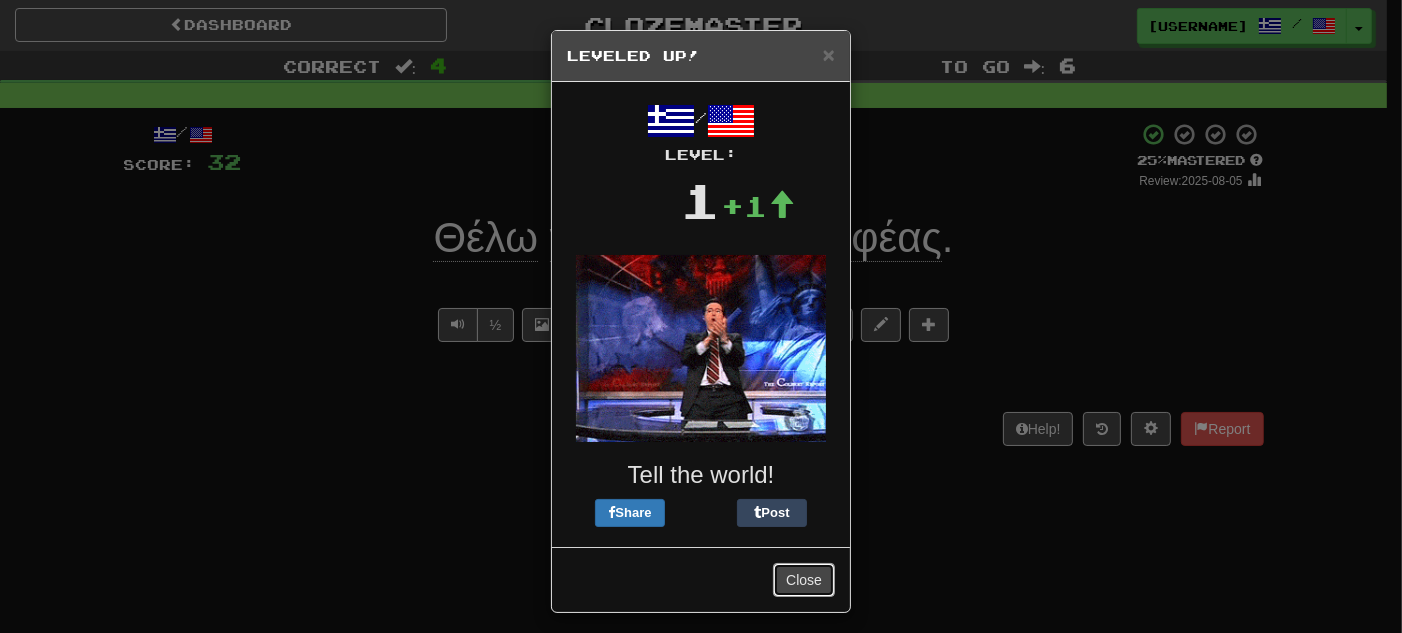 click on "Close" at bounding box center [804, 580] 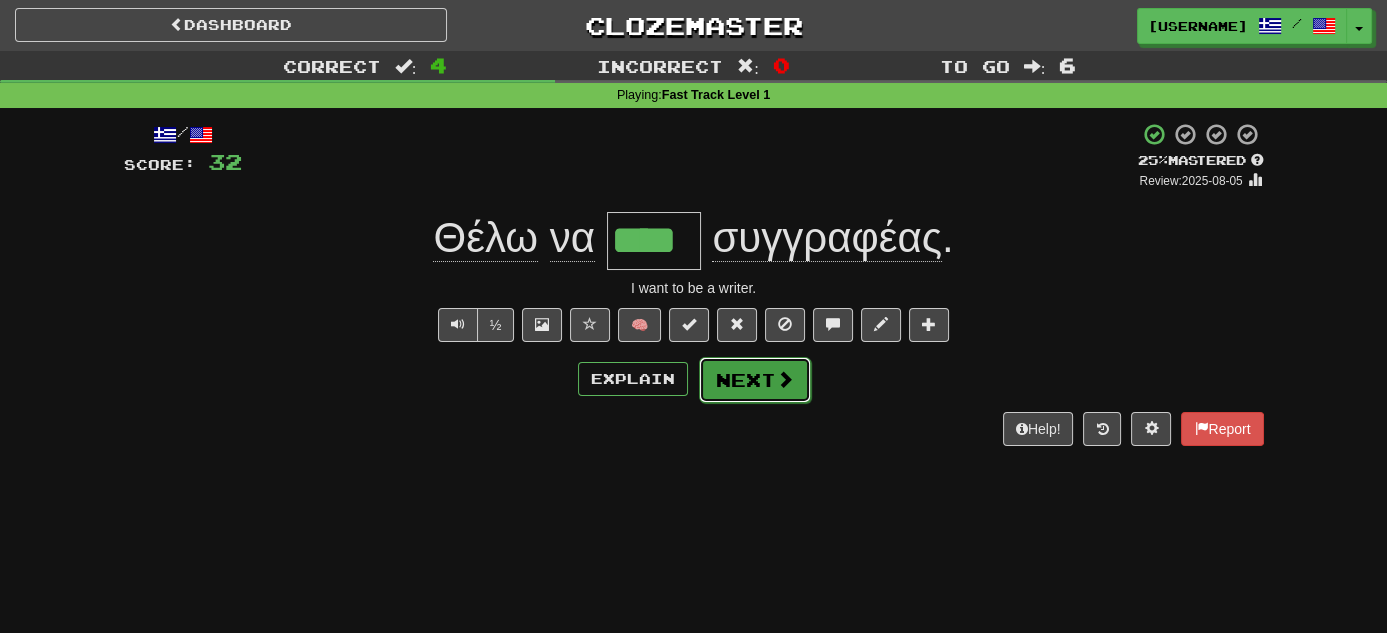 click at bounding box center [785, 379] 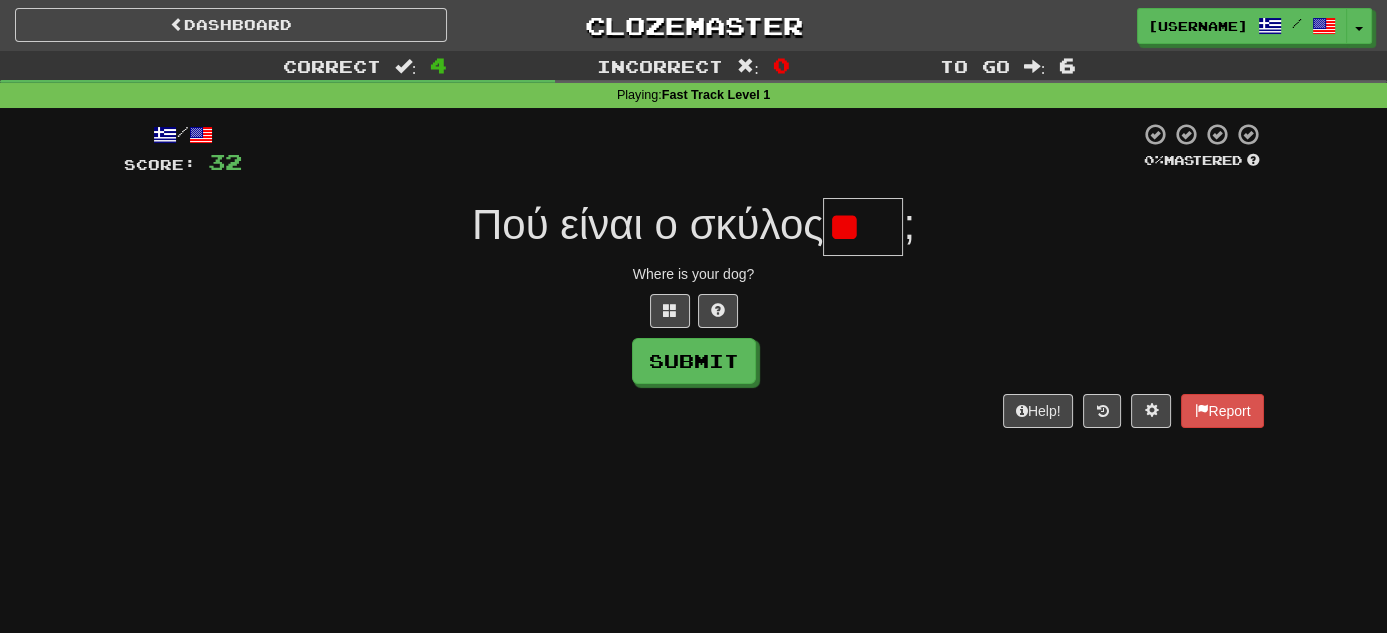 scroll, scrollTop: 0, scrollLeft: 0, axis: both 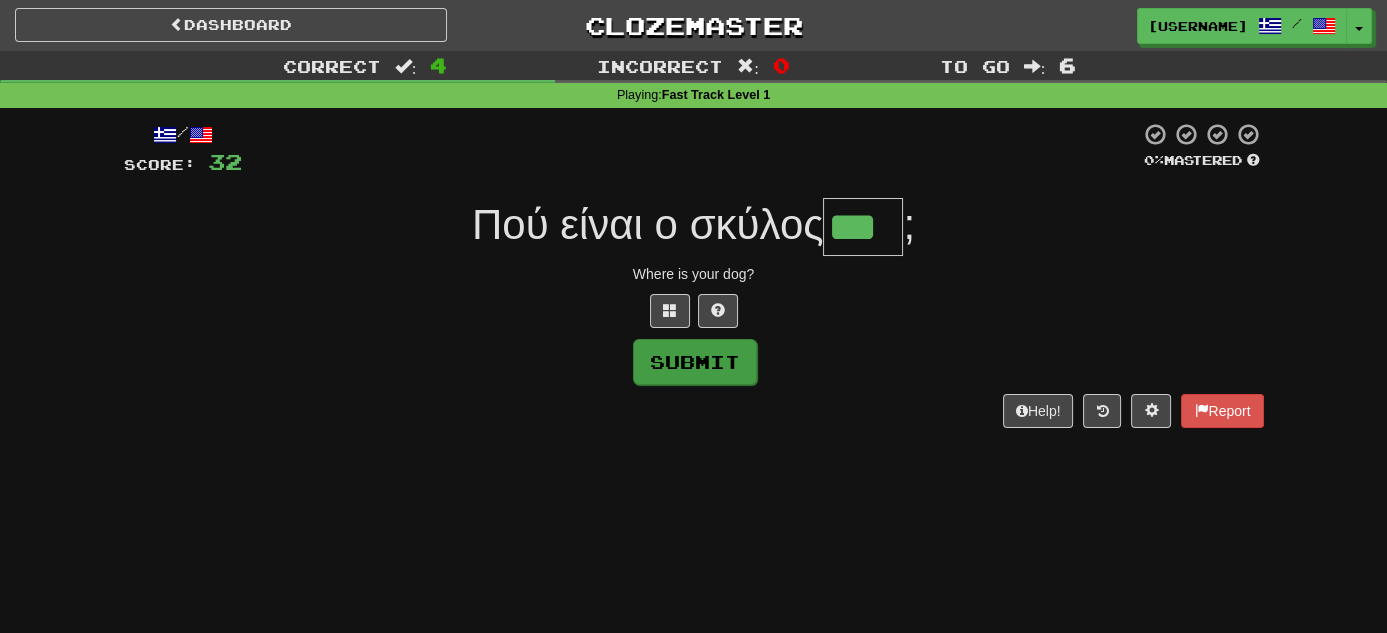 type on "***" 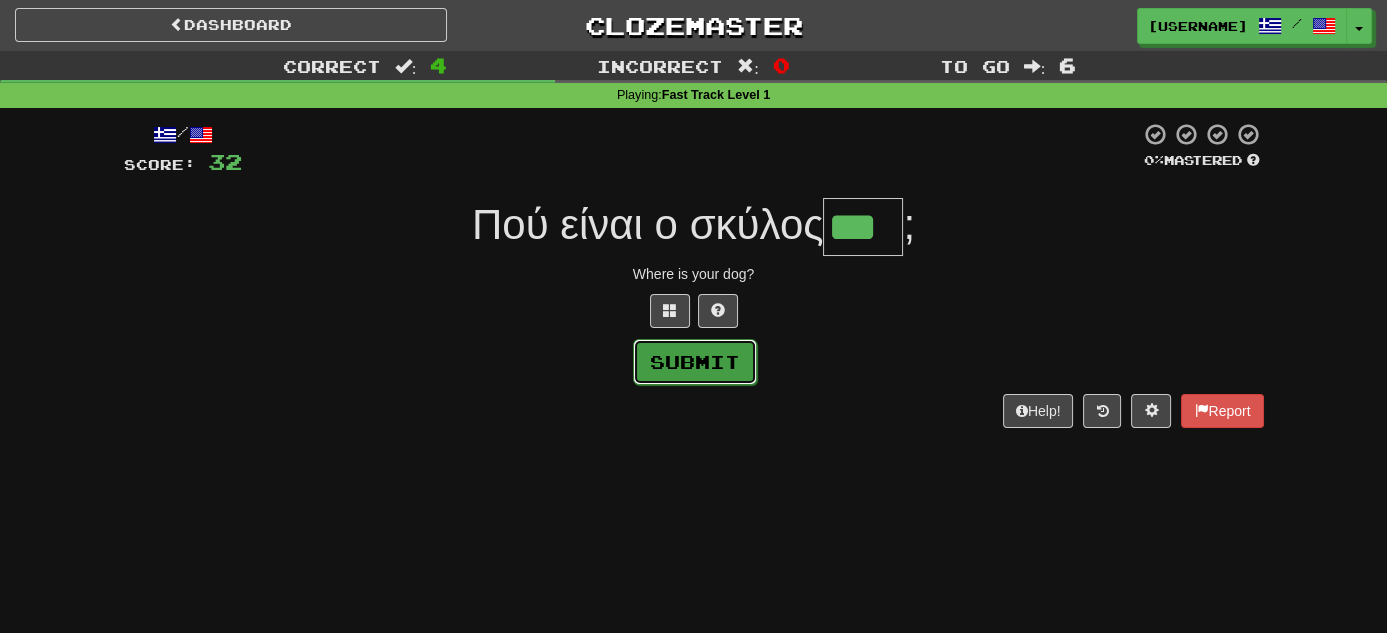 click on "Submit" at bounding box center [695, 362] 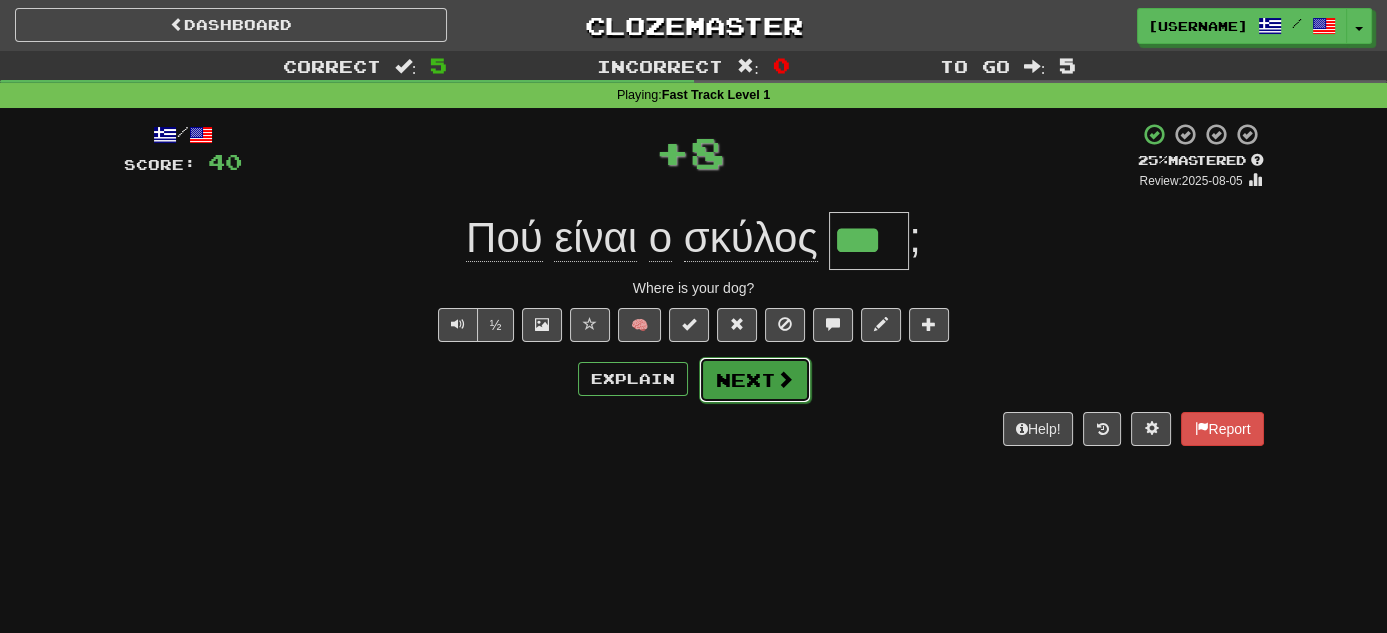 click on "Next" at bounding box center [755, 380] 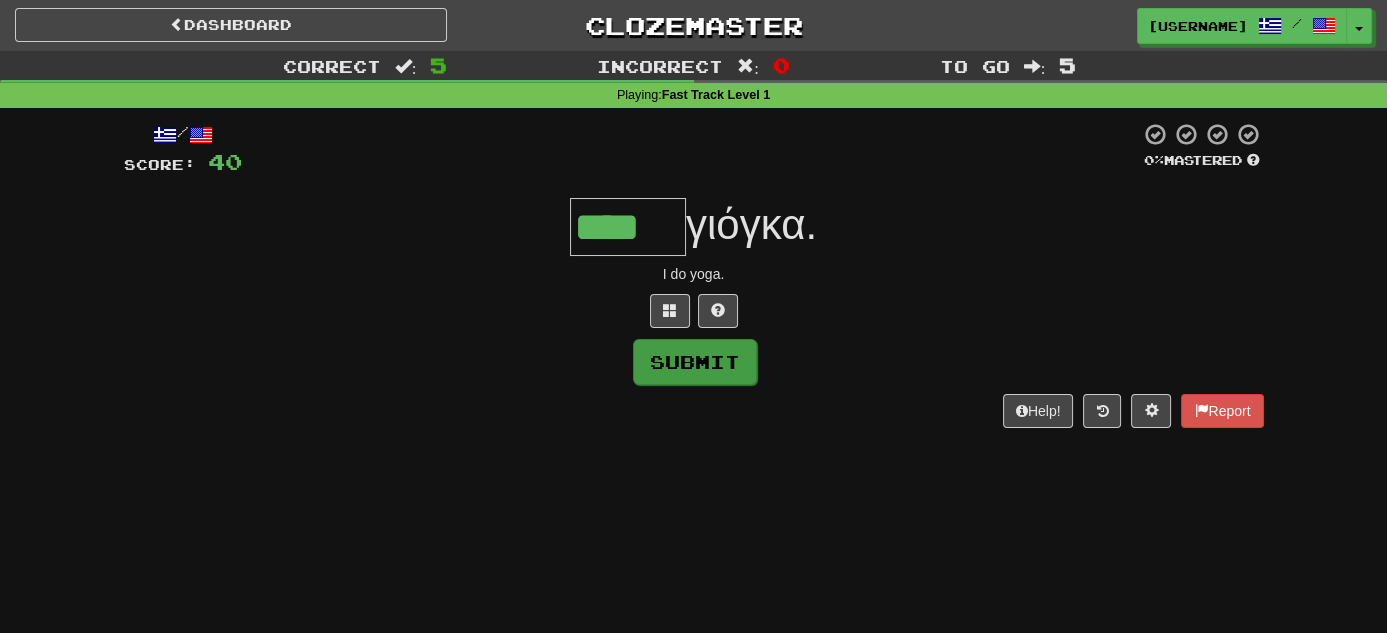 type on "****" 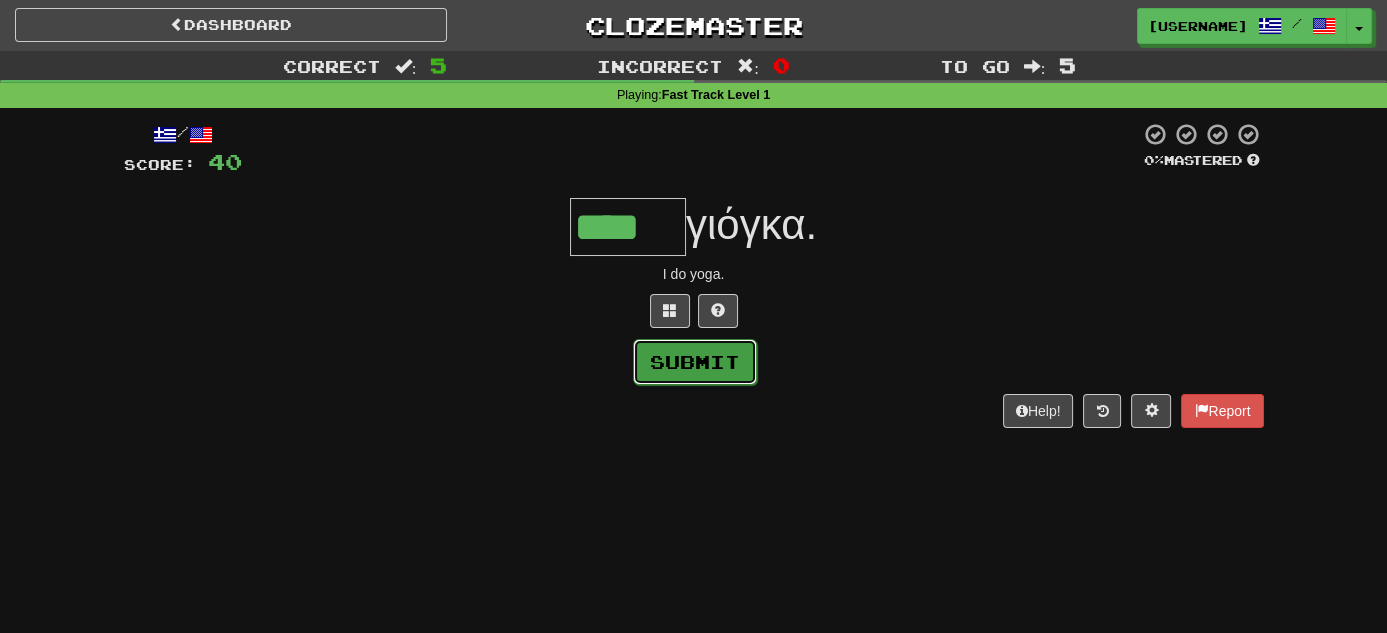 click on "Submit" at bounding box center (695, 362) 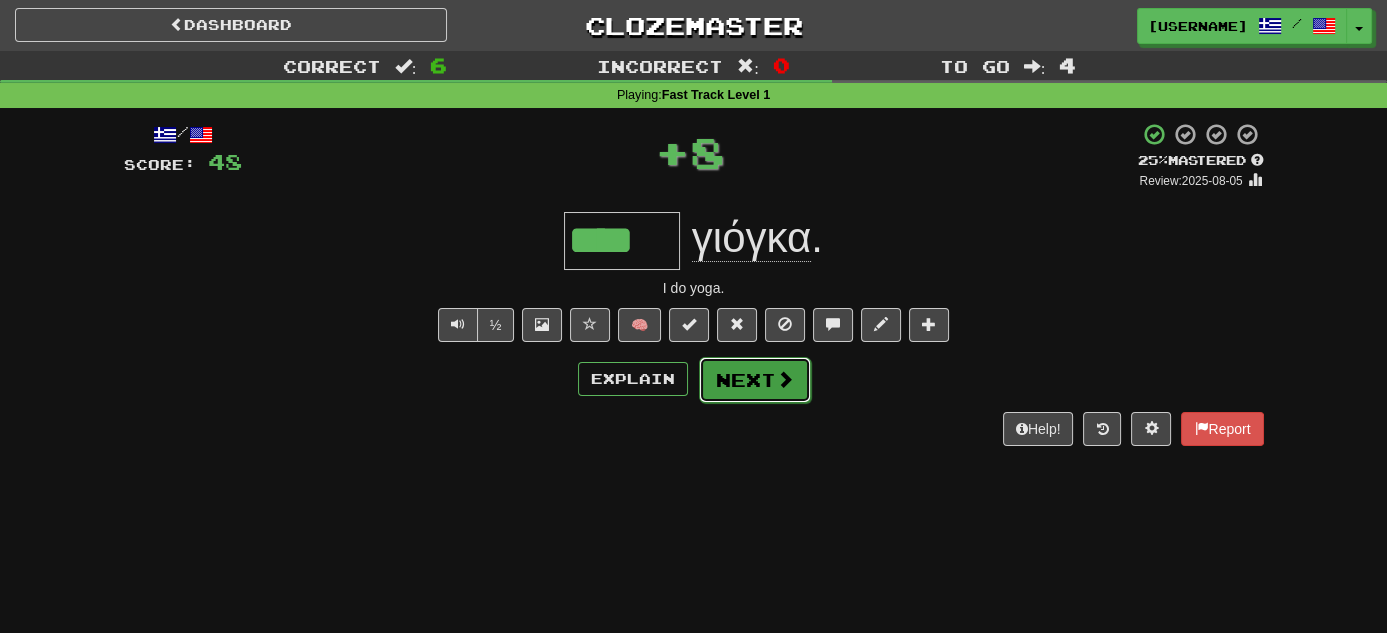 click on "Next" at bounding box center [755, 380] 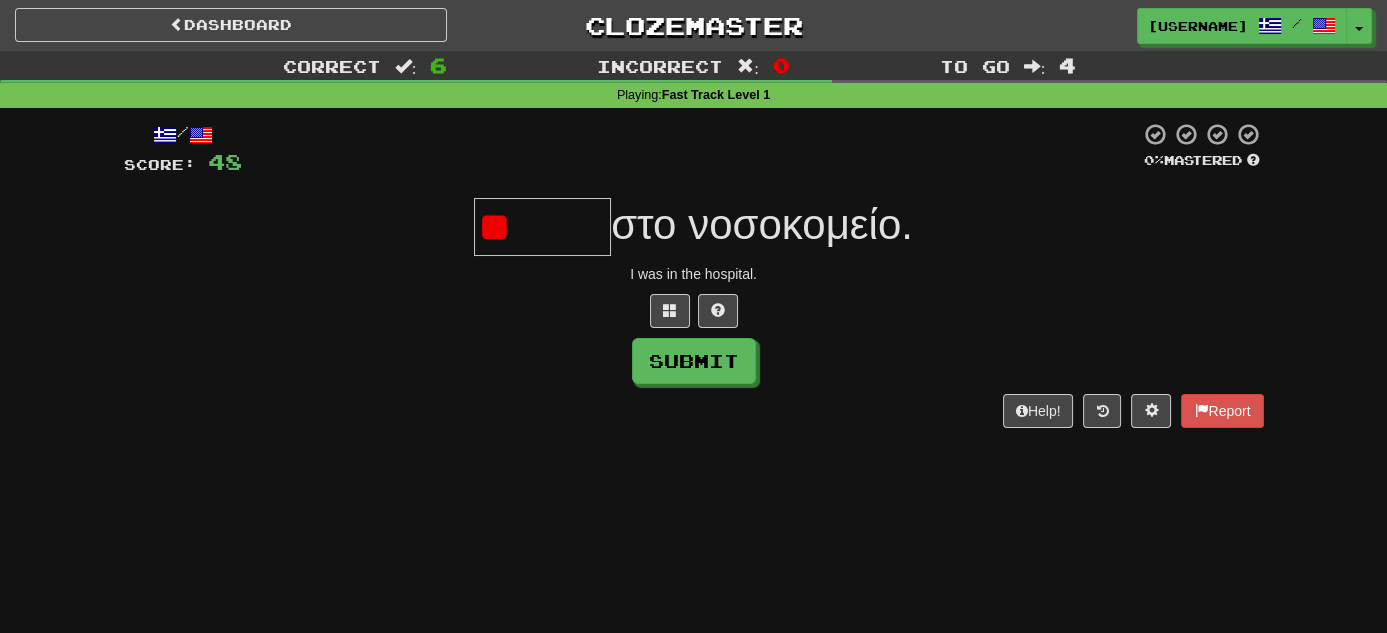 type on "*" 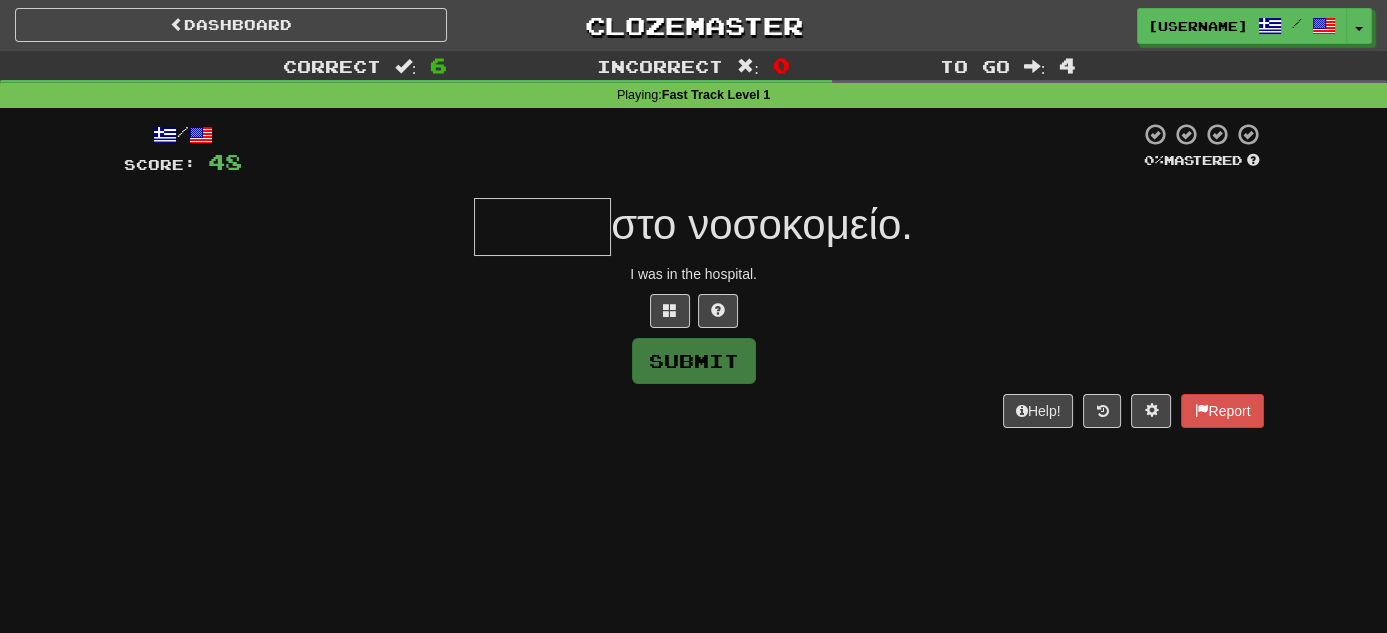 type on "*" 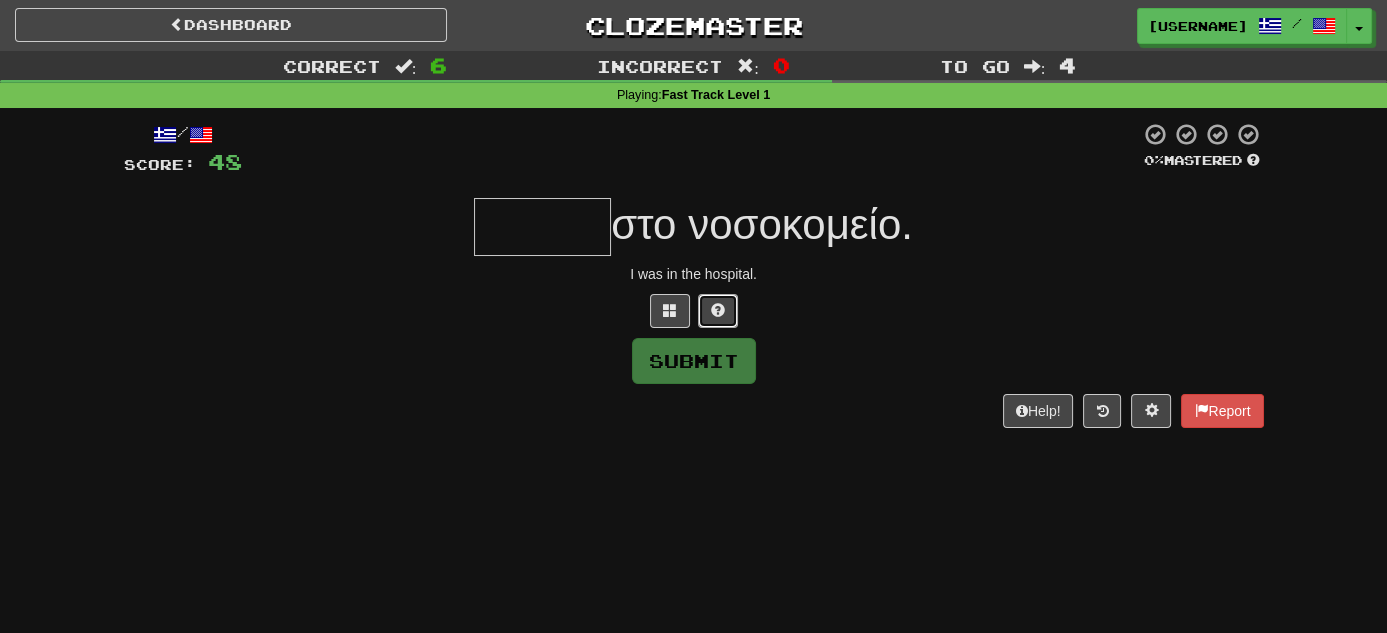 click at bounding box center [718, 310] 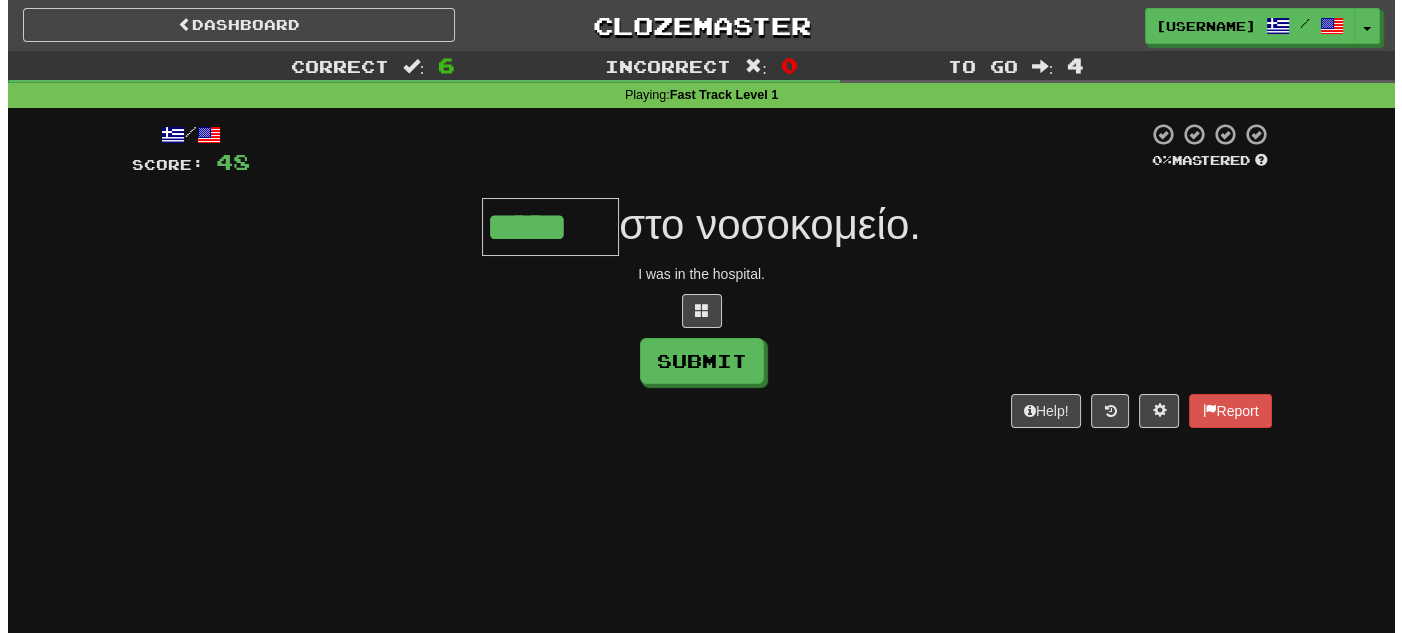 scroll, scrollTop: 0, scrollLeft: 0, axis: both 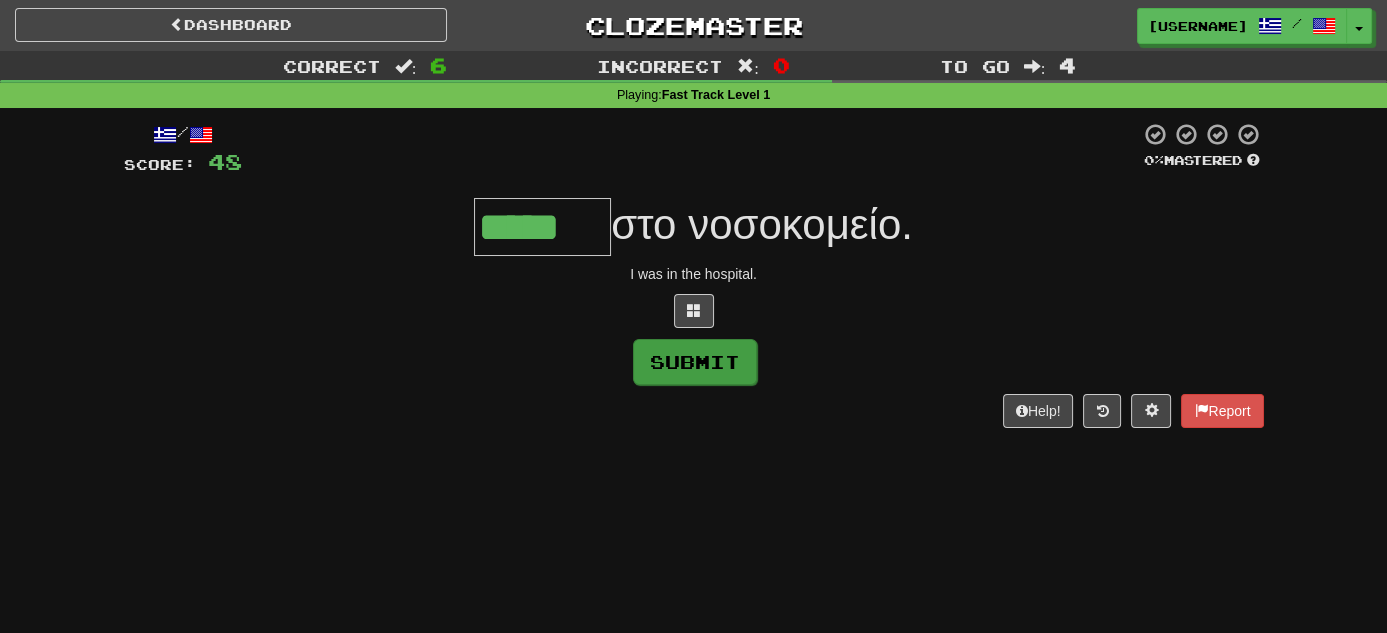 type on "*****" 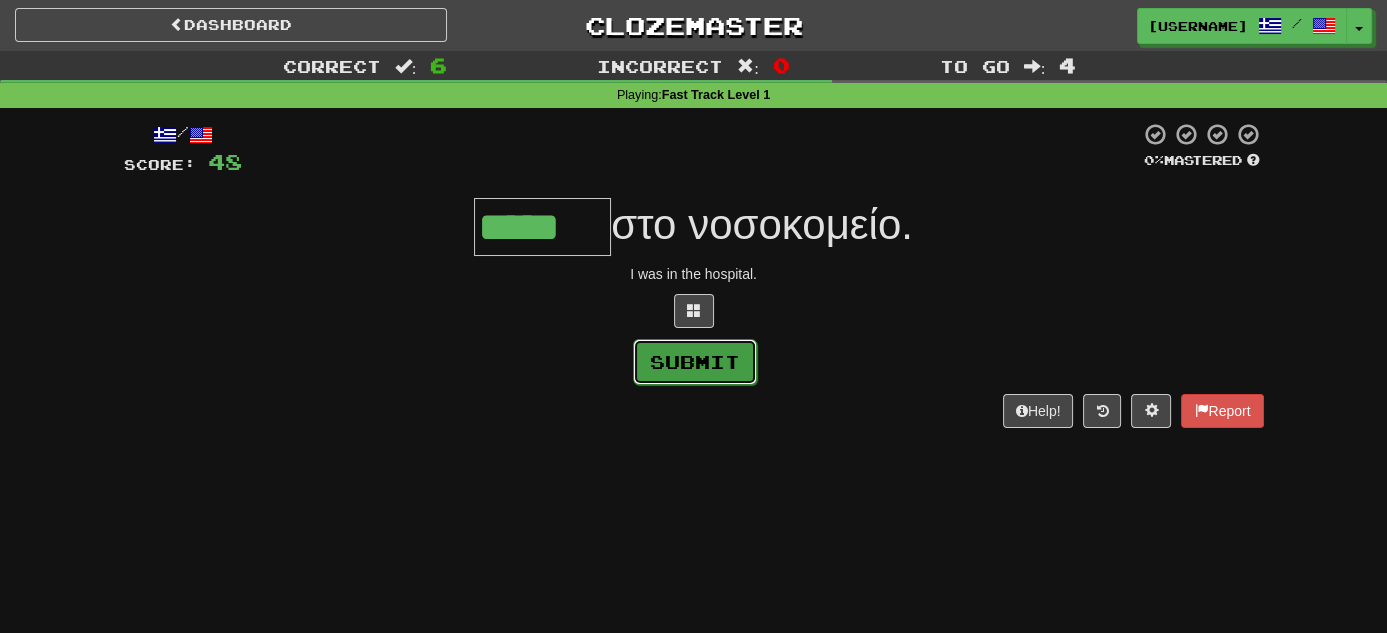 click on "Submit" at bounding box center (695, 362) 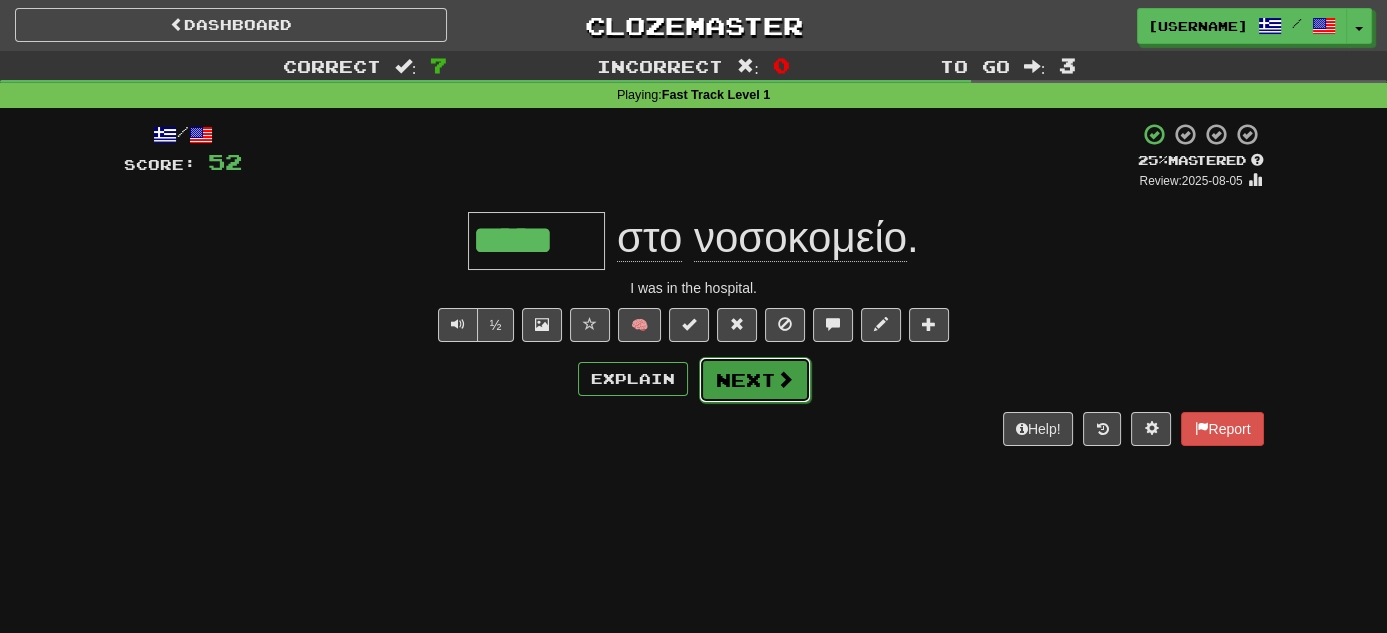 click on "Next" at bounding box center (755, 380) 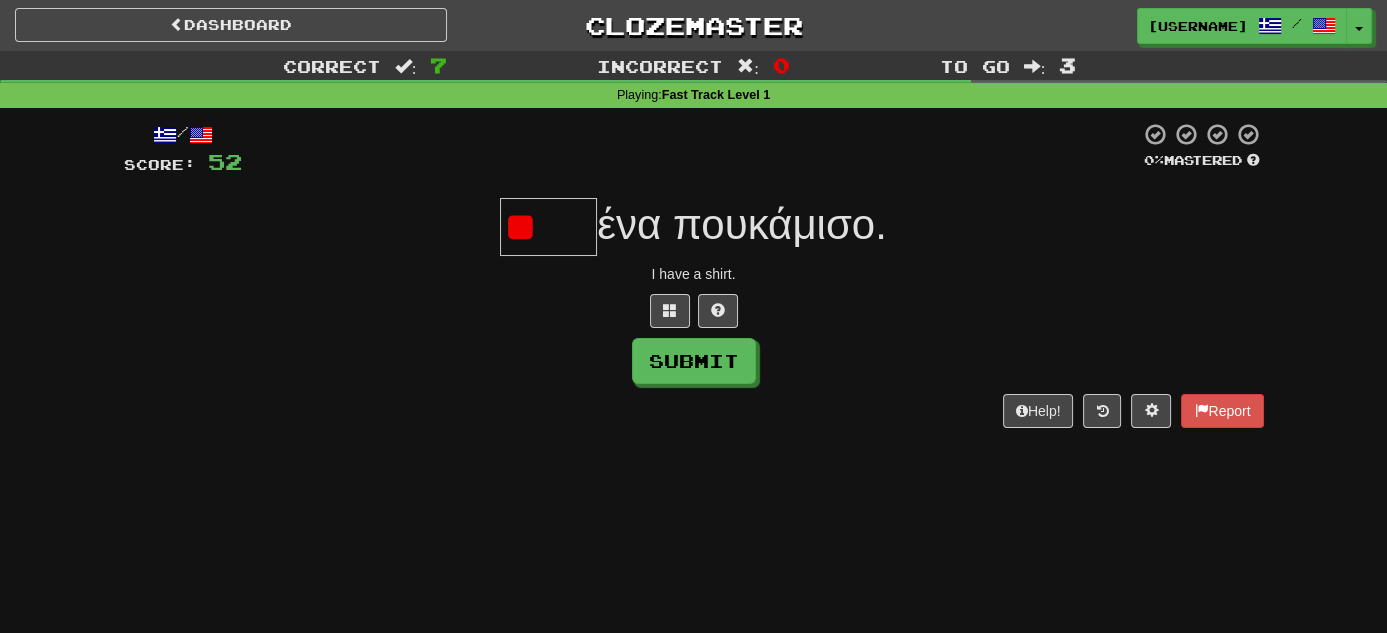 type on "*" 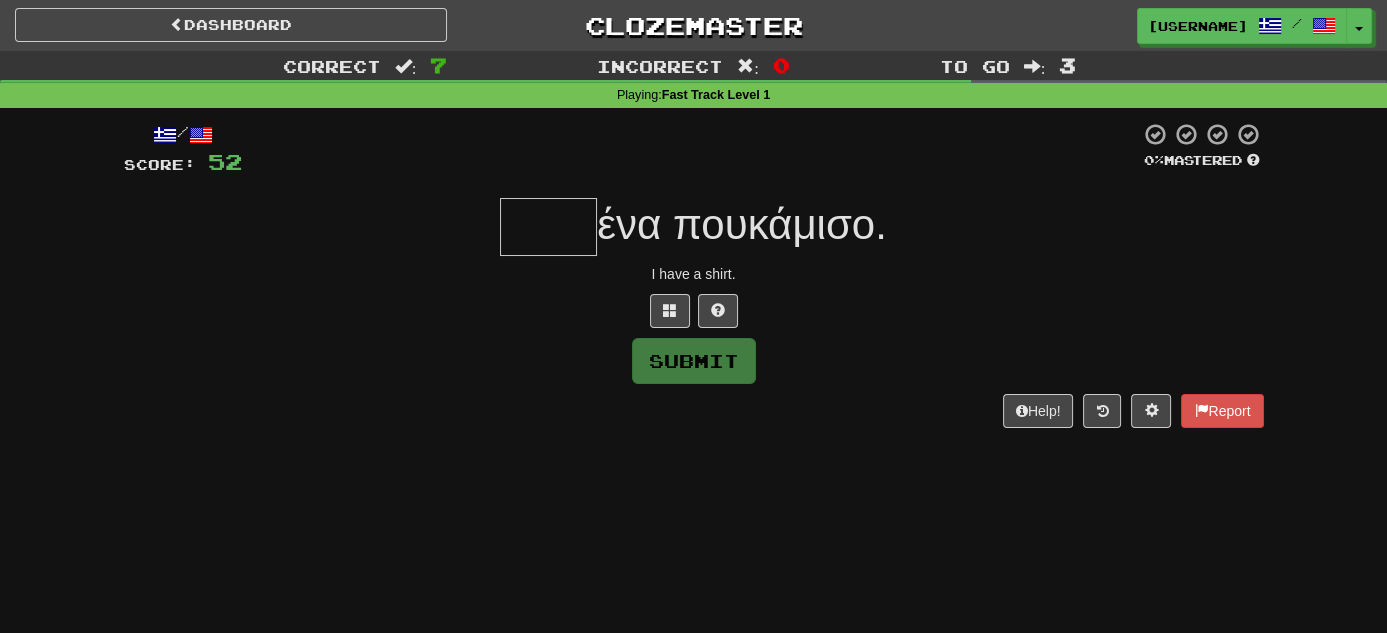 type on "*" 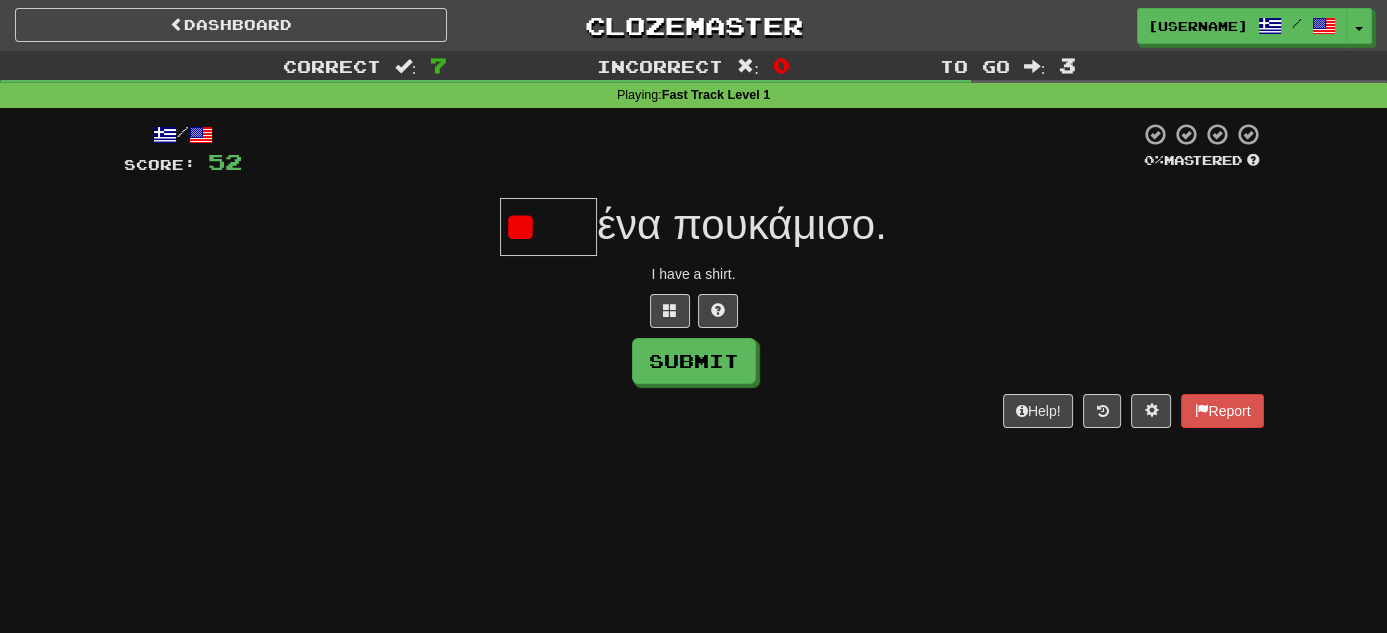 type on "*" 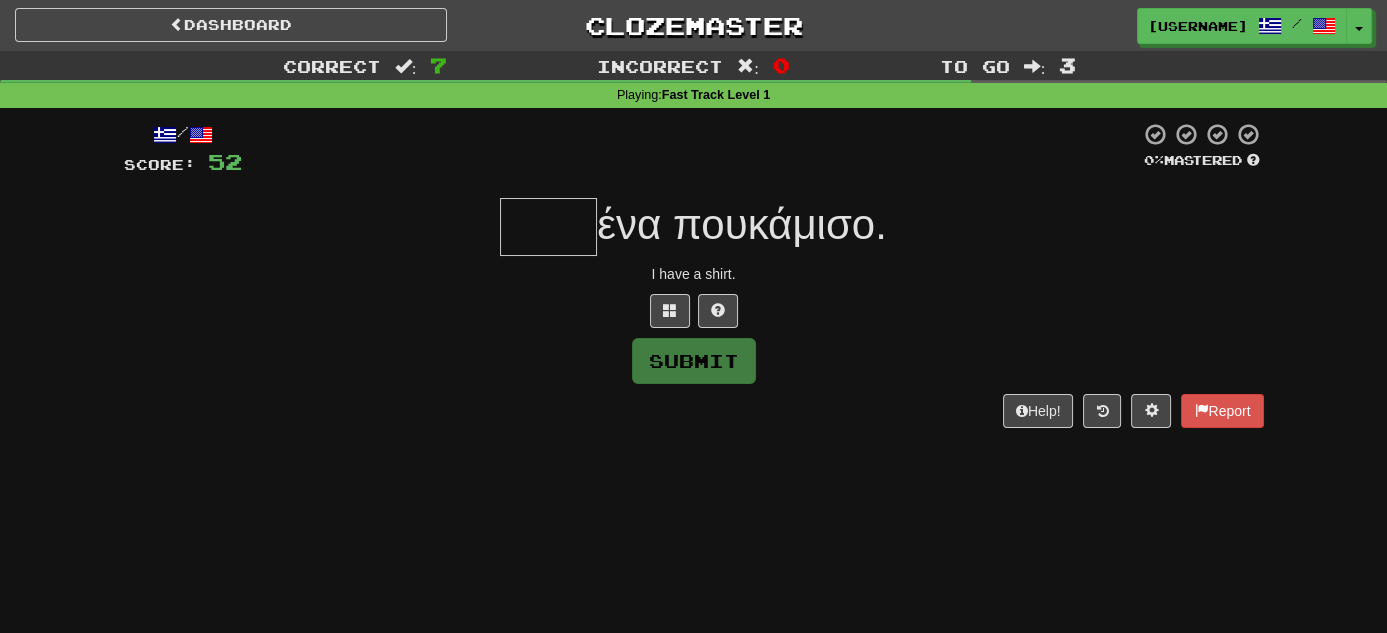type on "*" 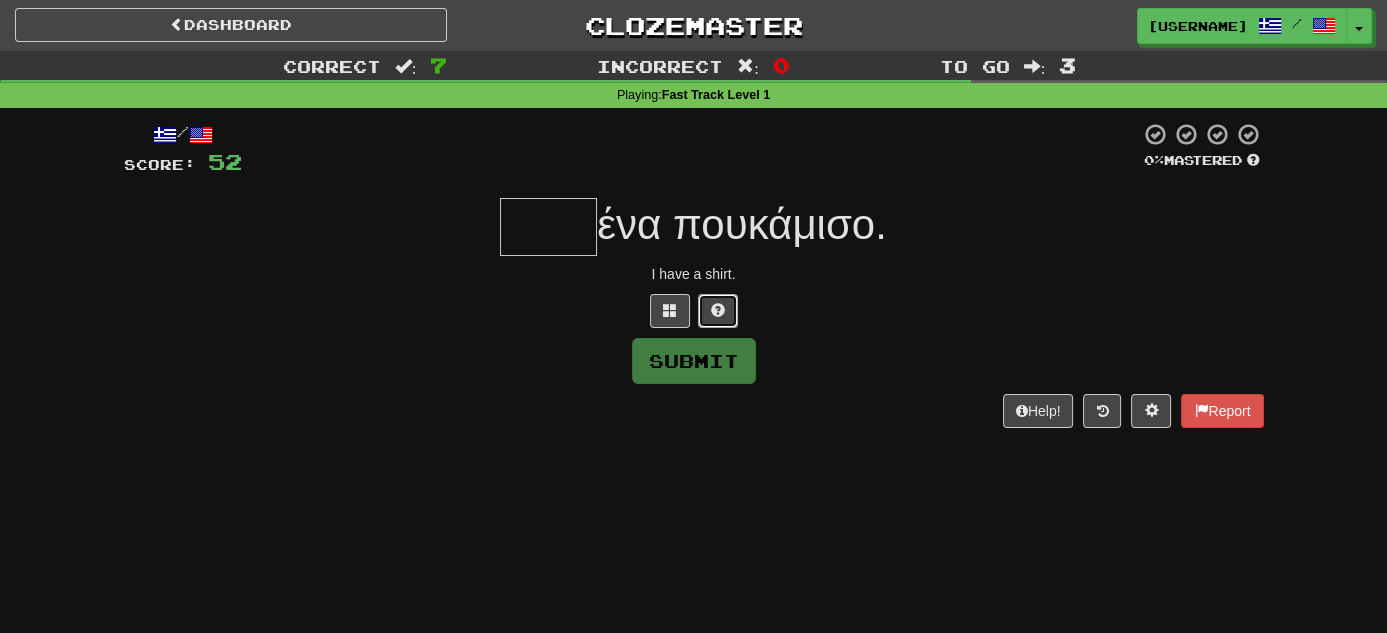 click at bounding box center (718, 311) 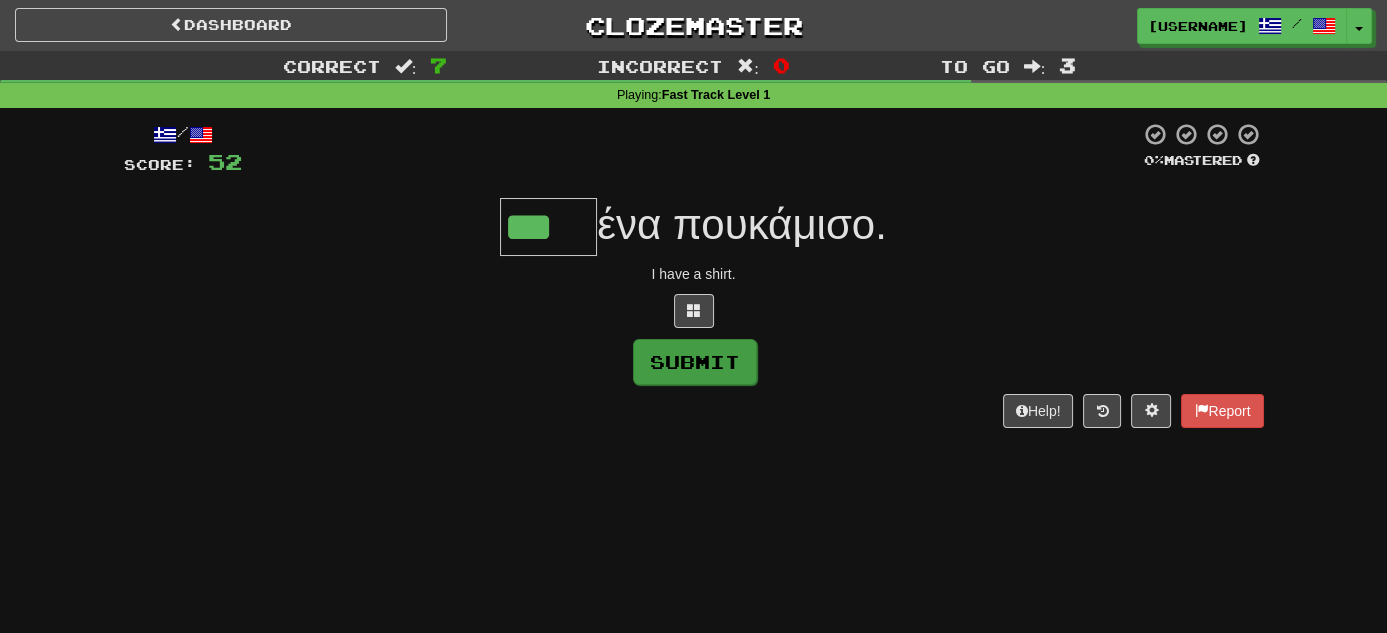 type on "***" 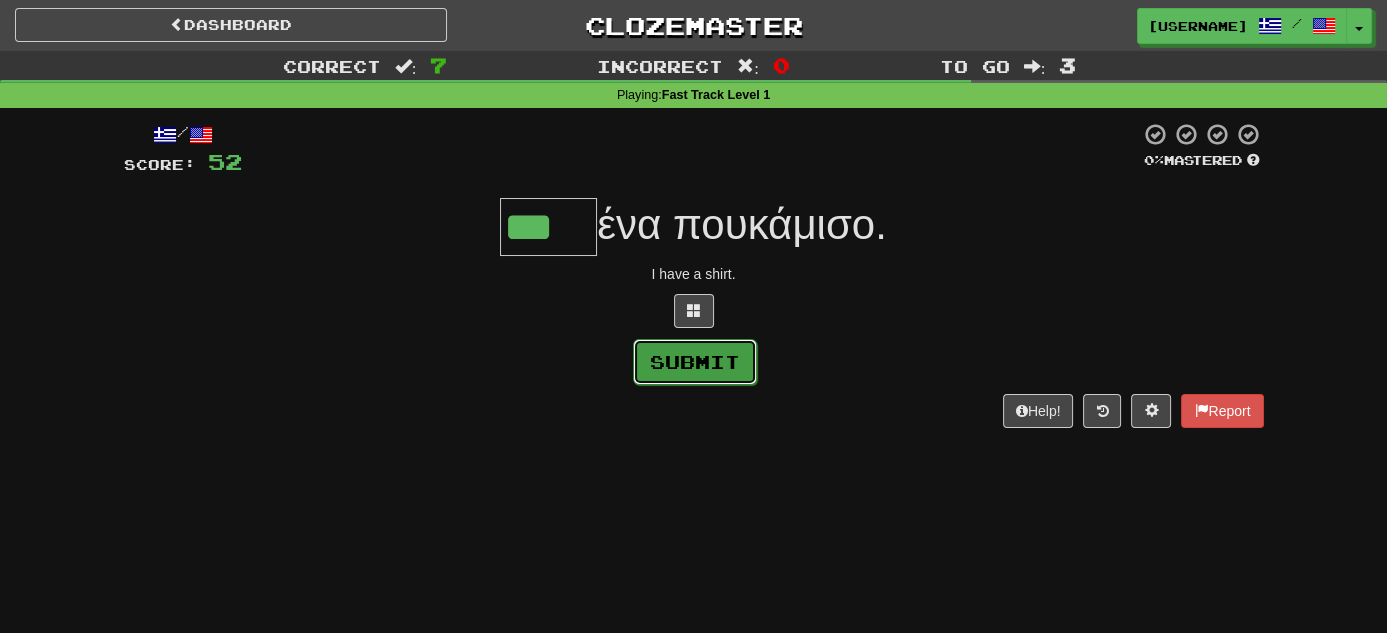 click on "Submit" at bounding box center (695, 362) 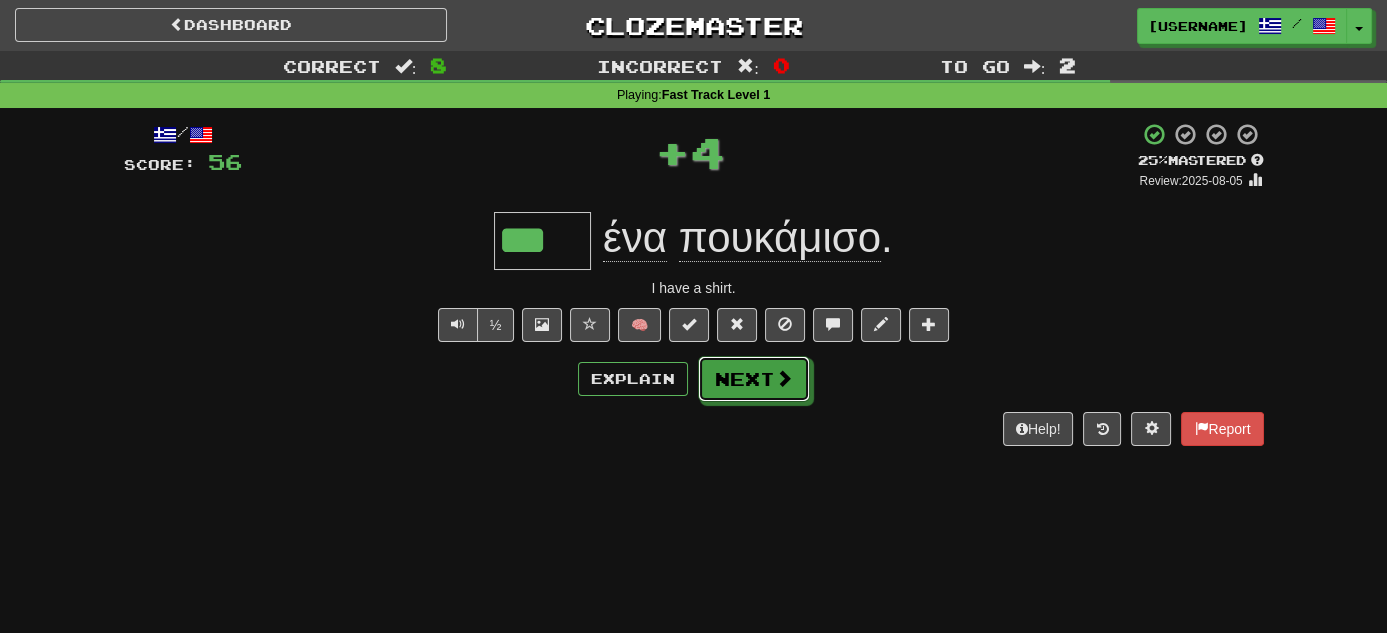 click on "Next" at bounding box center (754, 379) 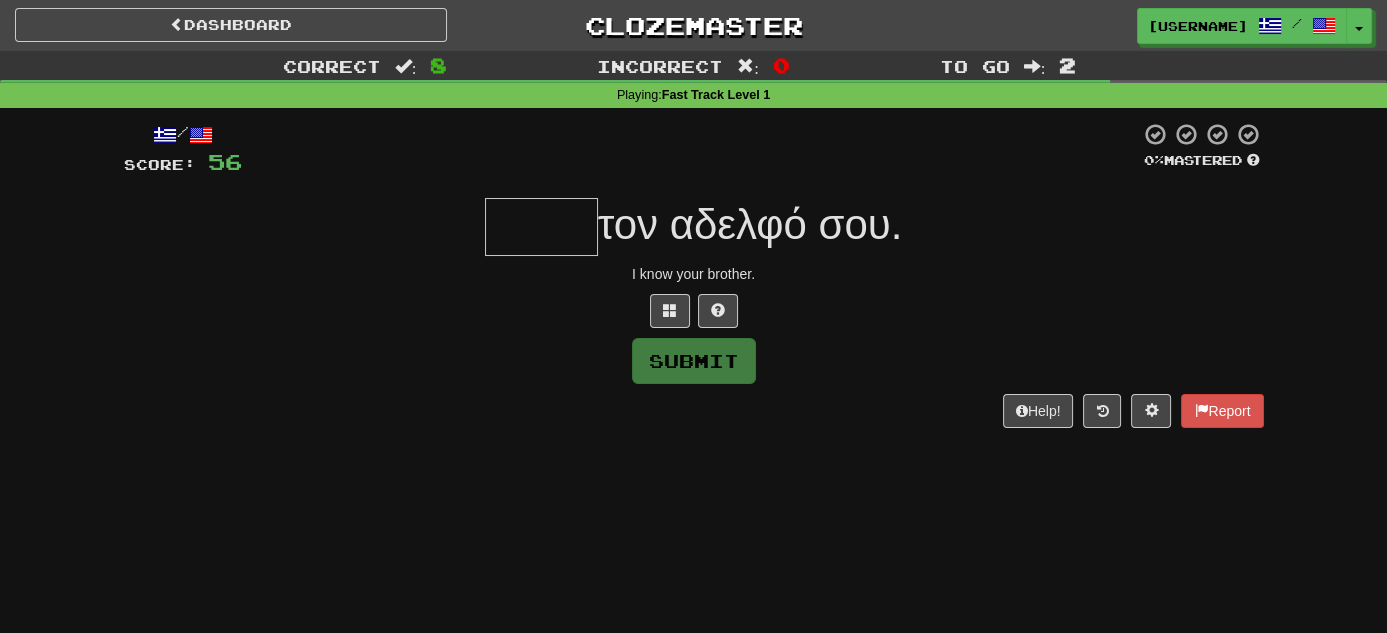 type on "*" 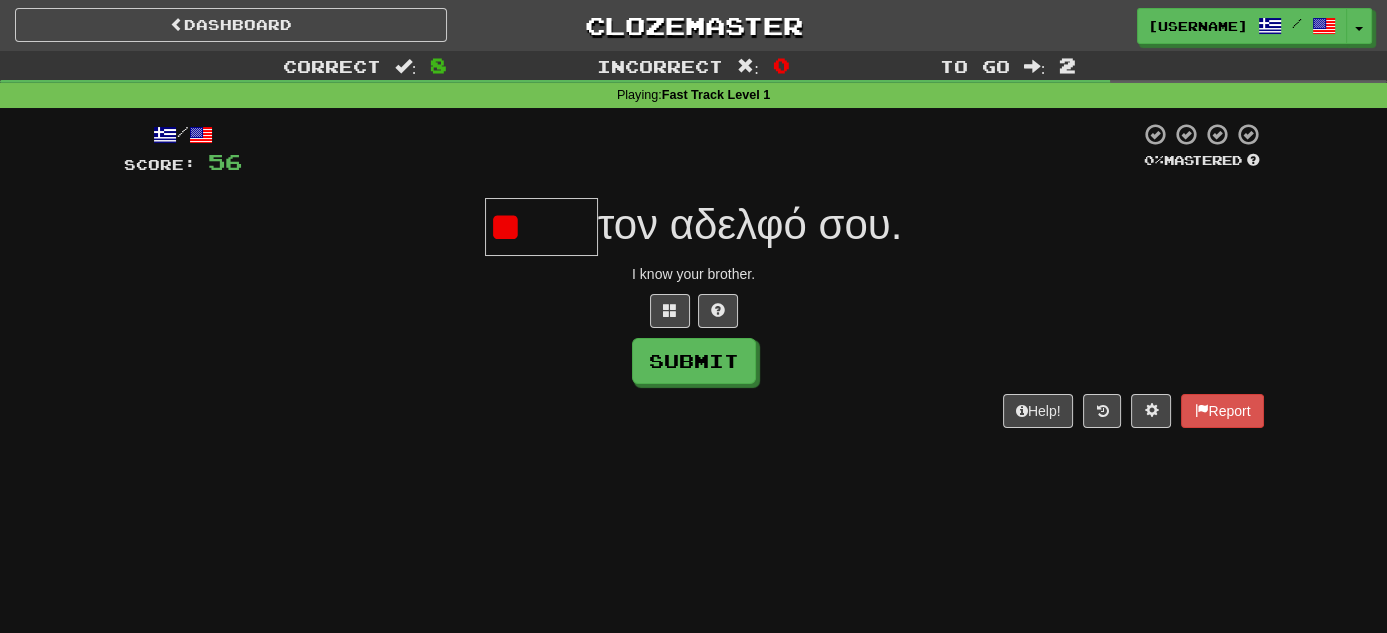 type on "*" 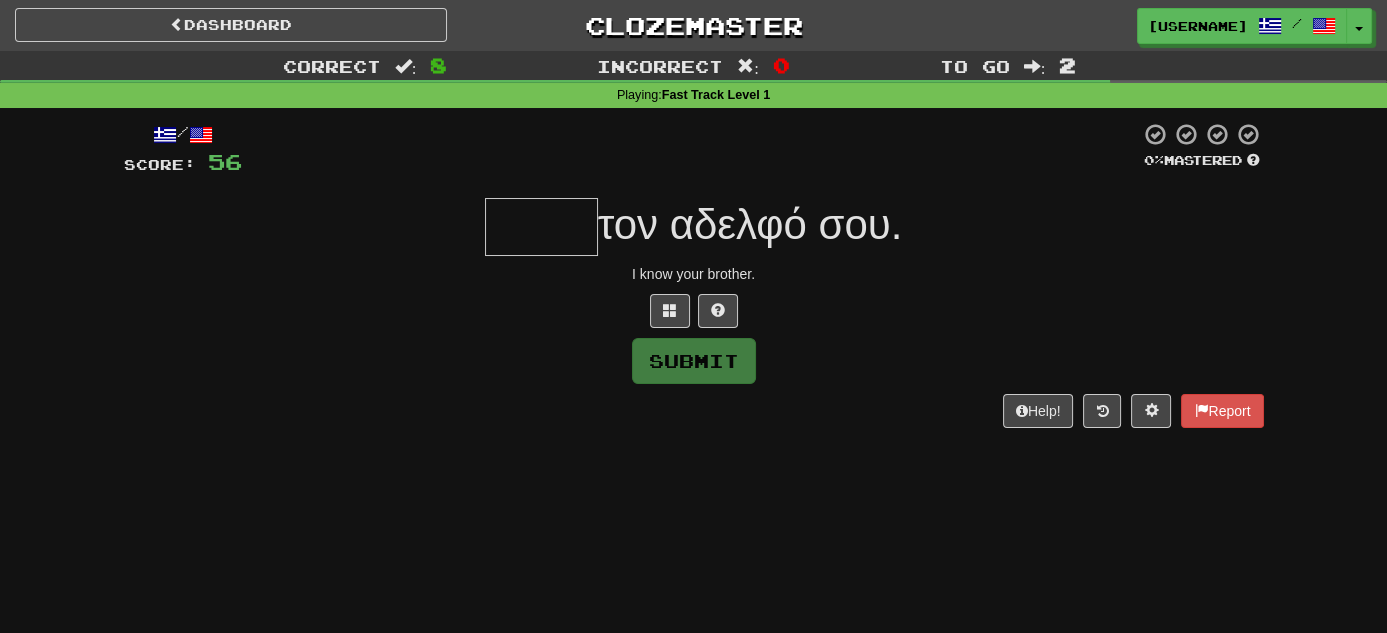 type on "*" 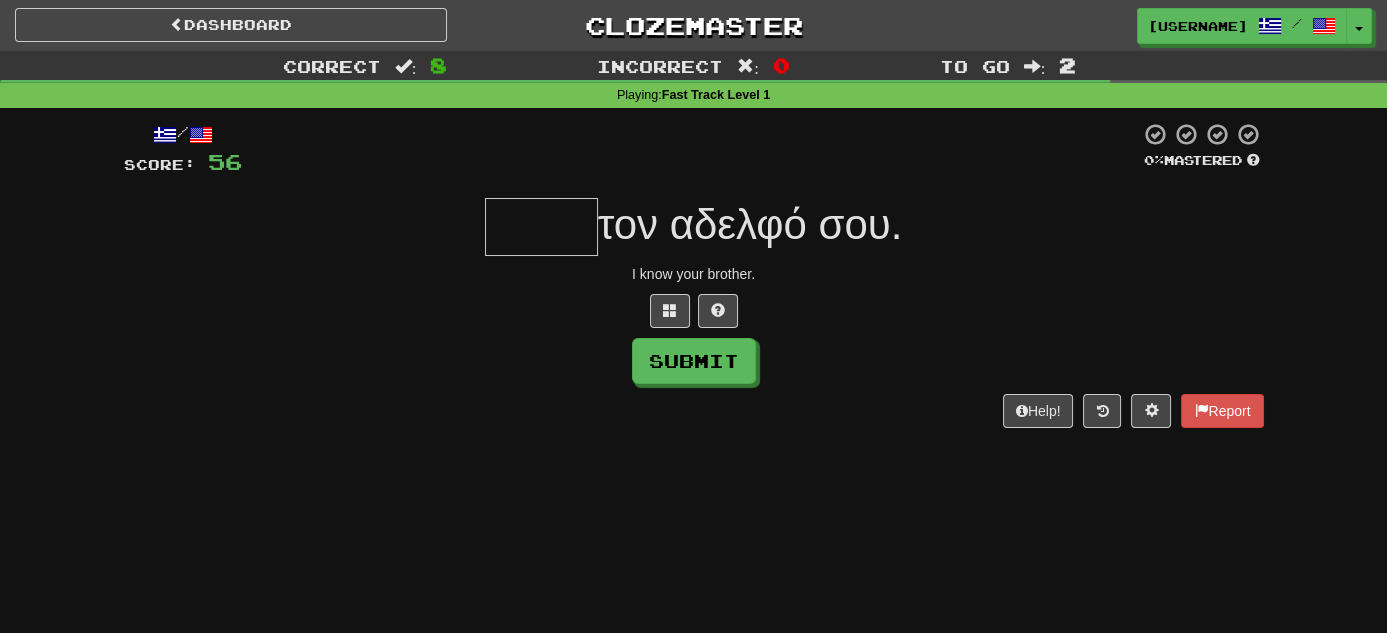 type on "*" 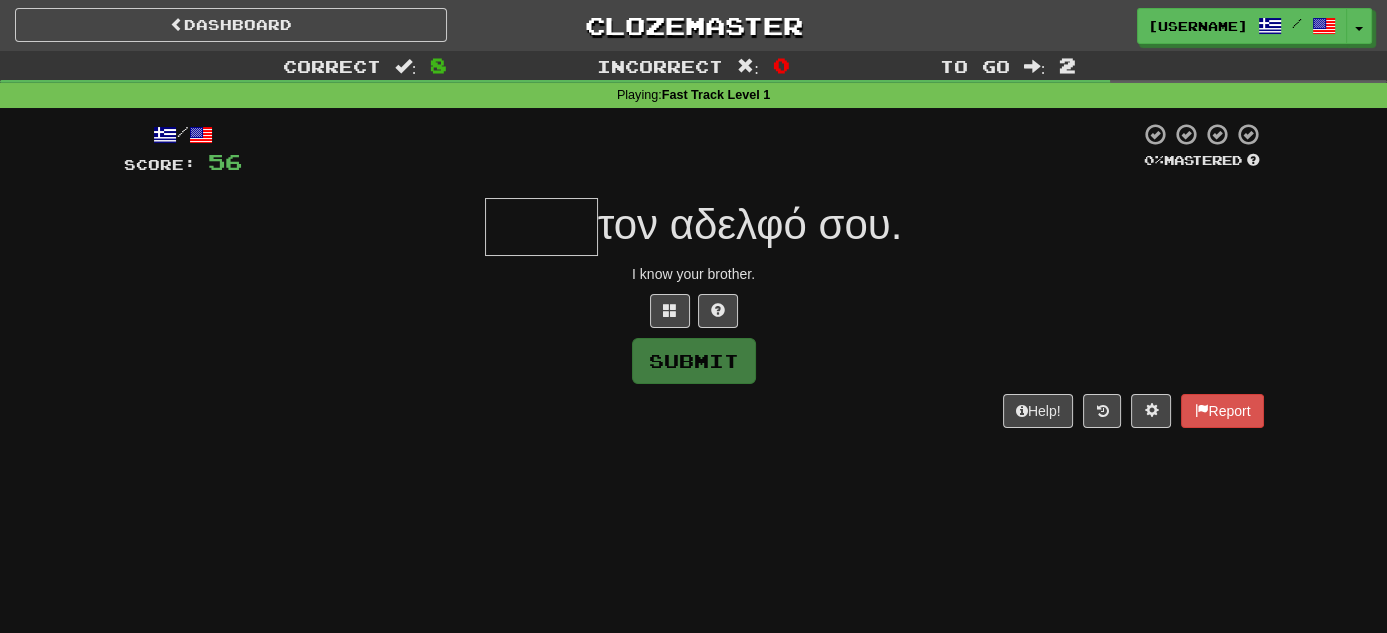 type on "*" 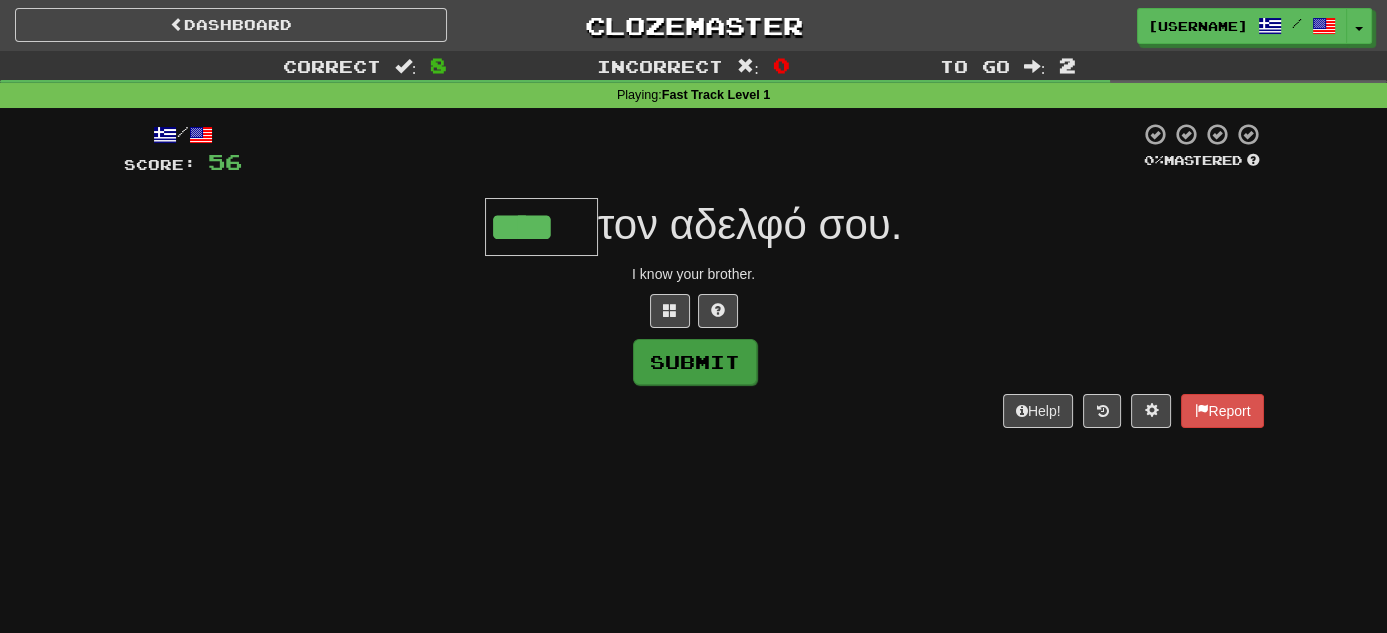 type on "****" 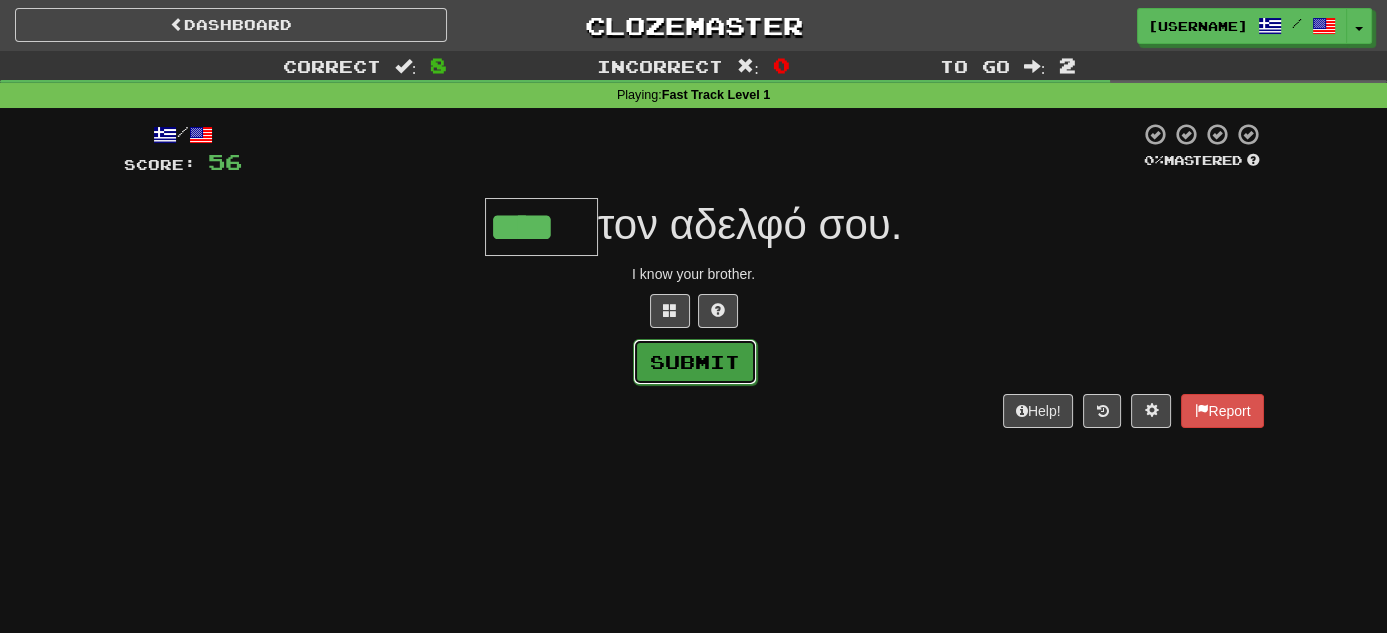 click on "Submit" at bounding box center (695, 362) 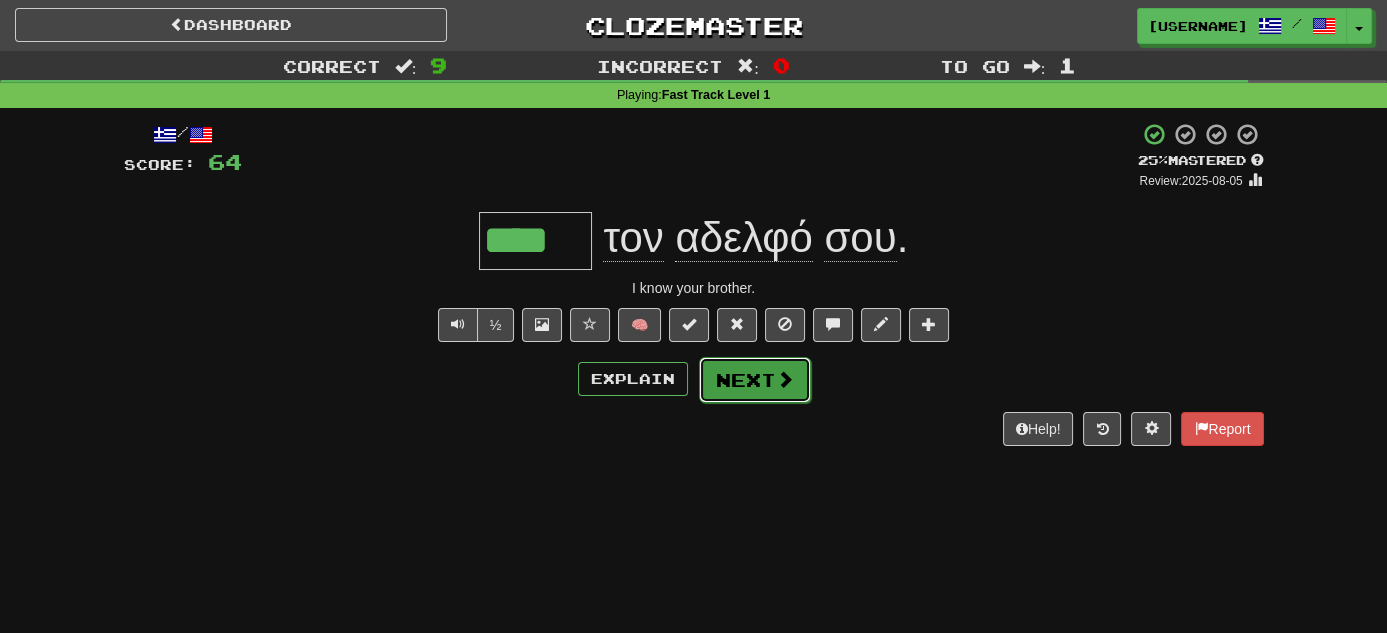 click on "Next" at bounding box center [755, 380] 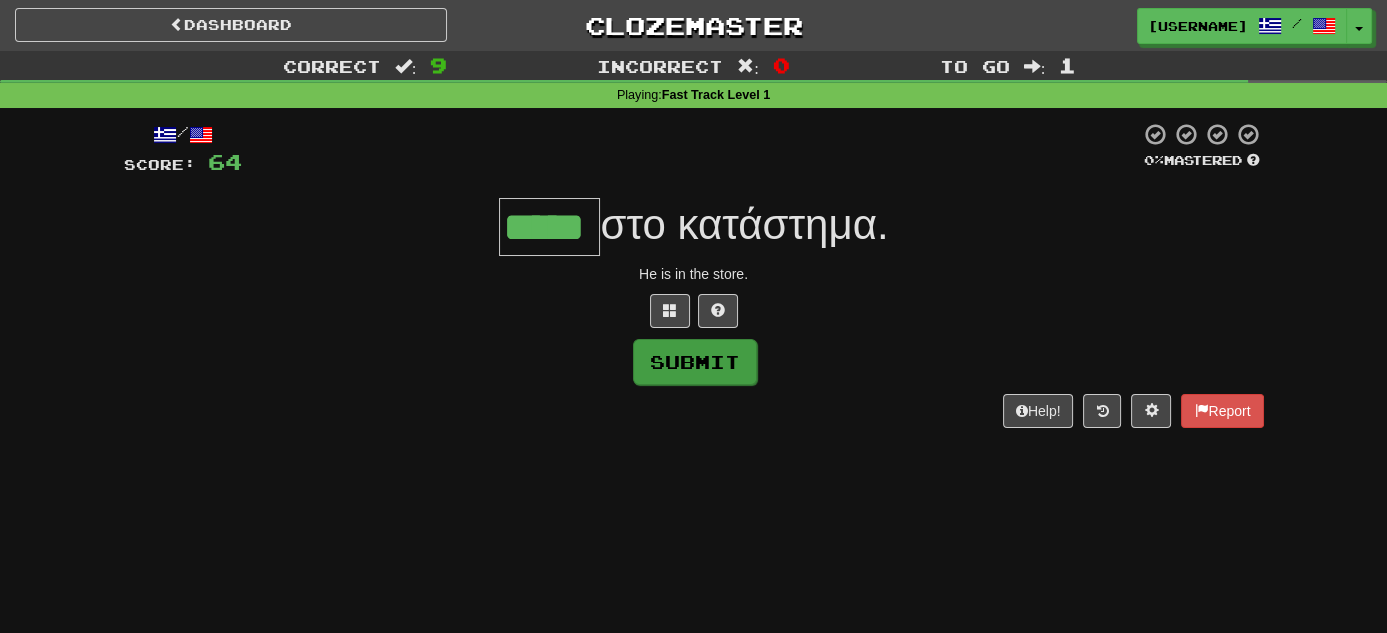 type on "*****" 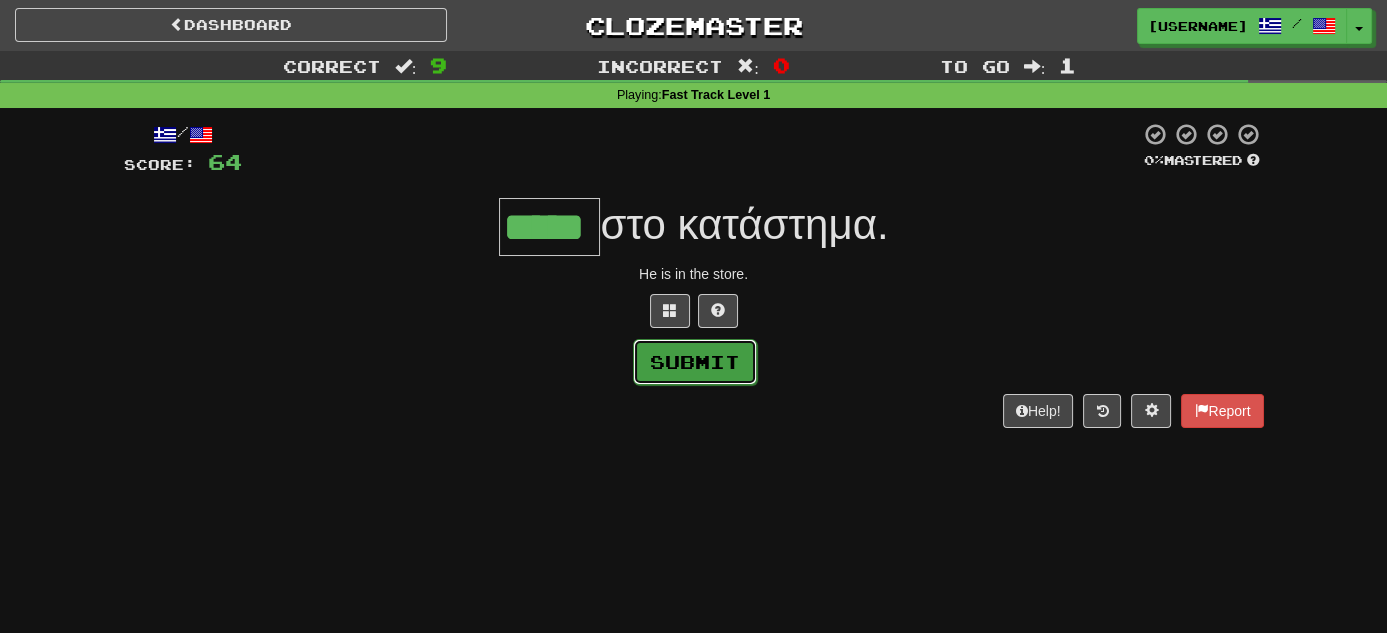 click on "Submit" at bounding box center (695, 362) 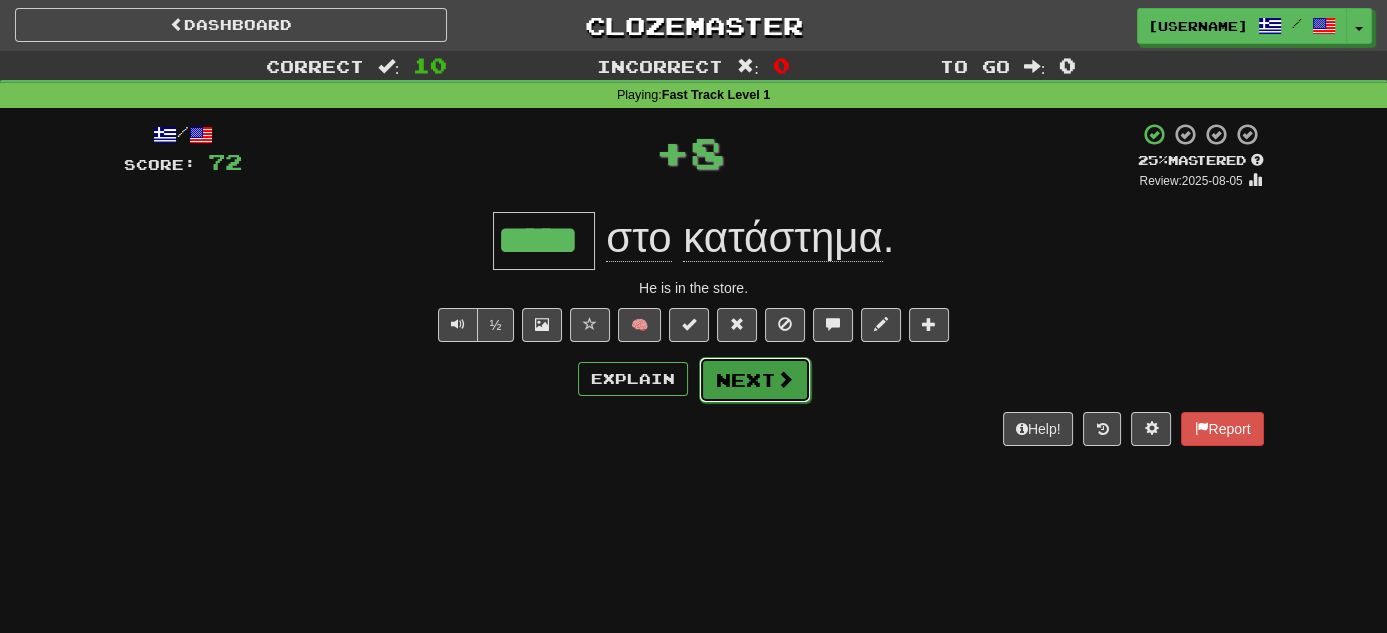 click on "Next" at bounding box center [755, 380] 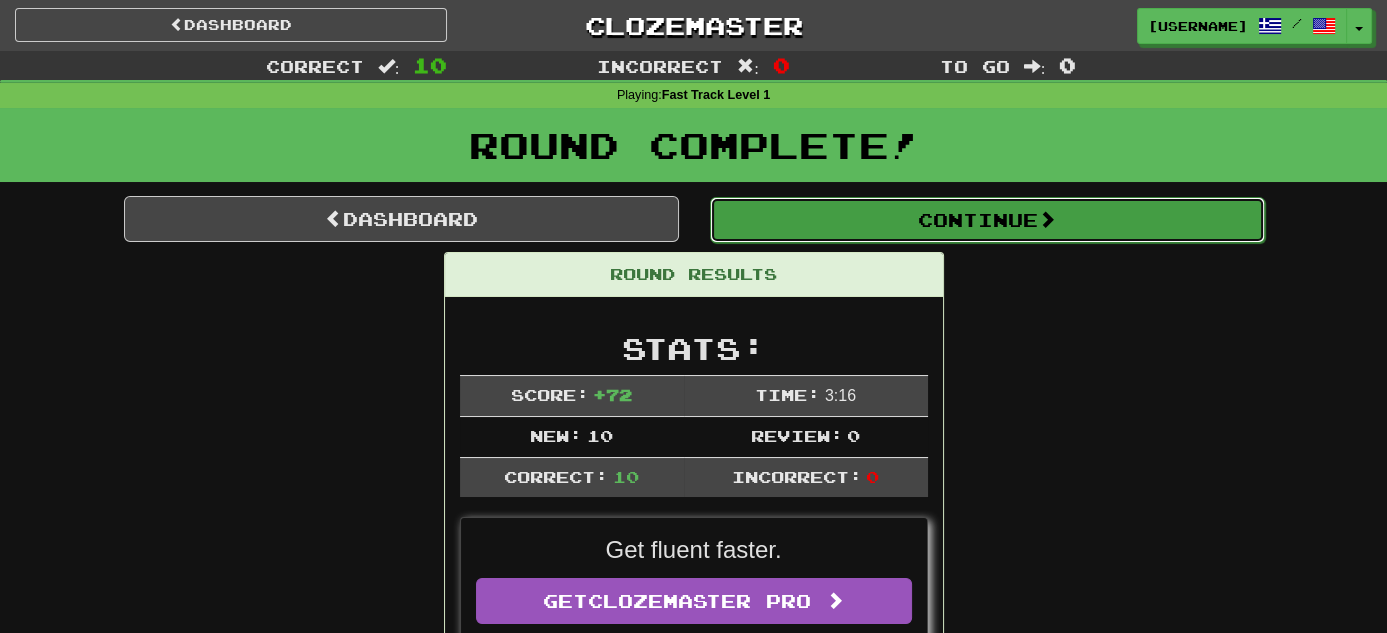 click on "Continue" at bounding box center (987, 220) 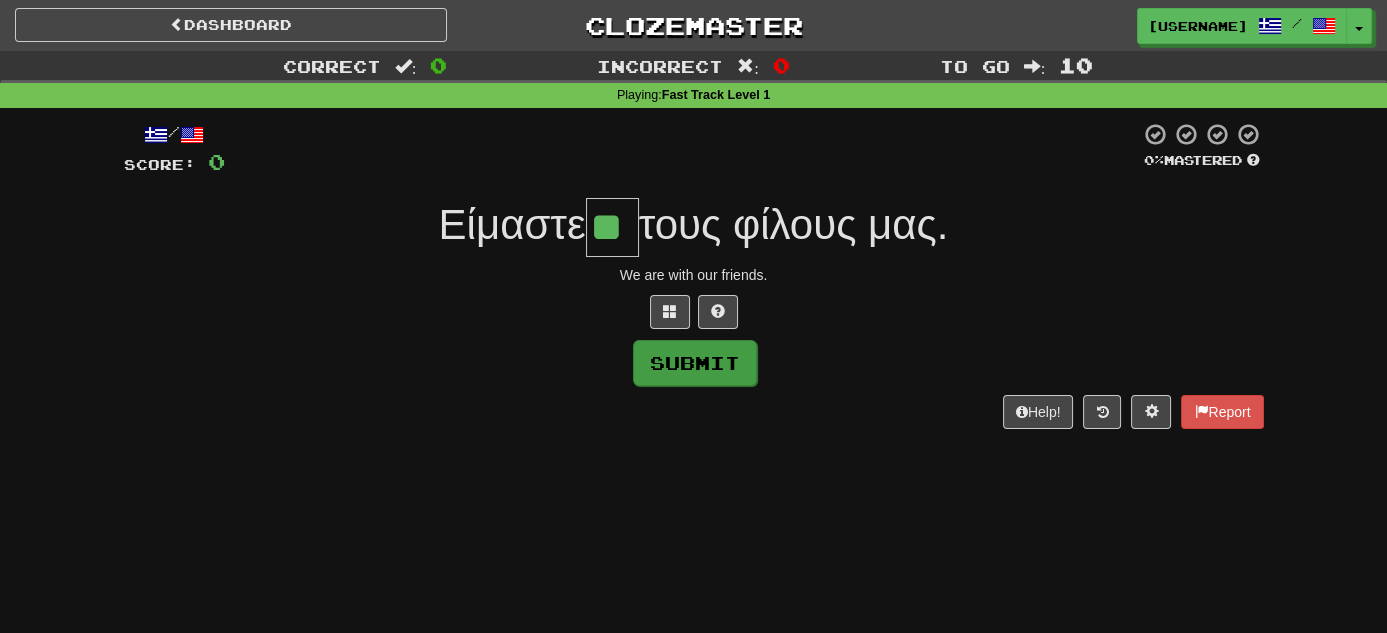 type on "**" 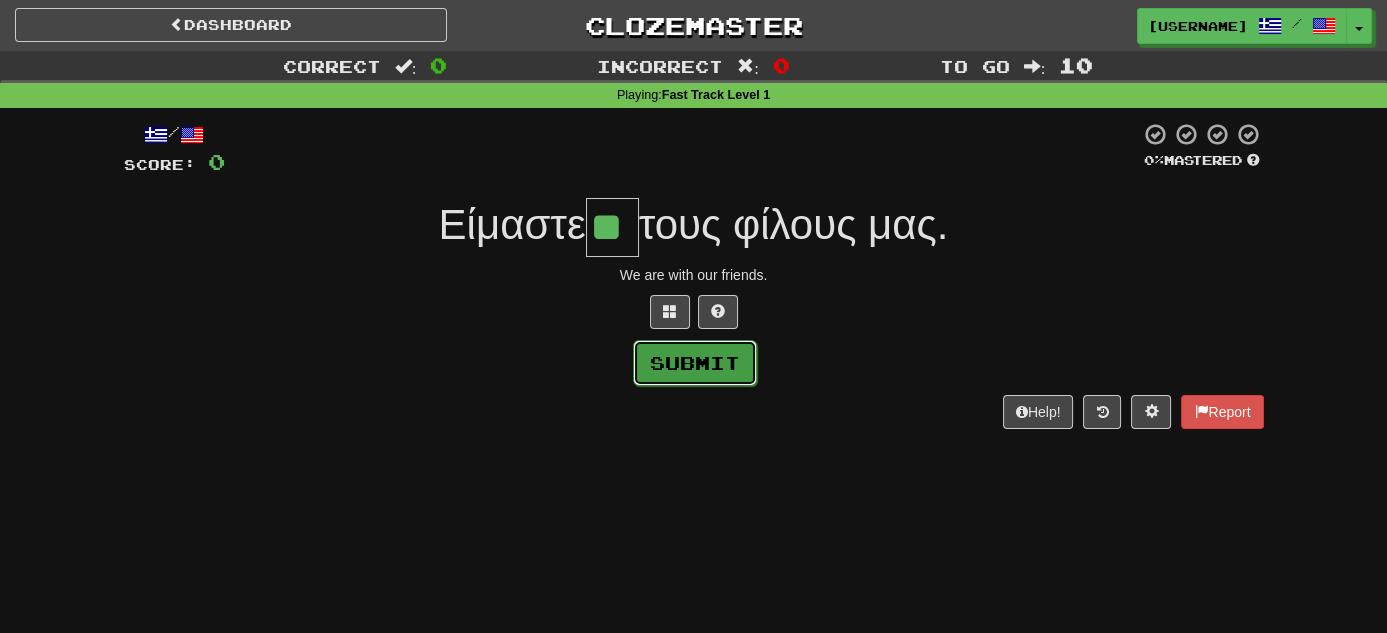 click on "Submit" at bounding box center [695, 363] 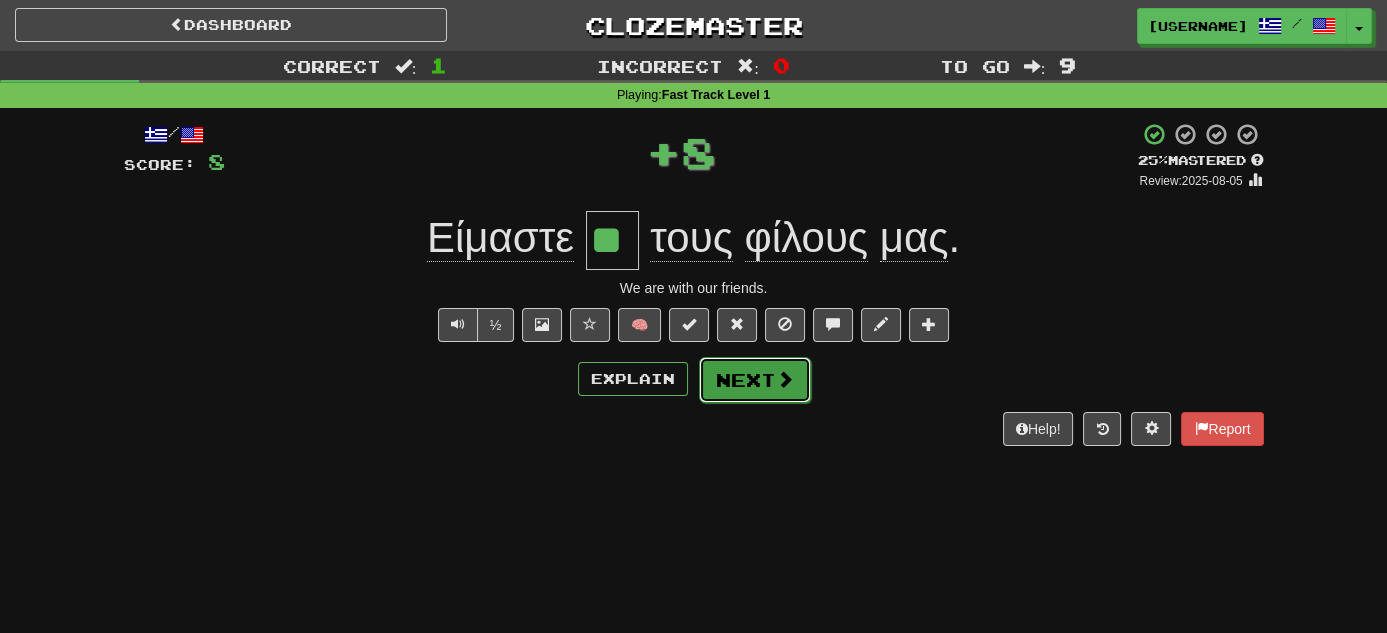 click on "Next" at bounding box center [755, 380] 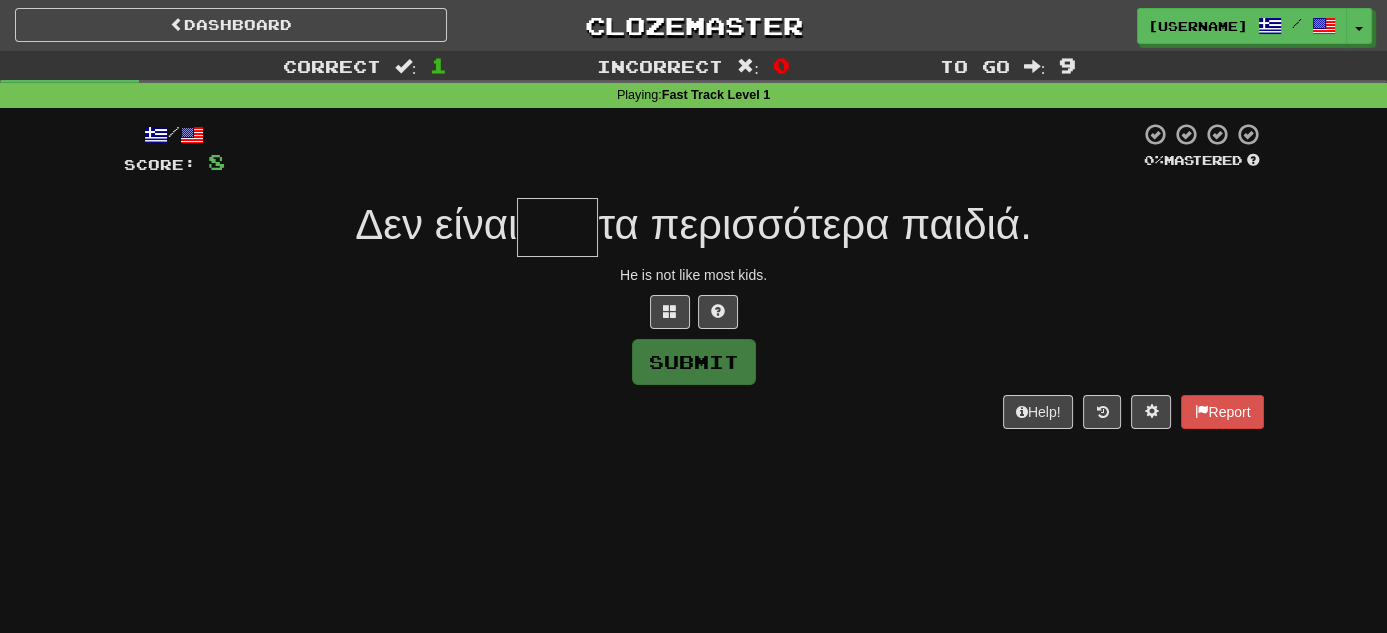 type on "*" 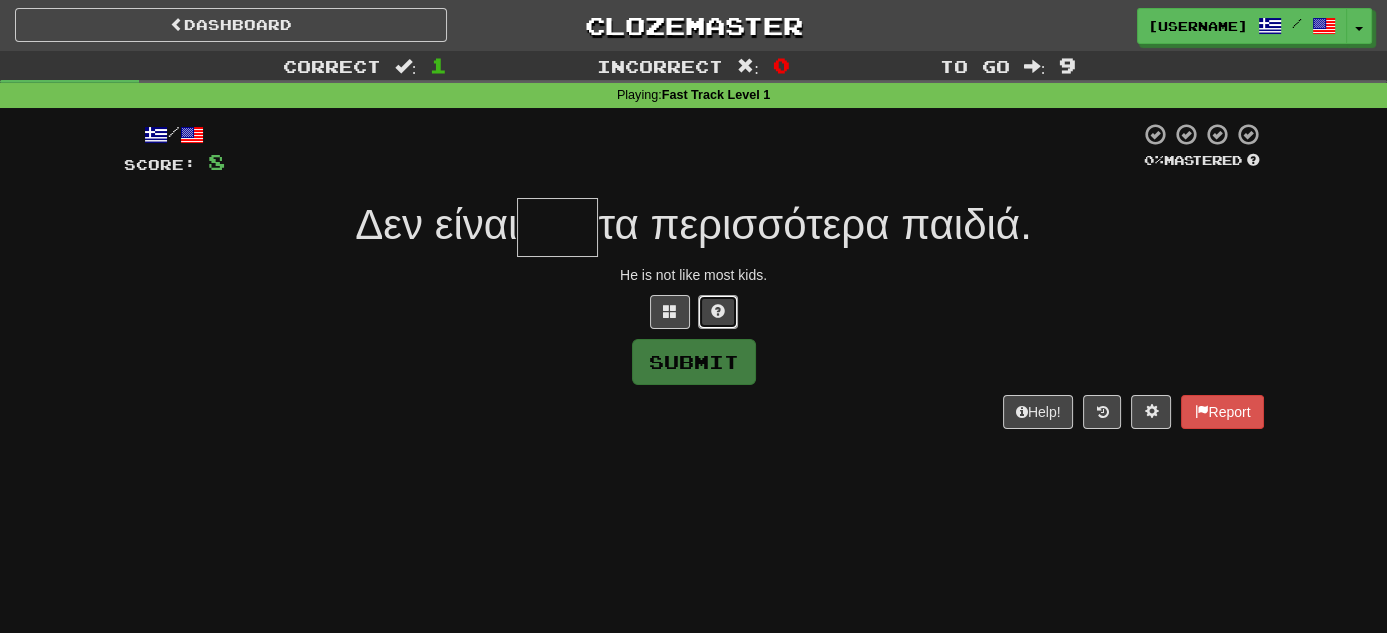click at bounding box center (718, 311) 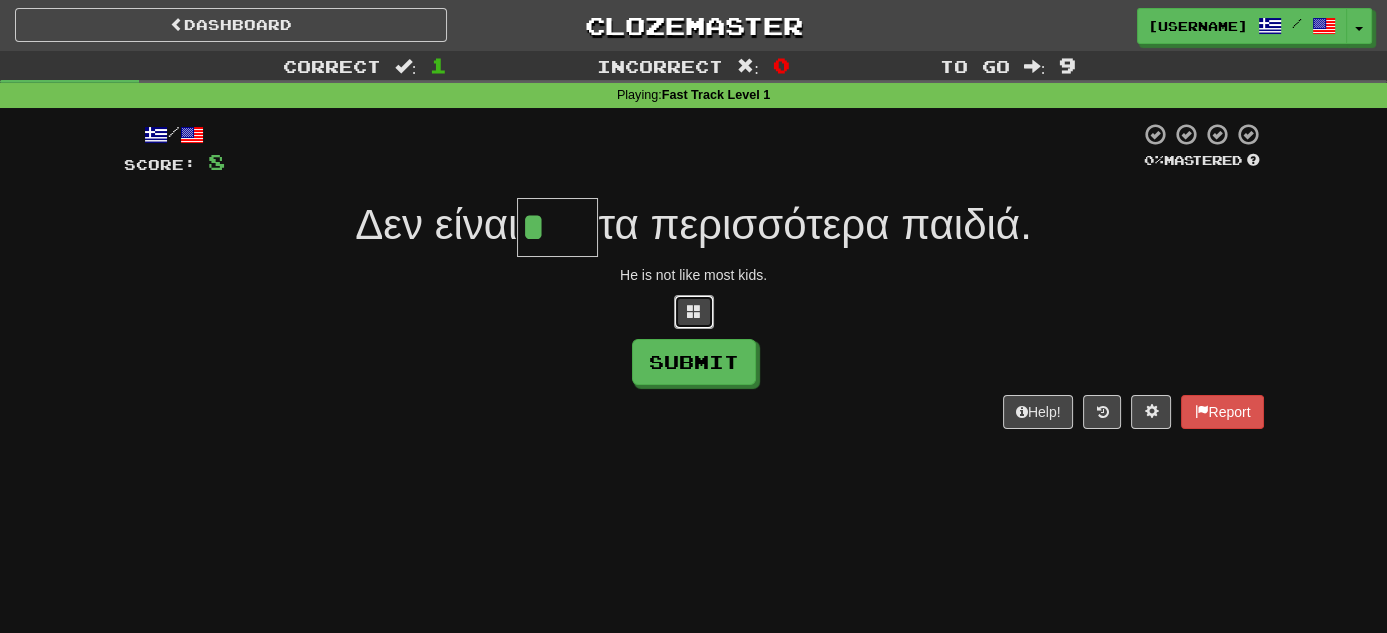 click at bounding box center [694, 311] 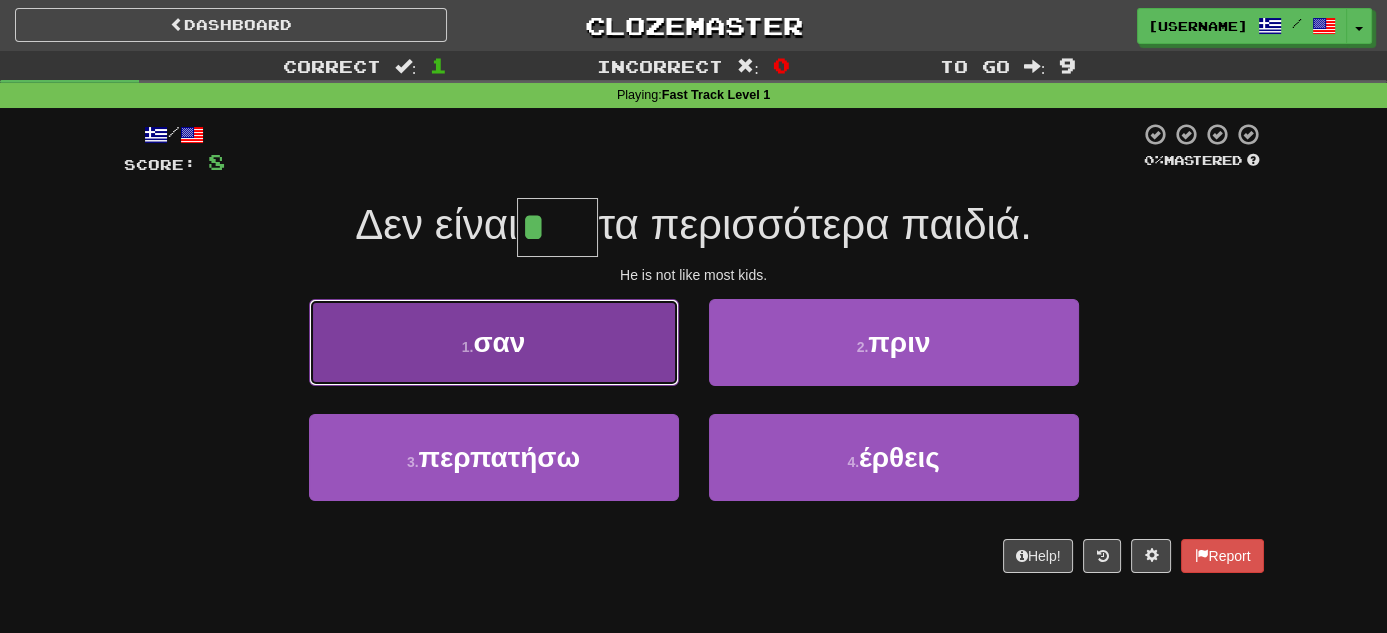 click on "1 .  σαν" at bounding box center [494, 342] 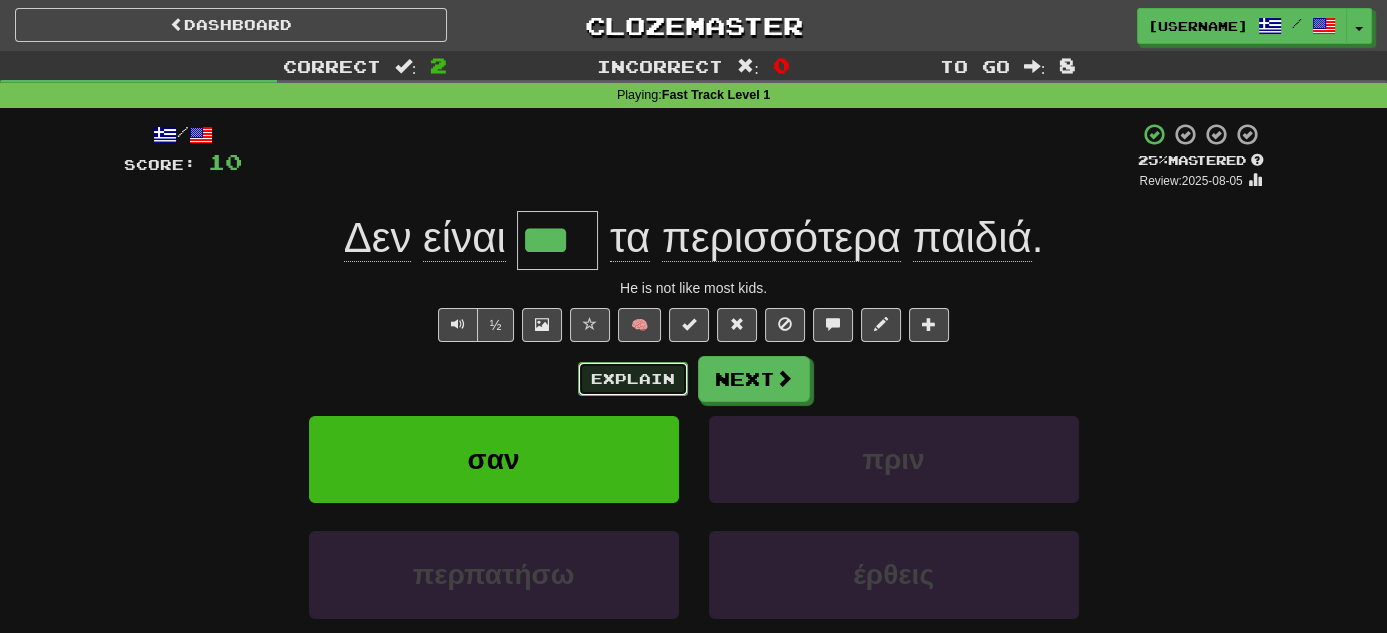 click on "Explain" at bounding box center [633, 379] 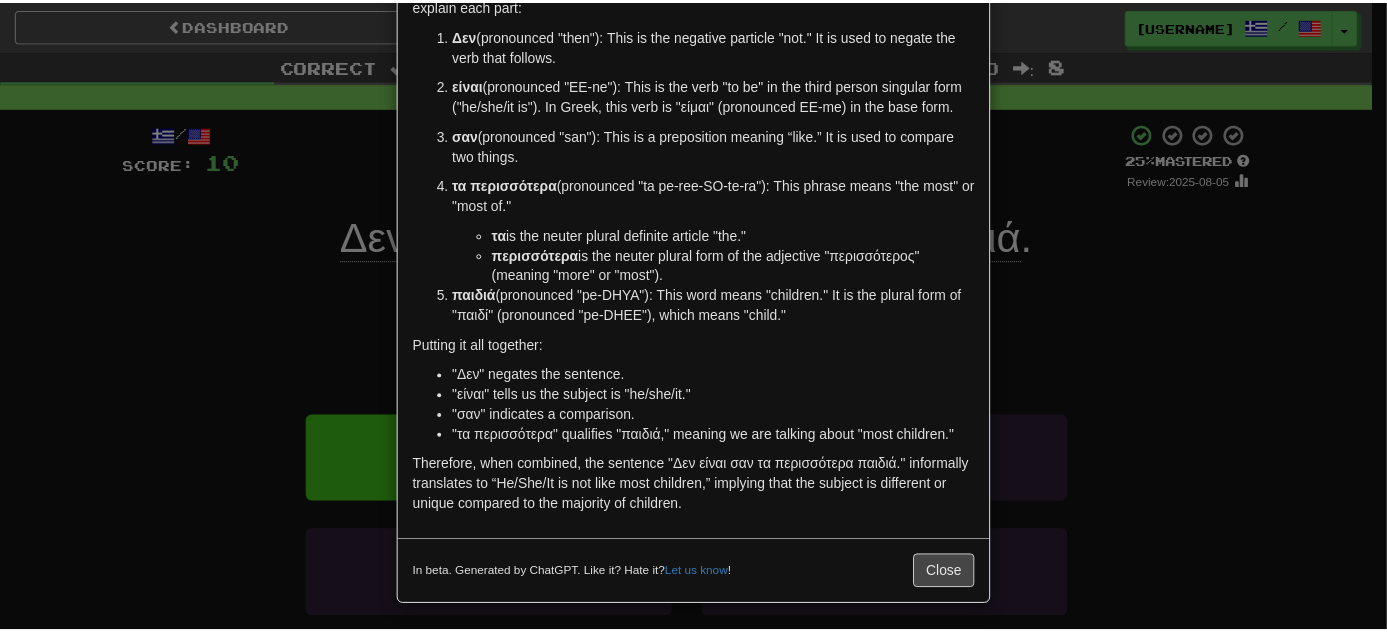 scroll, scrollTop: 143, scrollLeft: 0, axis: vertical 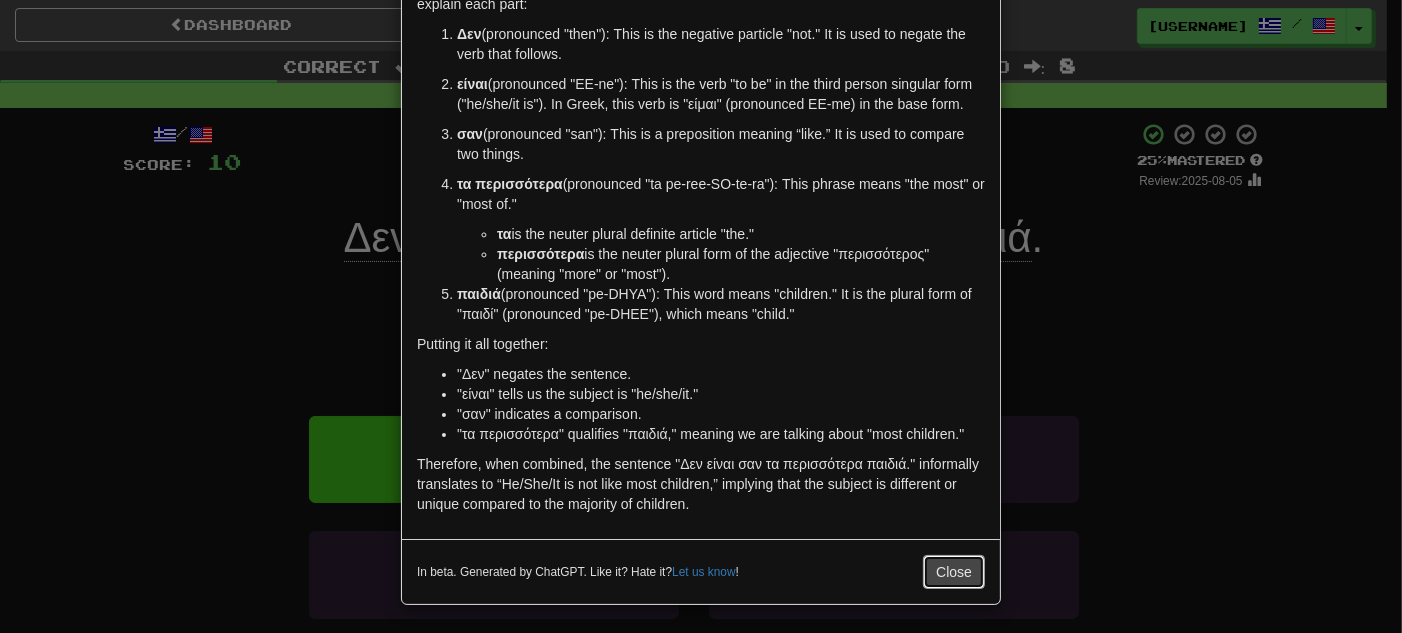 click on "Close" at bounding box center [954, 572] 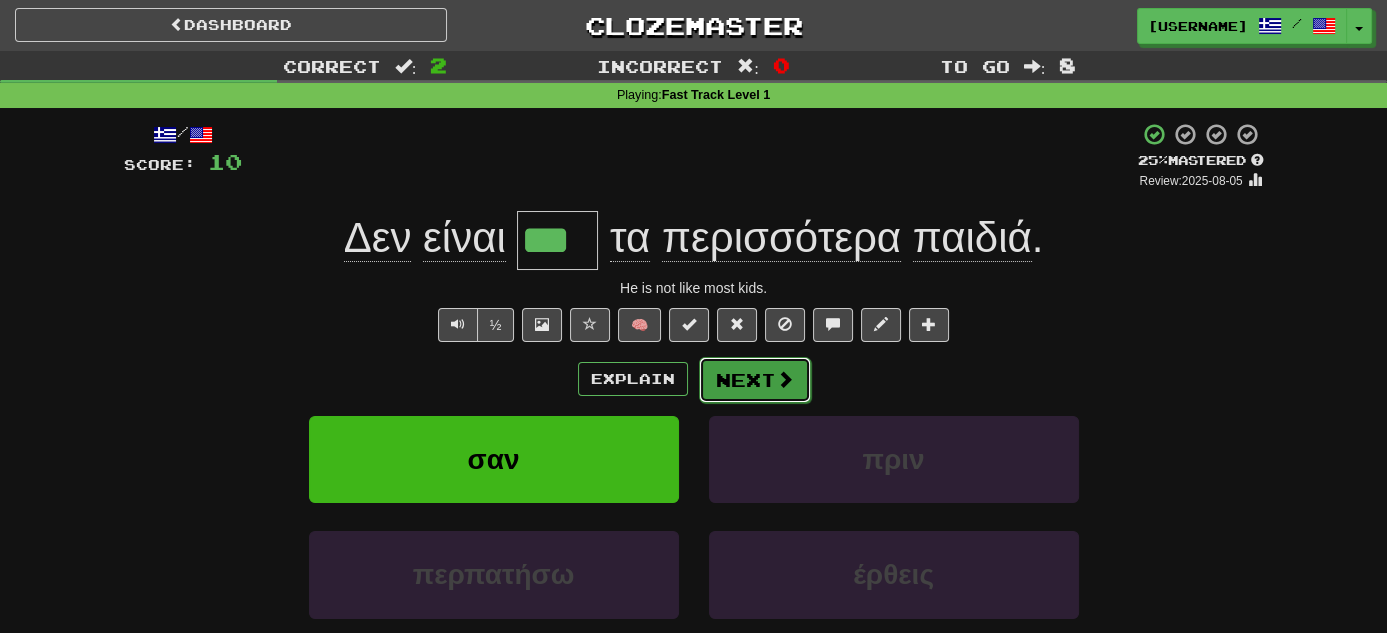 click at bounding box center (785, 379) 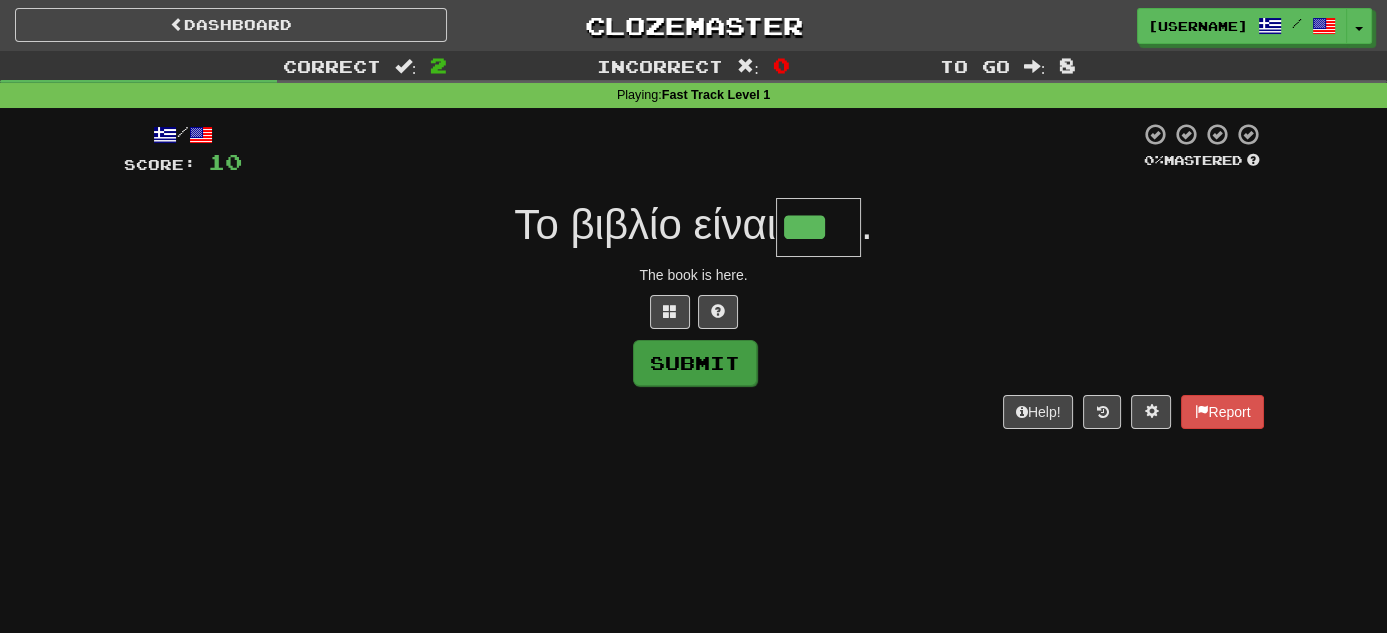 type on "***" 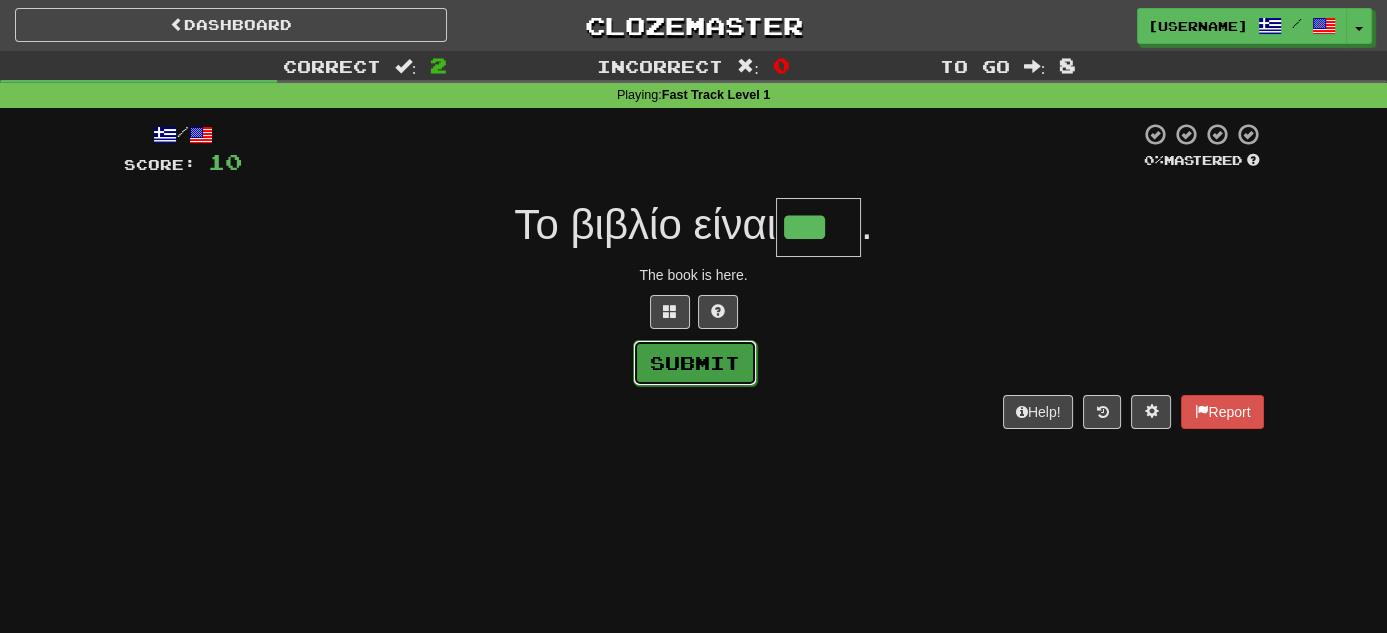 click on "Submit" at bounding box center [695, 363] 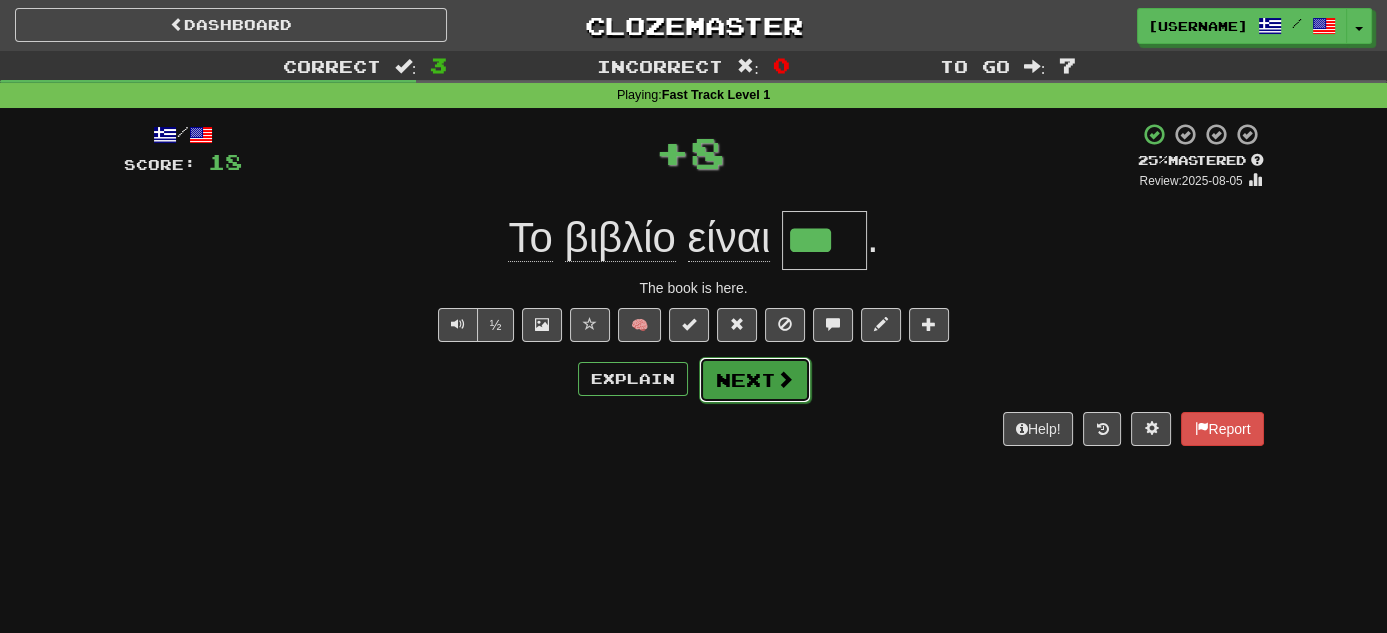 click on "Next" at bounding box center [755, 380] 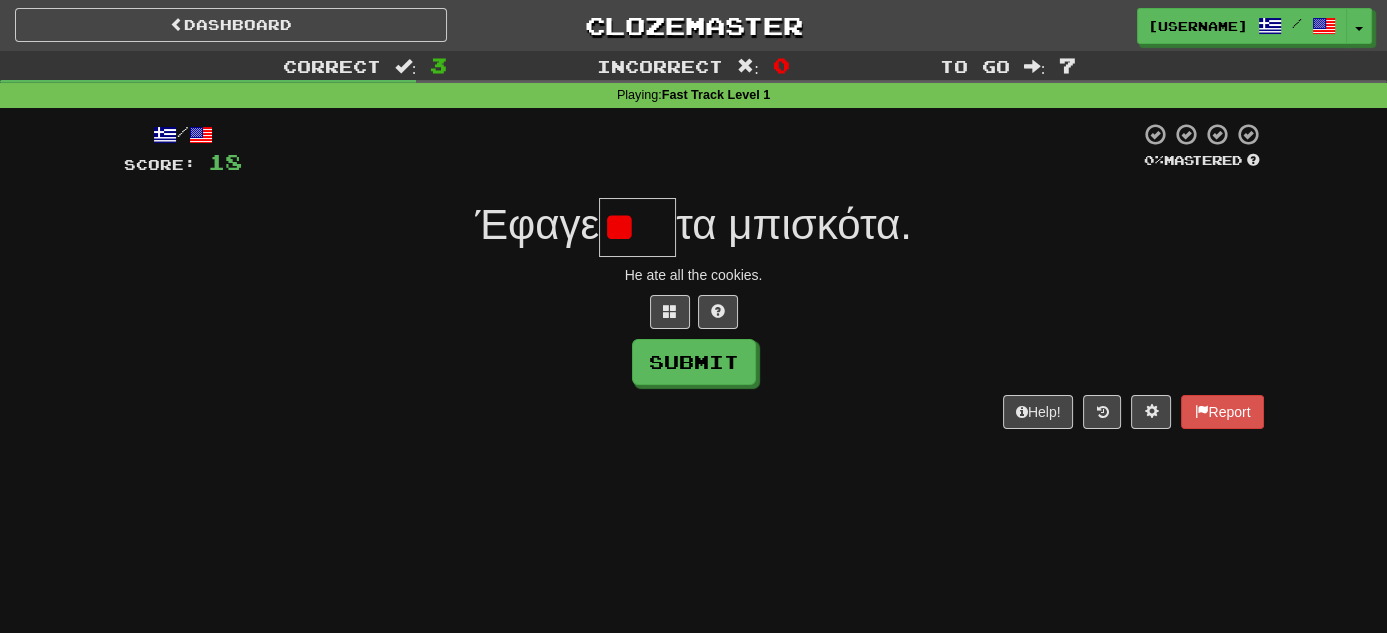 type on "*" 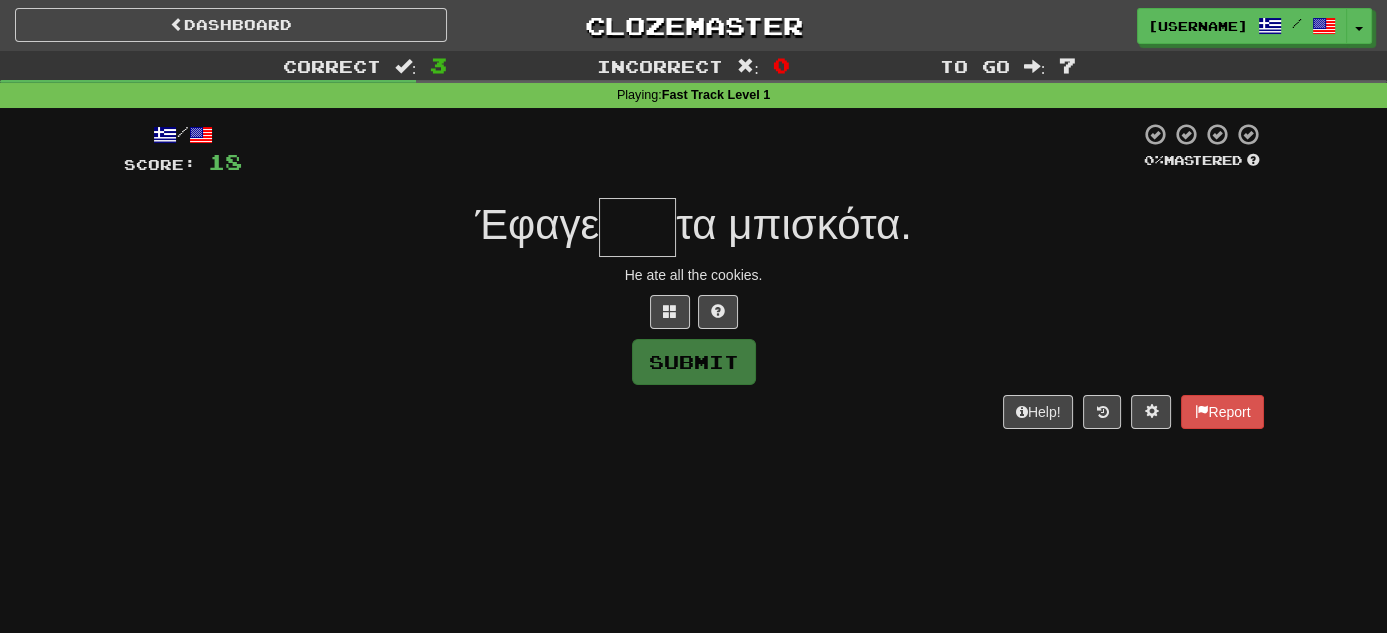 type on "*" 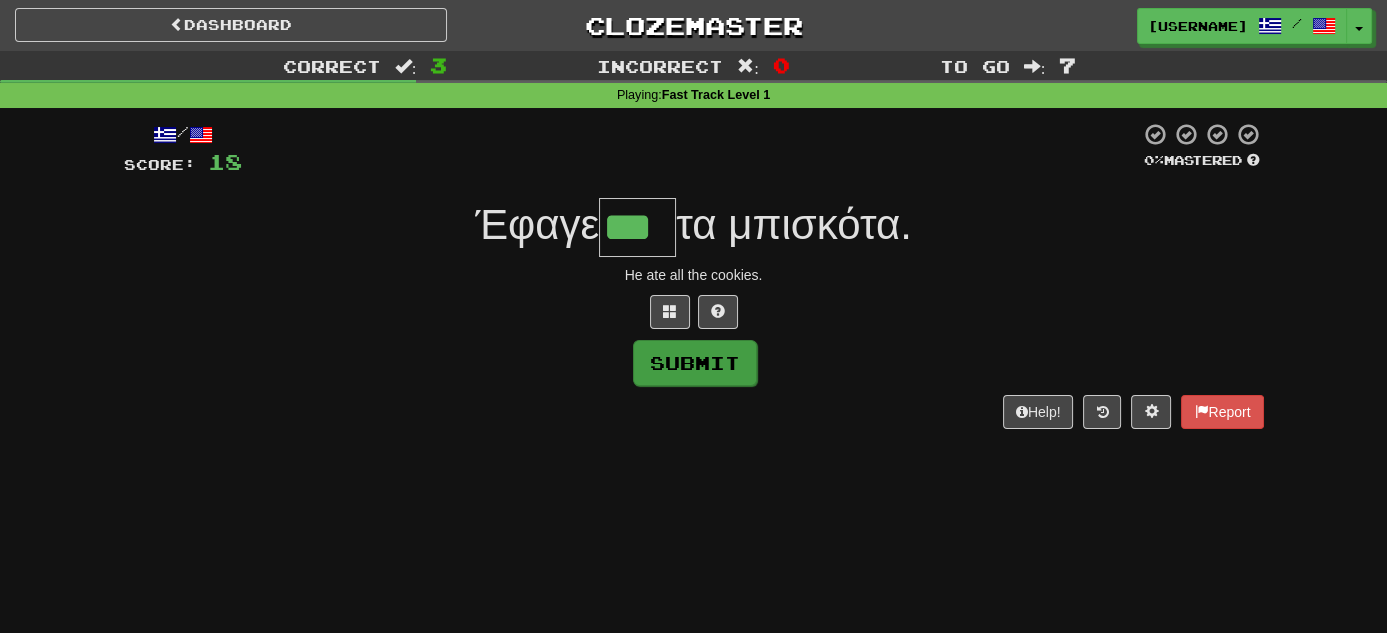type on "***" 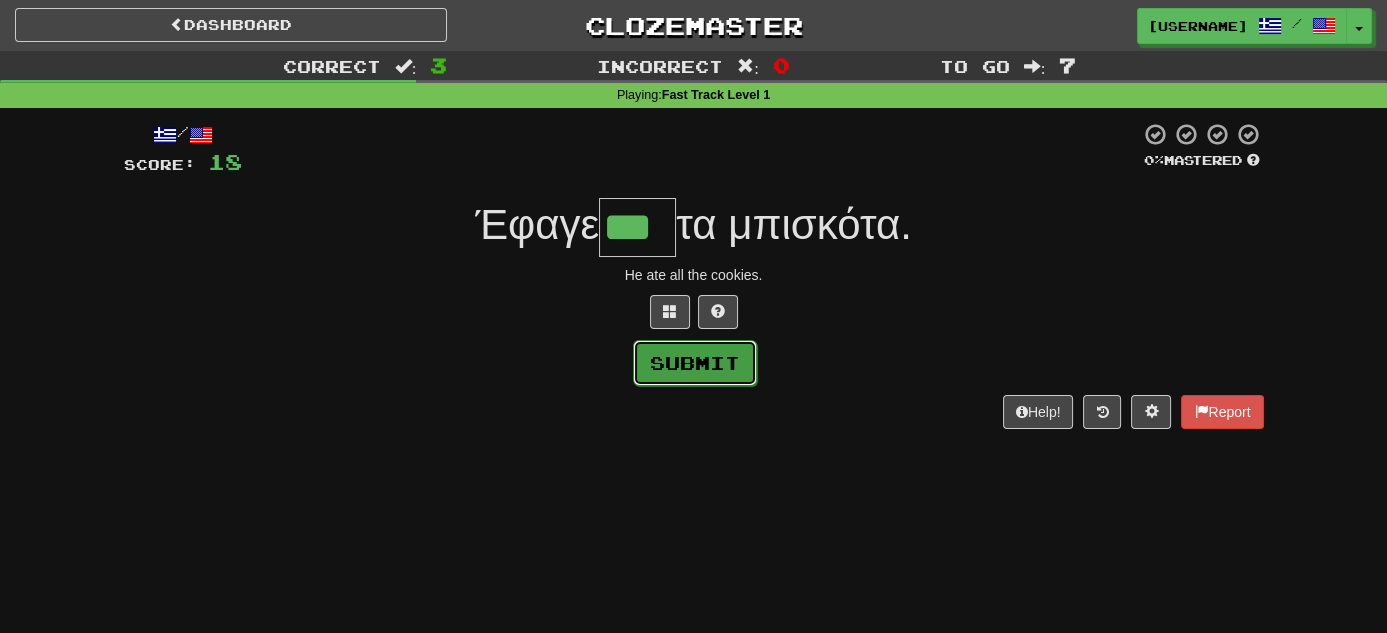 click on "Submit" at bounding box center (695, 363) 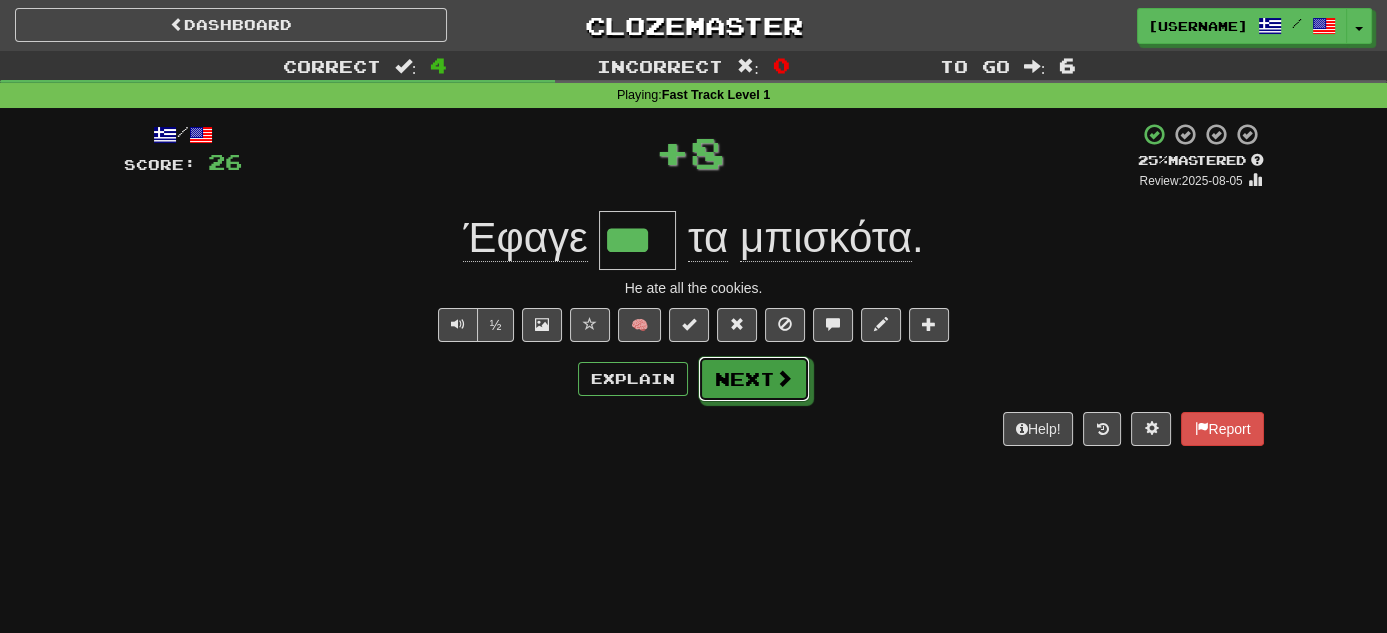 click on "Next" at bounding box center (754, 379) 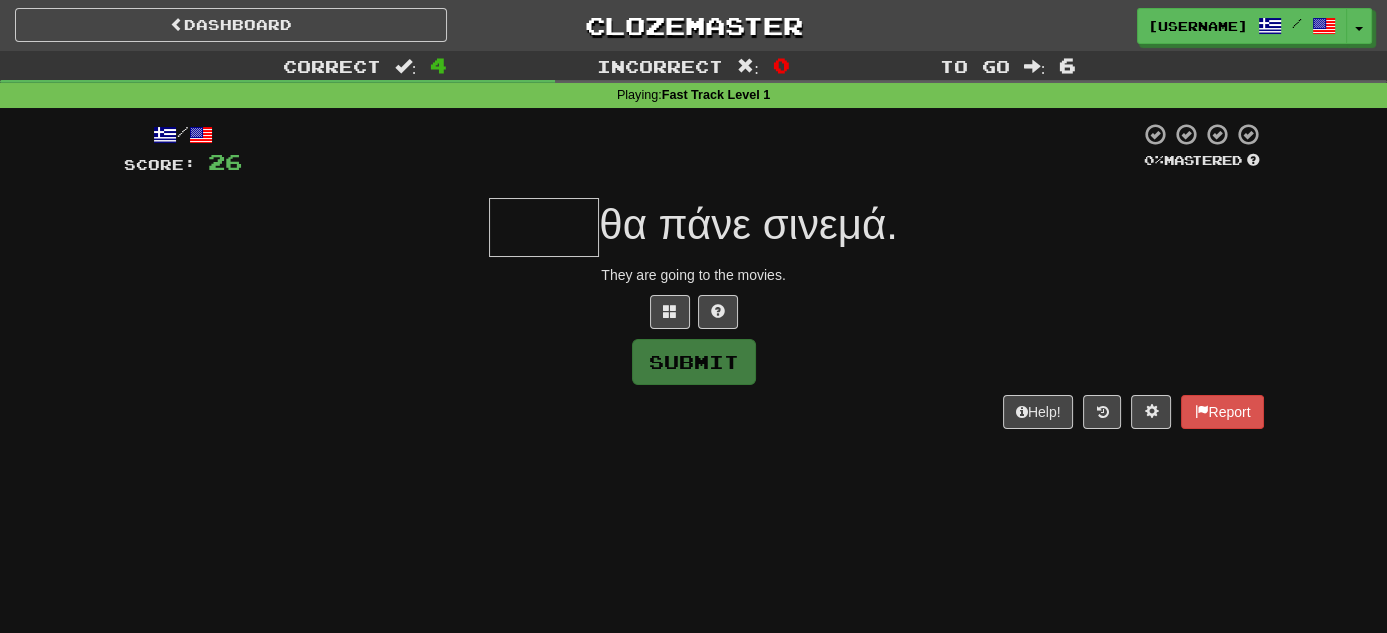 type on "*" 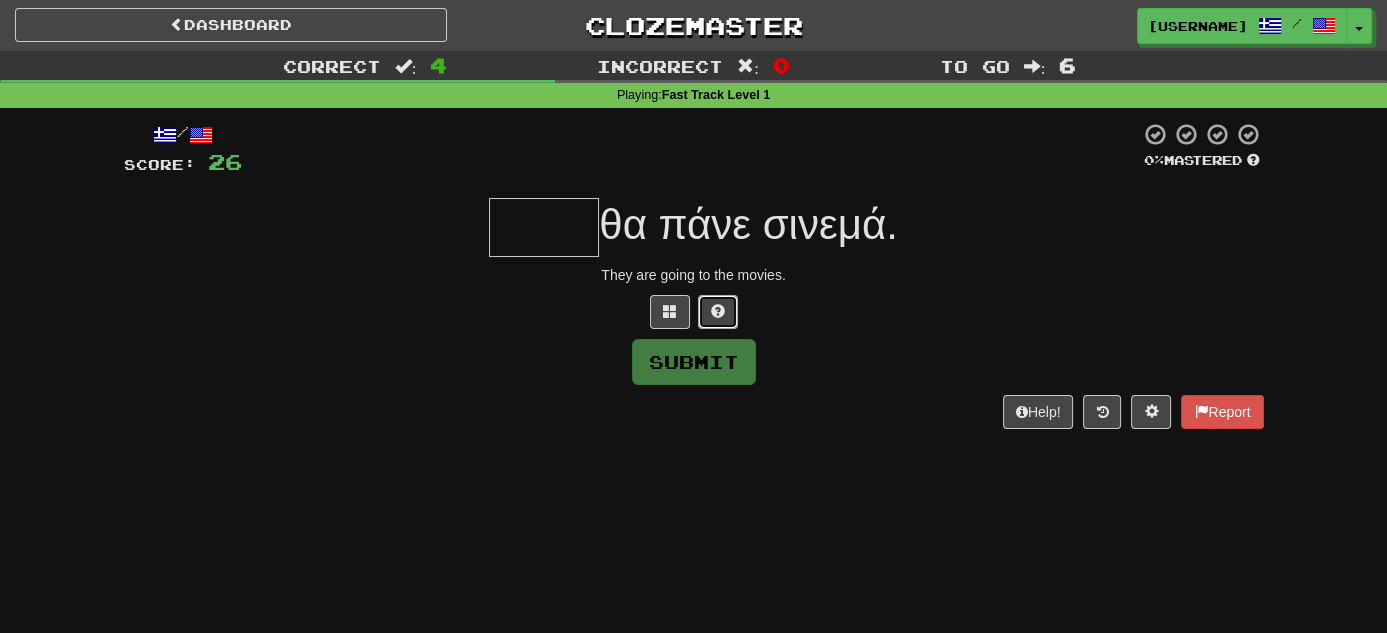 click at bounding box center (718, 312) 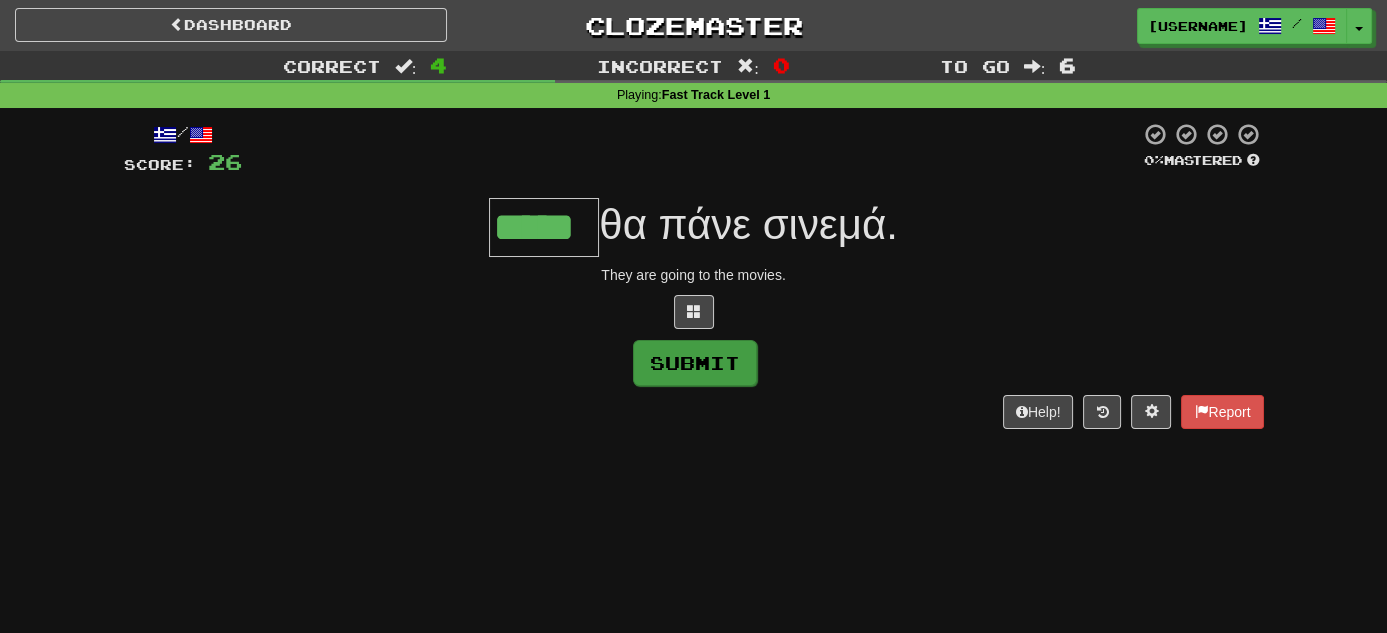 type on "*****" 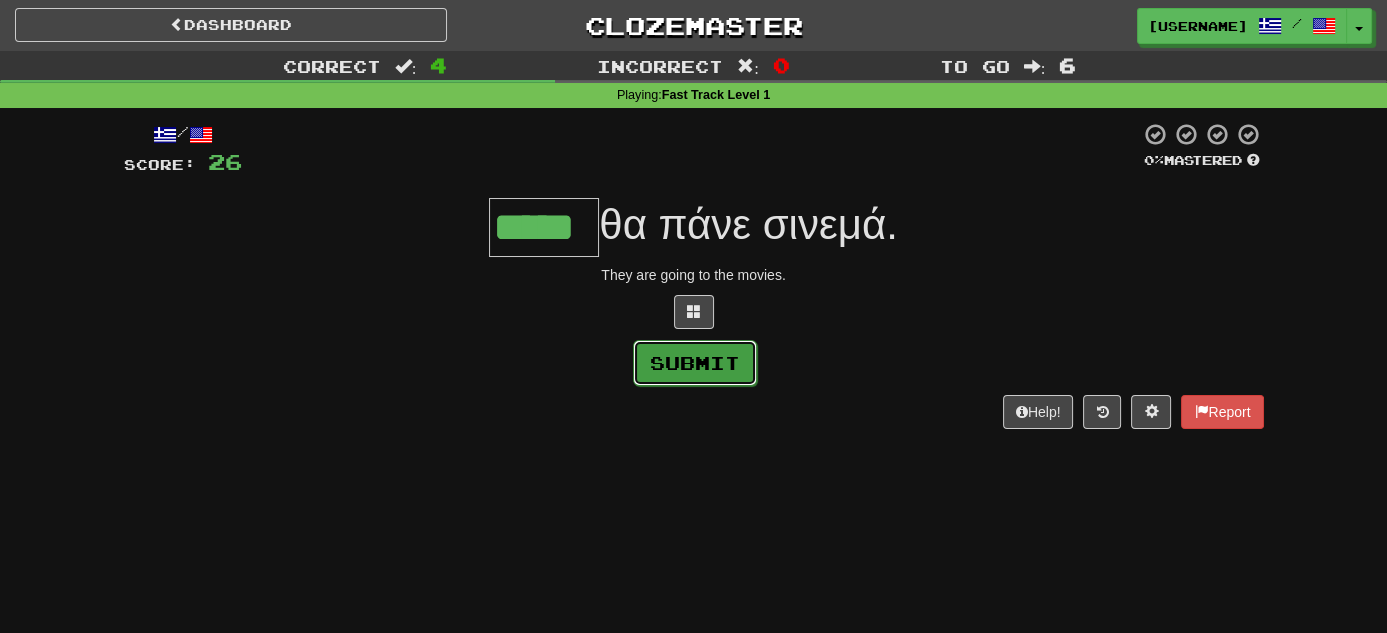 click on "Submit" at bounding box center (695, 363) 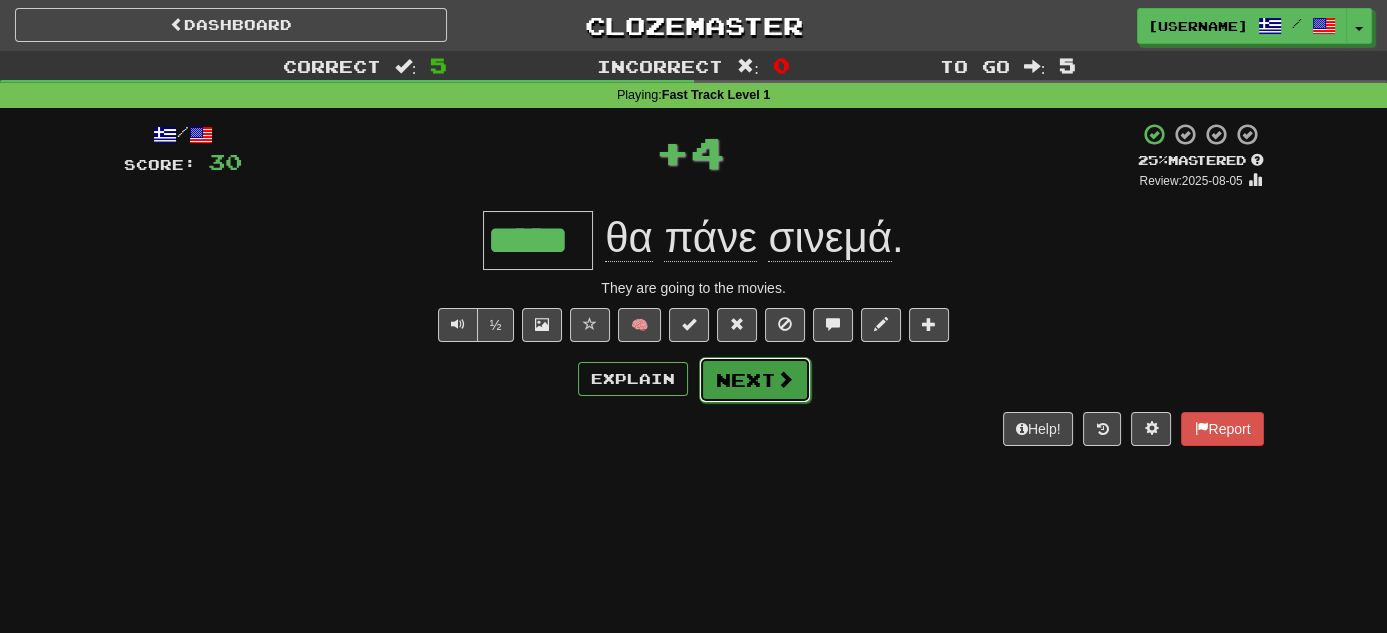 click on "Next" at bounding box center [755, 380] 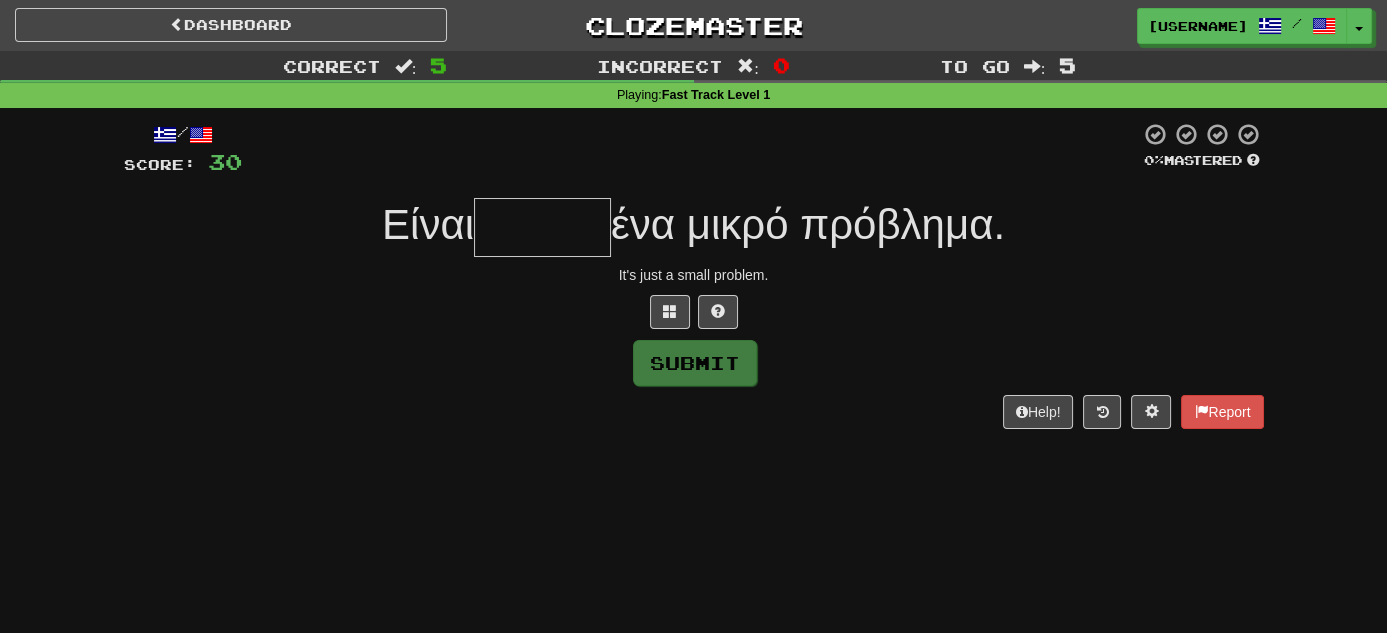 type on "*" 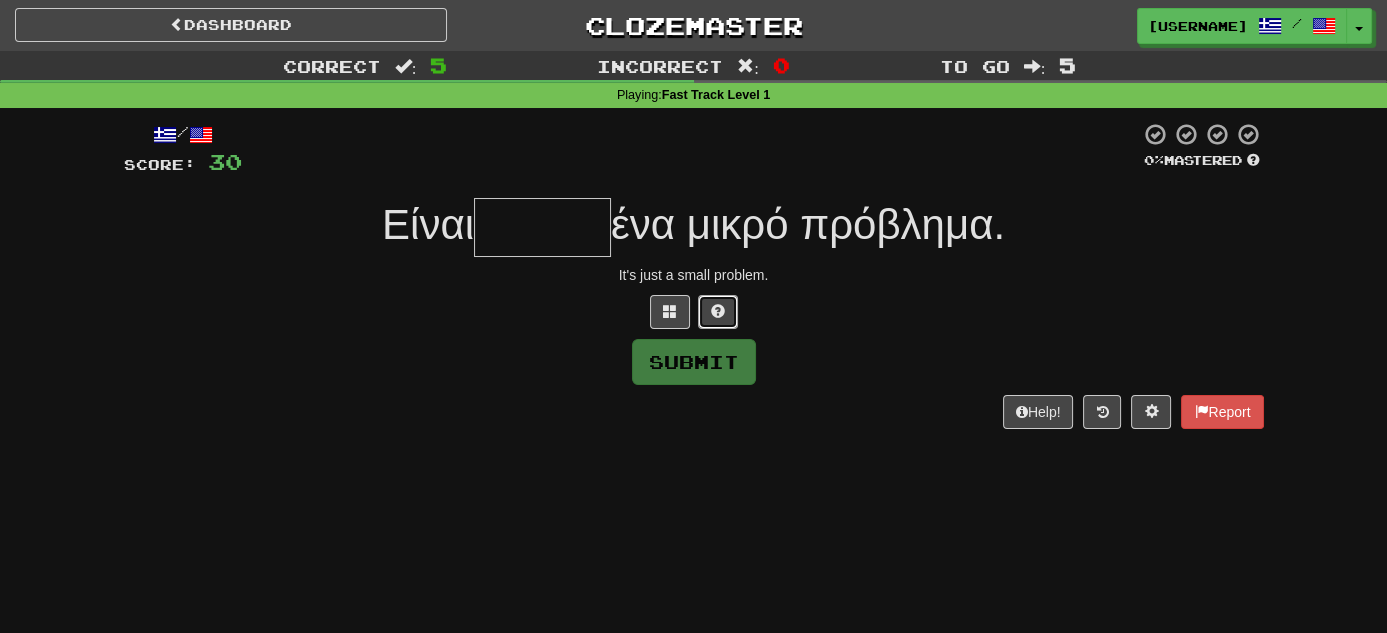 click at bounding box center [718, 312] 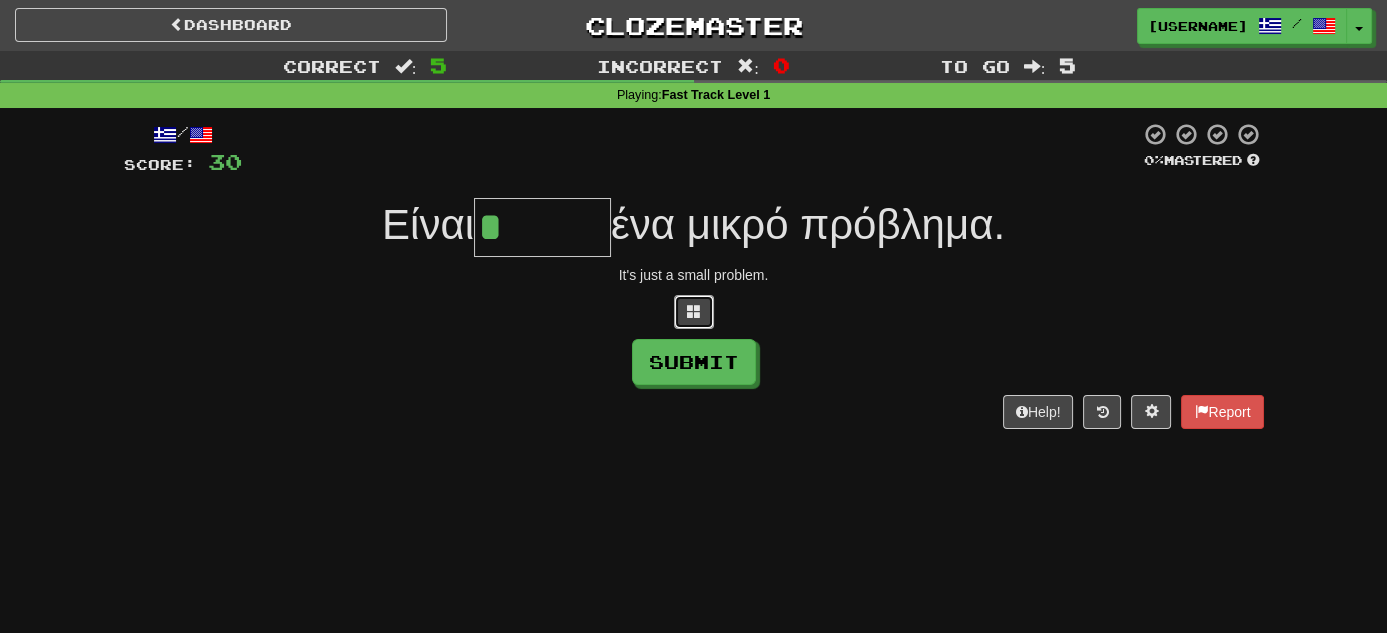 click at bounding box center [694, 311] 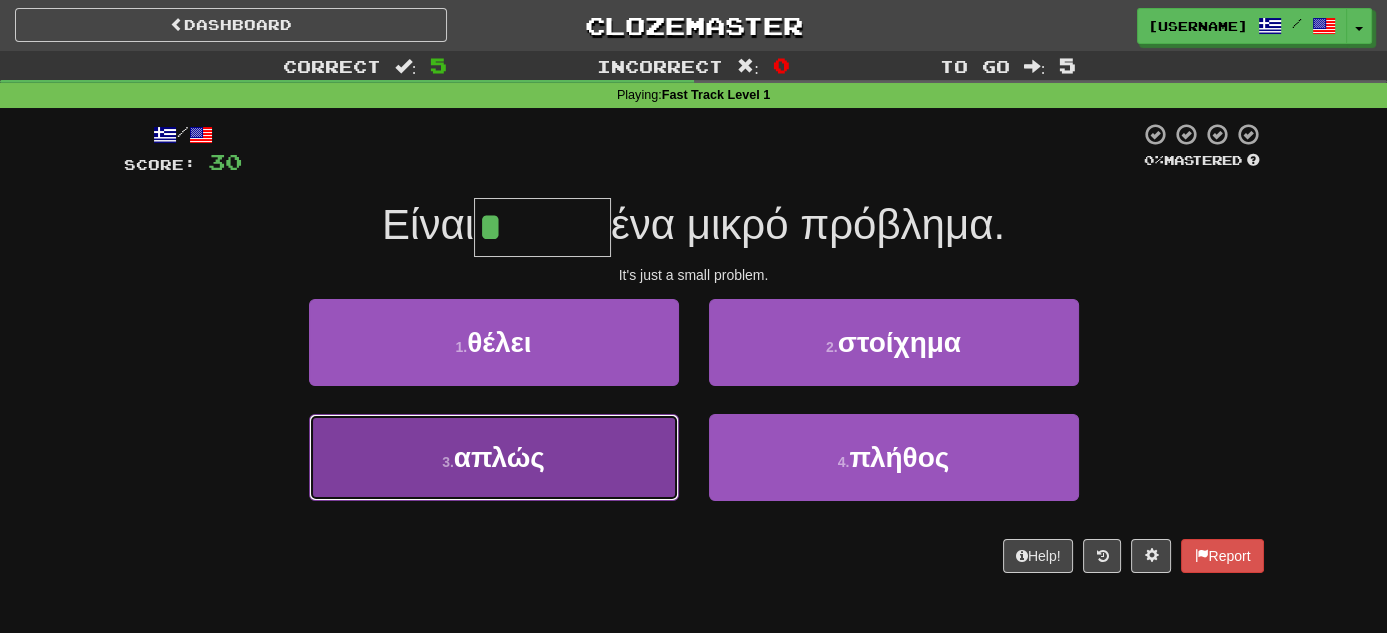 click on "3 .  απλώς" at bounding box center [494, 457] 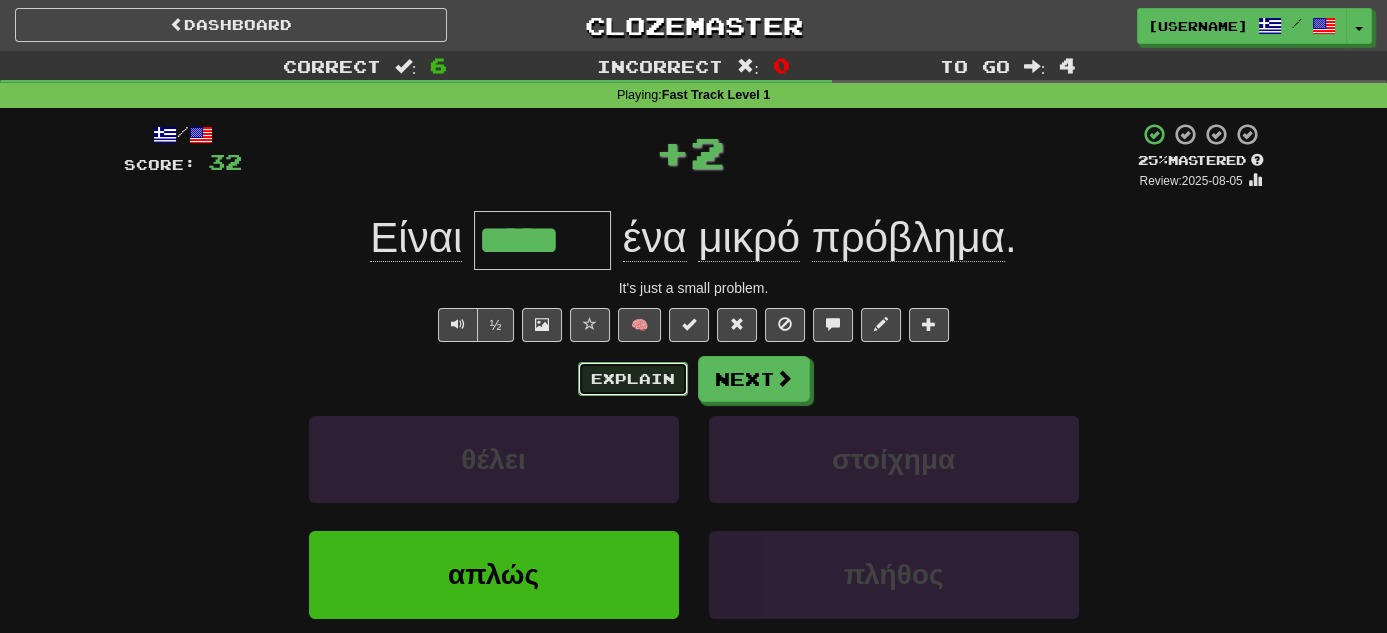 click on "Explain" at bounding box center (633, 379) 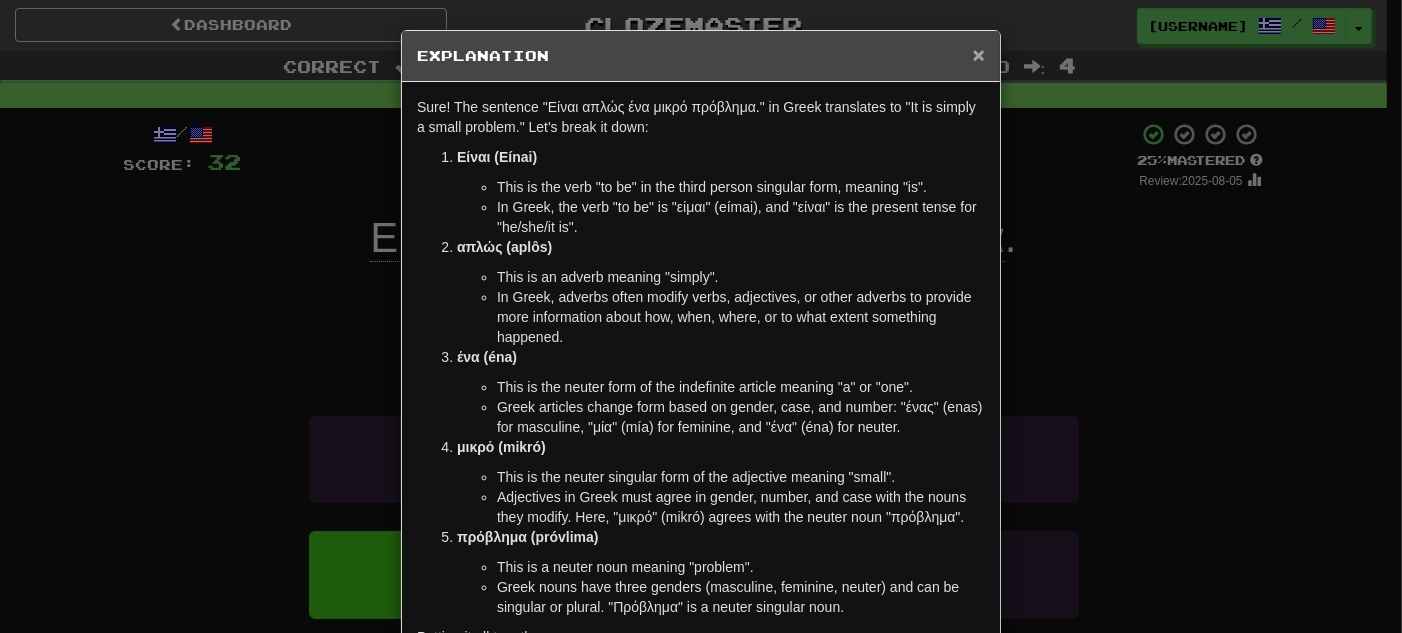 click on "×" at bounding box center [979, 54] 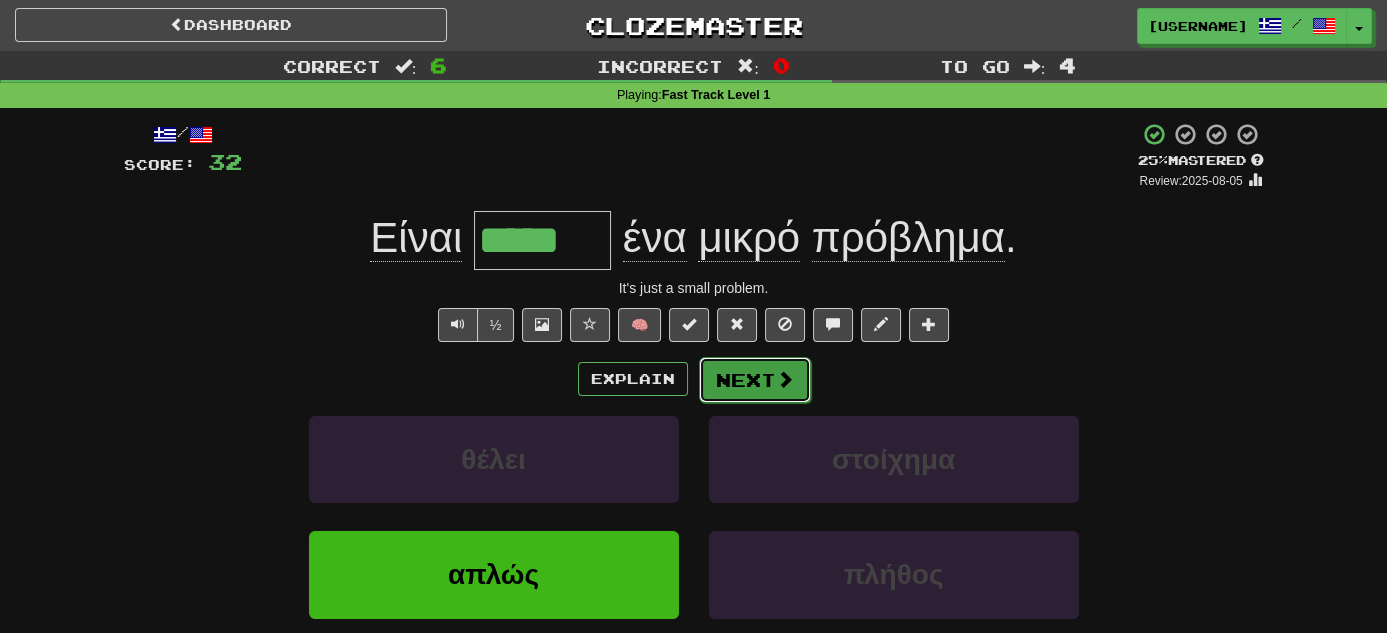 click at bounding box center (785, 379) 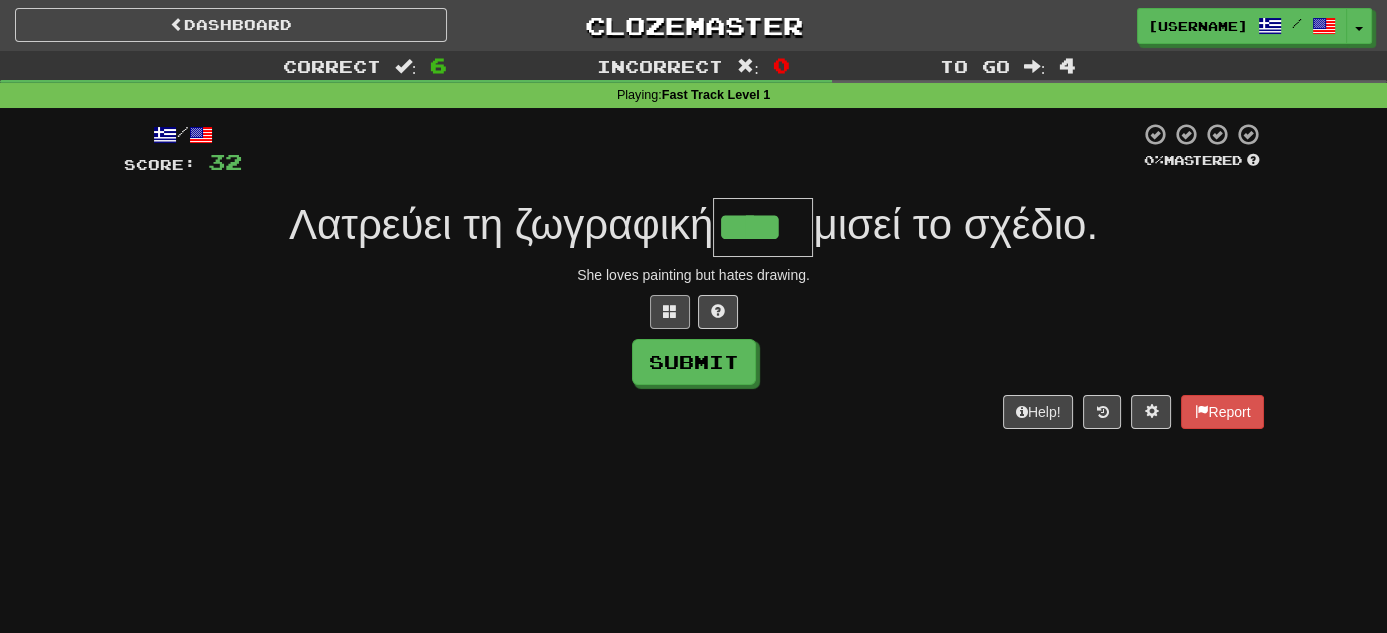 type on "****" 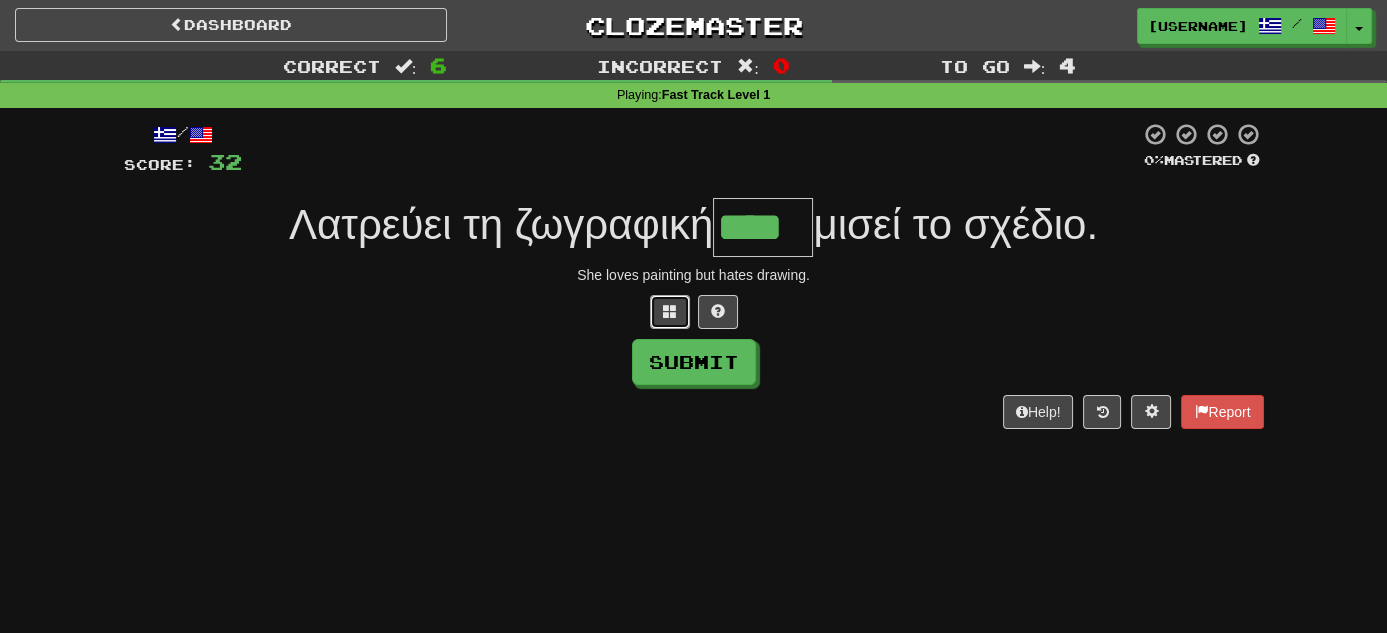 click at bounding box center (670, 311) 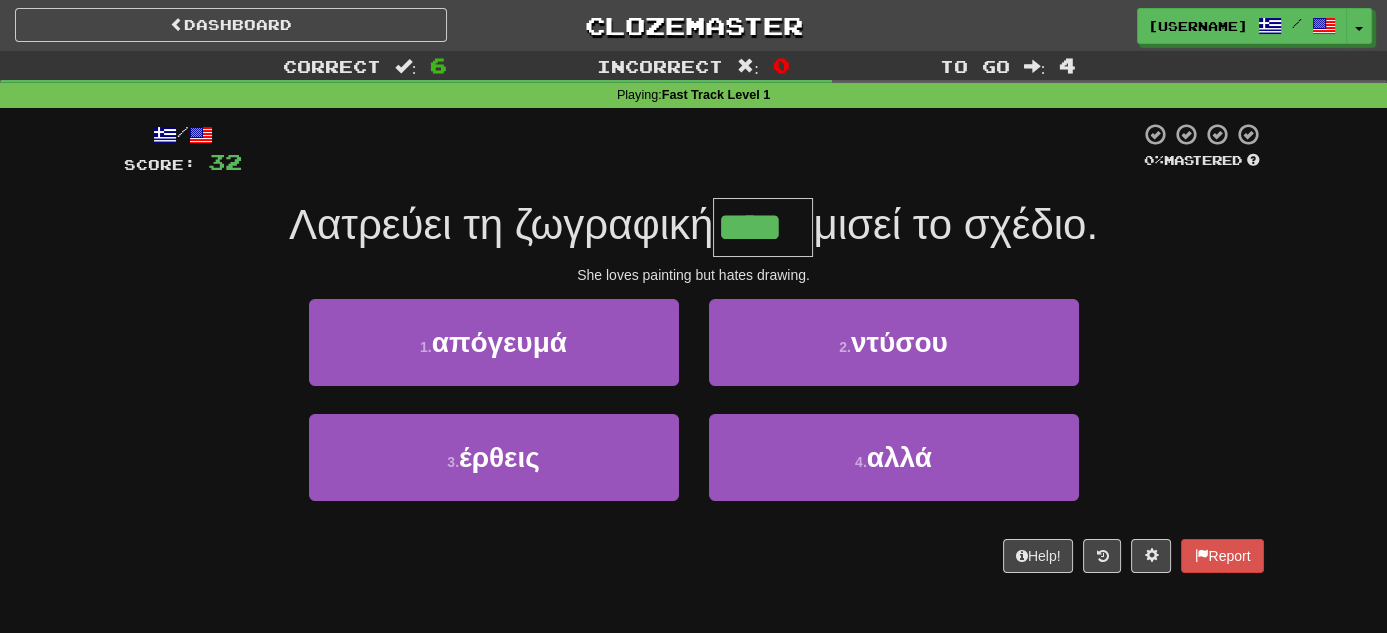 click on "****" at bounding box center [763, 227] 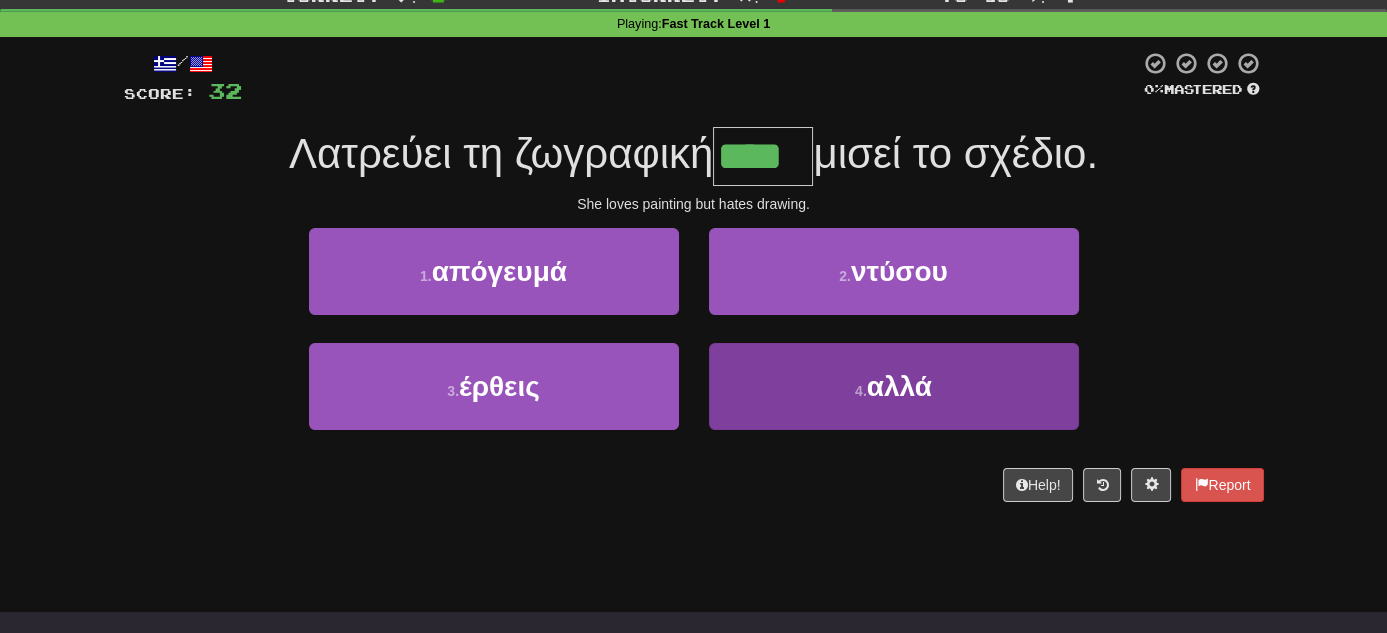 scroll, scrollTop: 100, scrollLeft: 0, axis: vertical 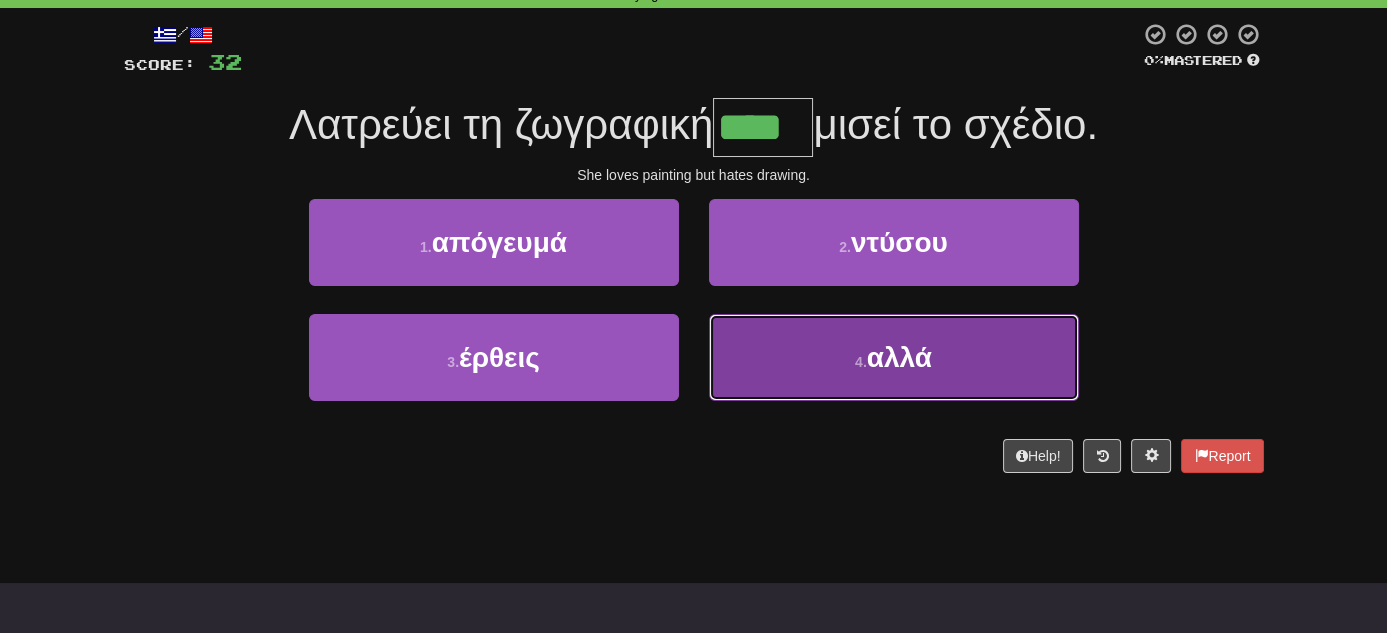 click on "4 .  αλλά" at bounding box center [894, 357] 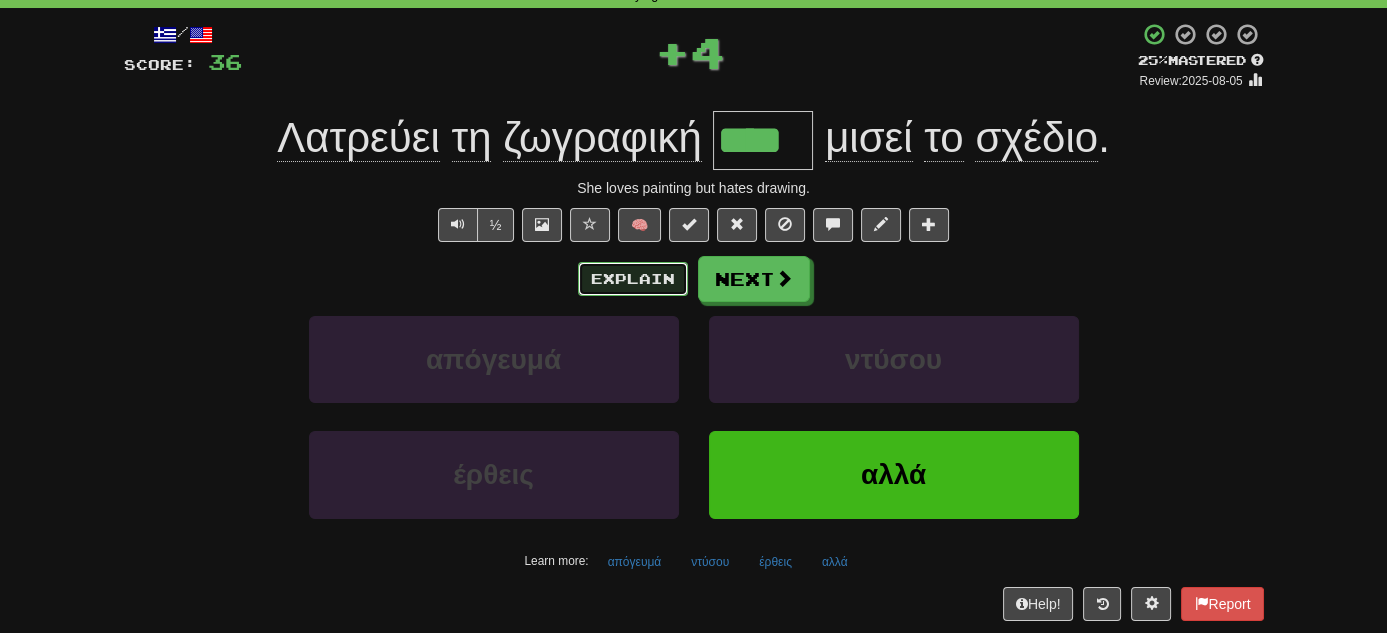 click on "Explain" at bounding box center (633, 279) 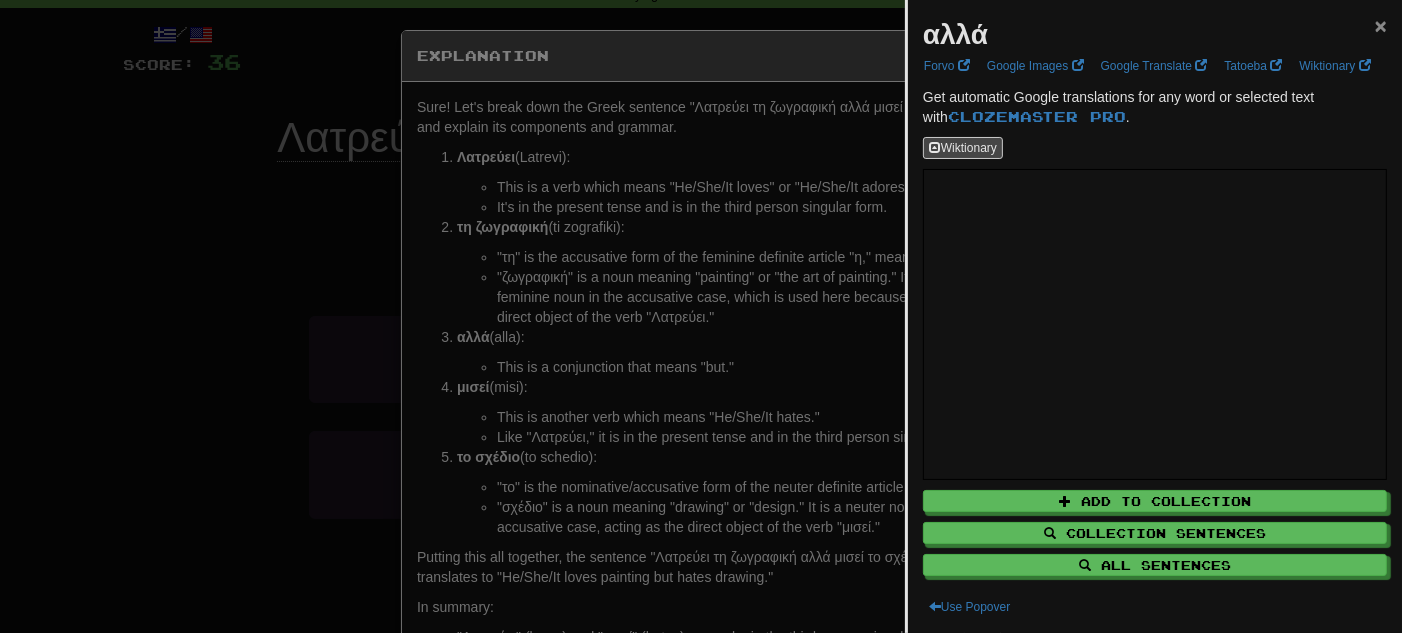 click on "×" at bounding box center (1381, 25) 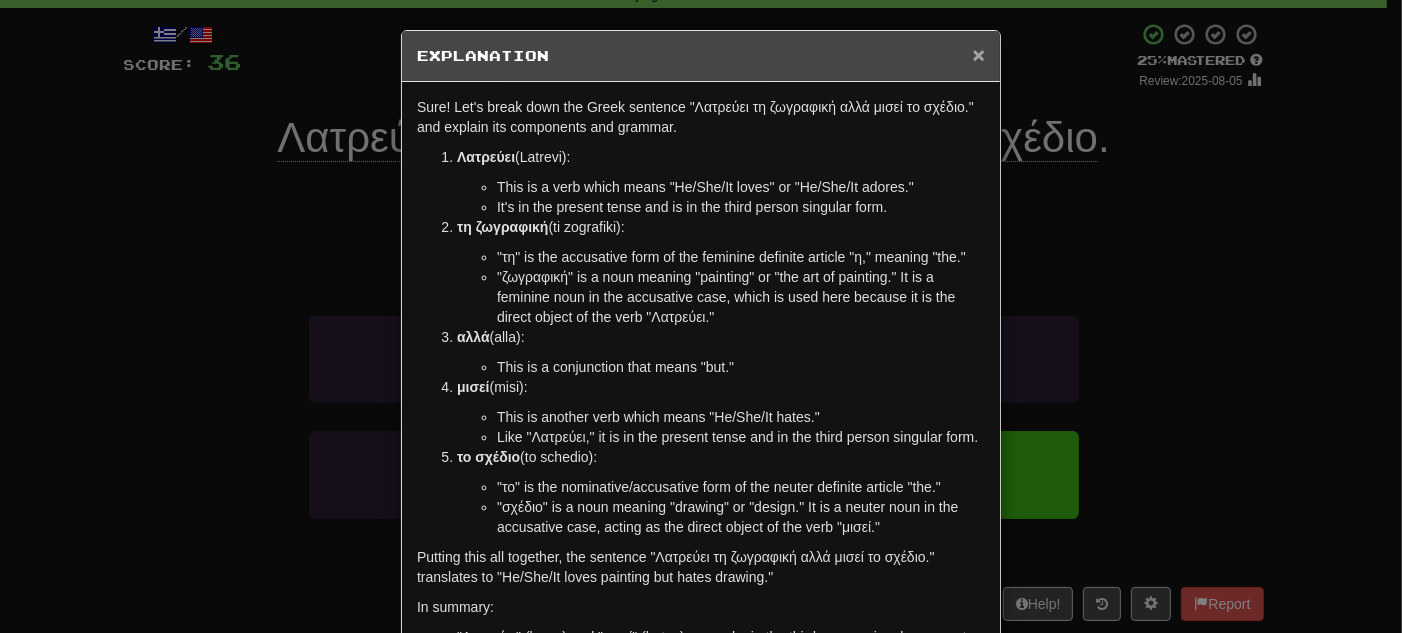 click on "×" at bounding box center (979, 54) 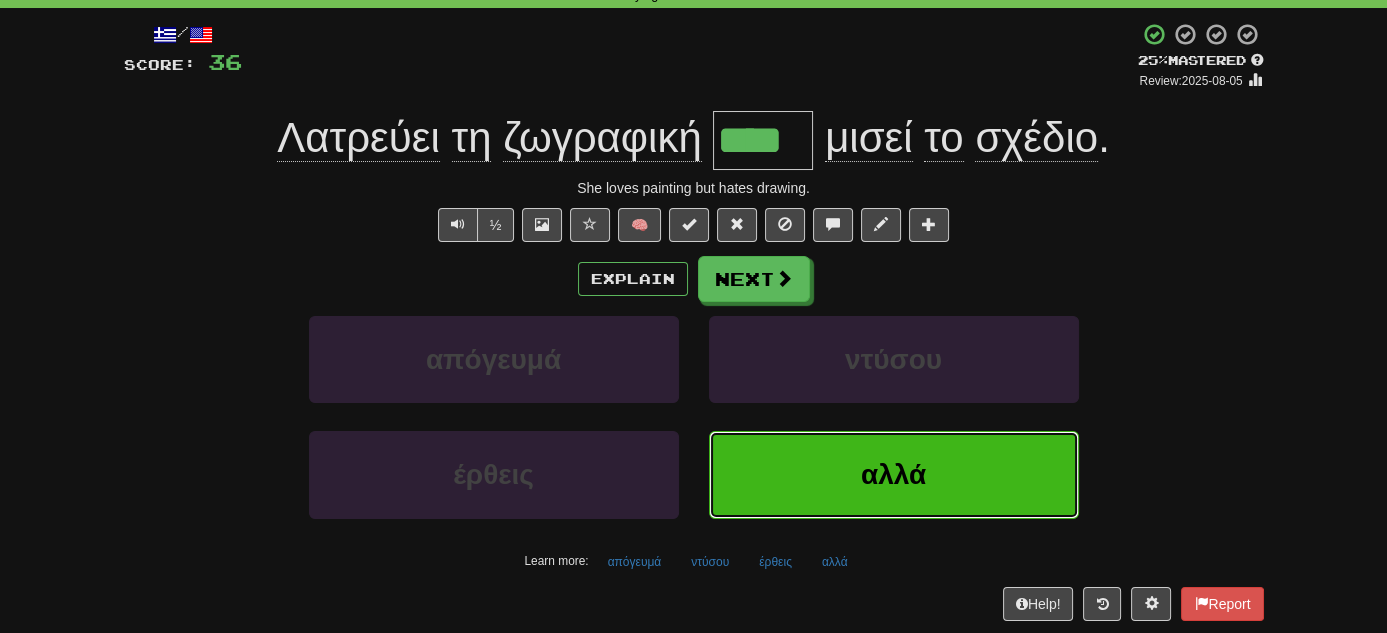 click on "αλλά" at bounding box center [893, 474] 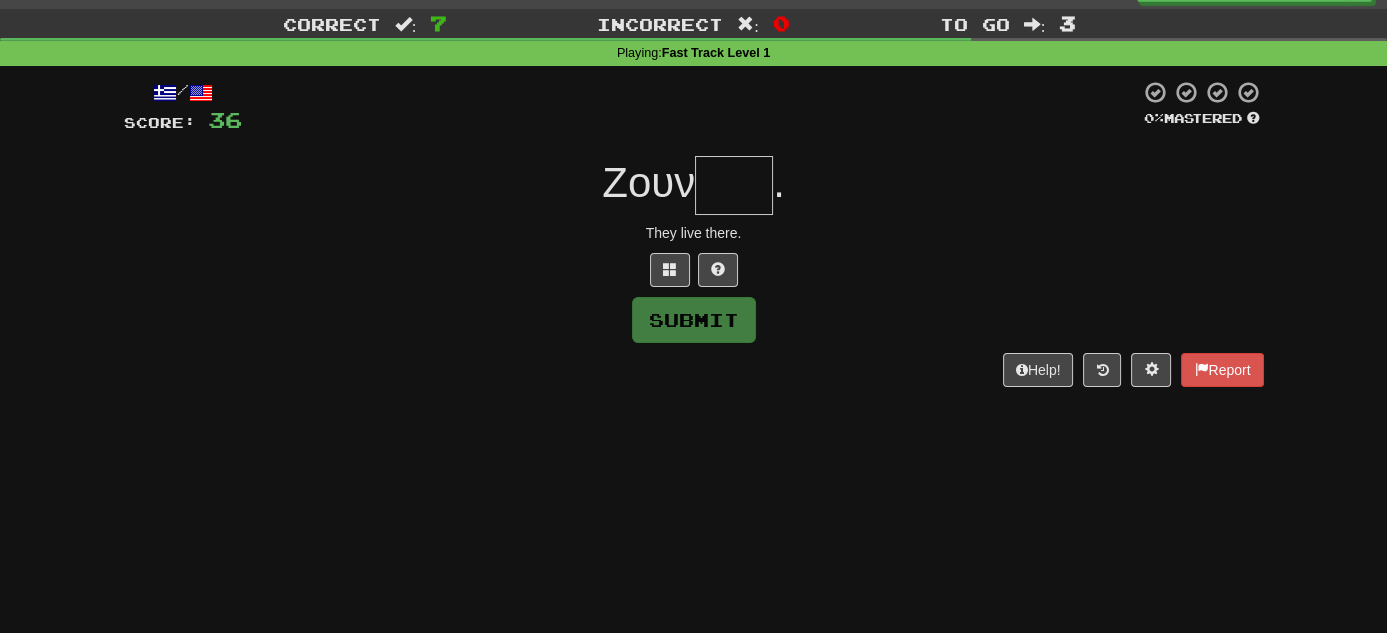 scroll, scrollTop: 0, scrollLeft: 0, axis: both 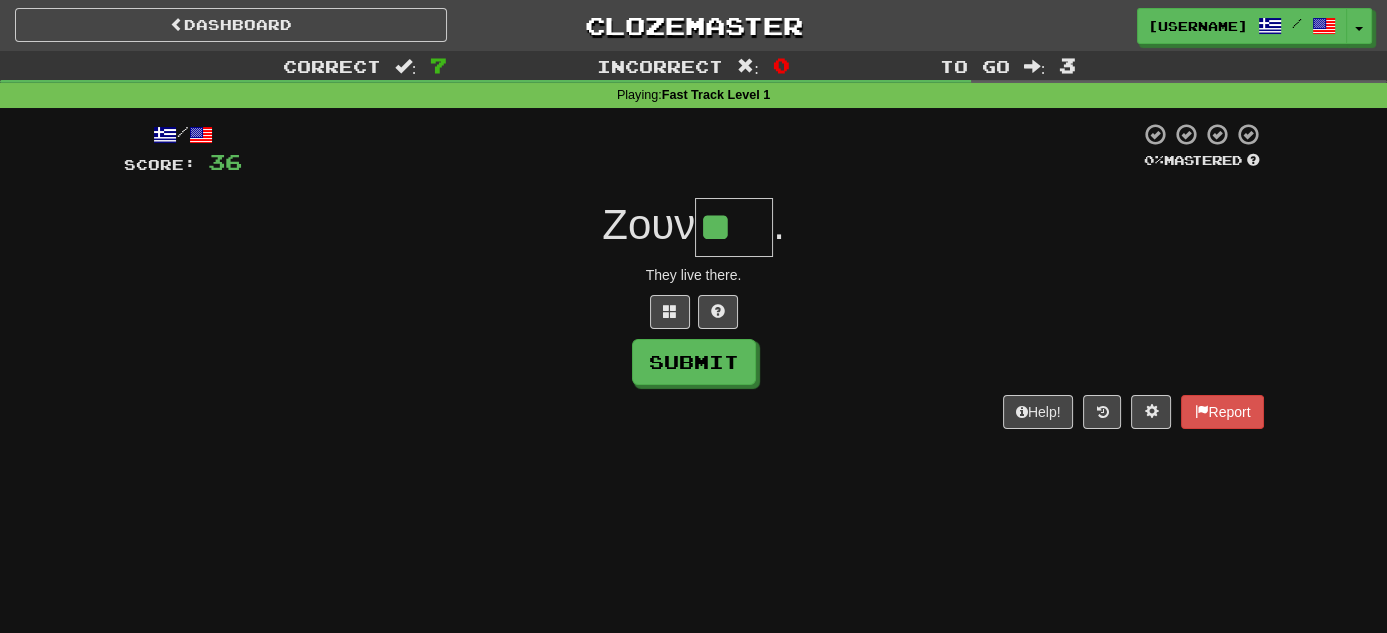 type on "*" 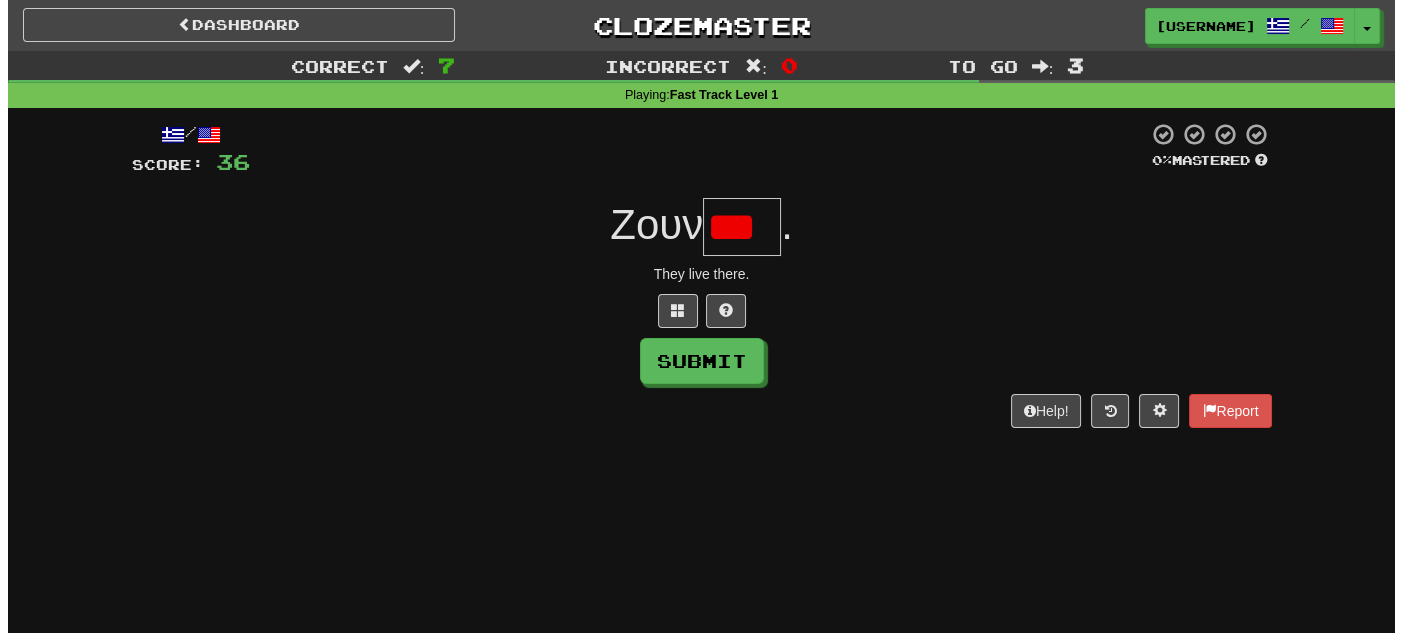 scroll, scrollTop: 0, scrollLeft: 0, axis: both 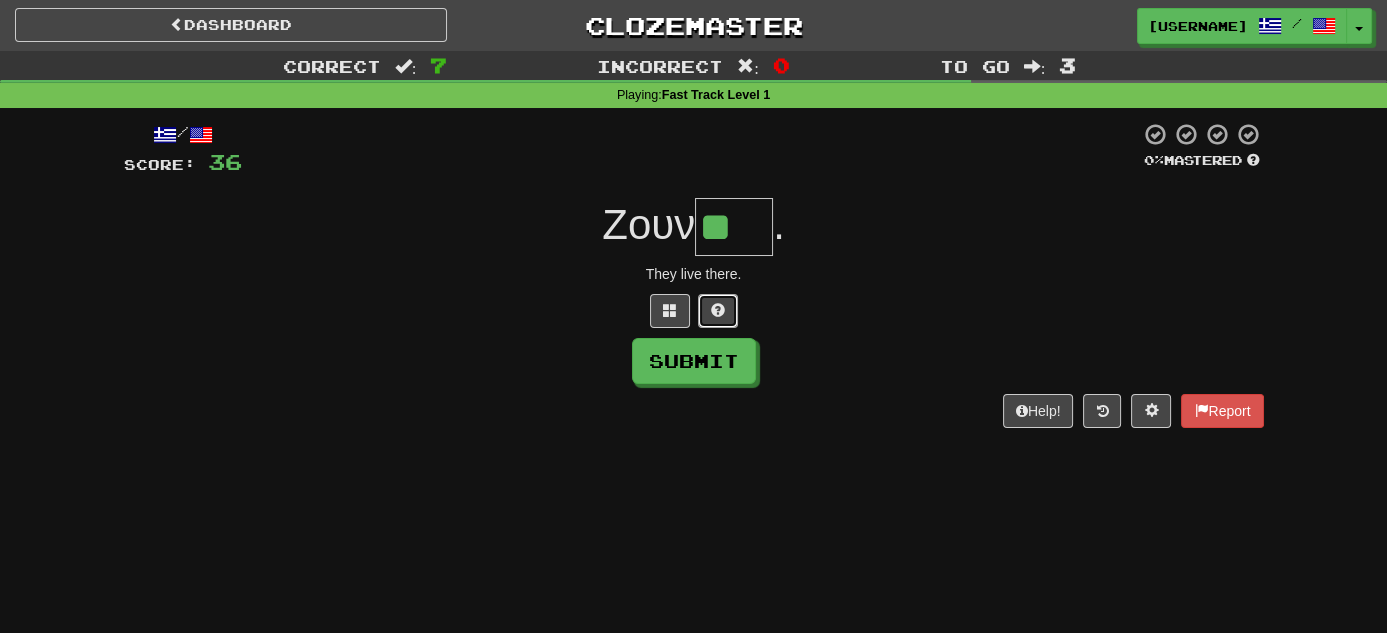click at bounding box center (718, 311) 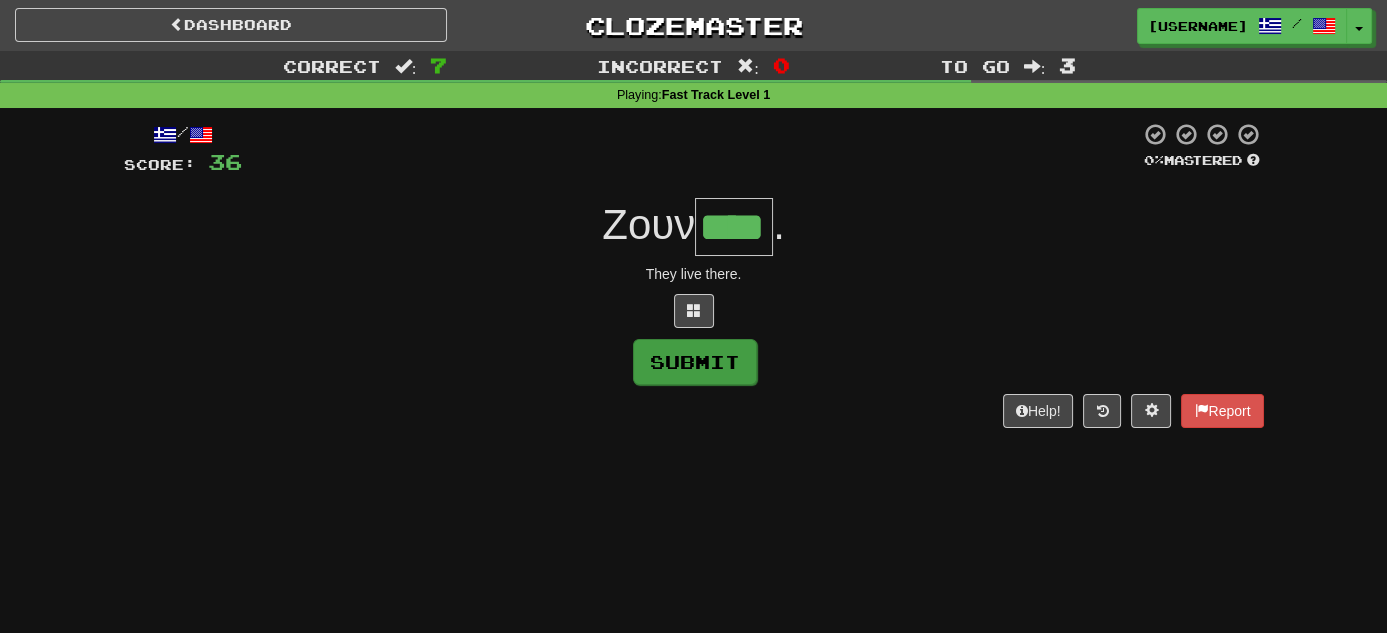 type on "****" 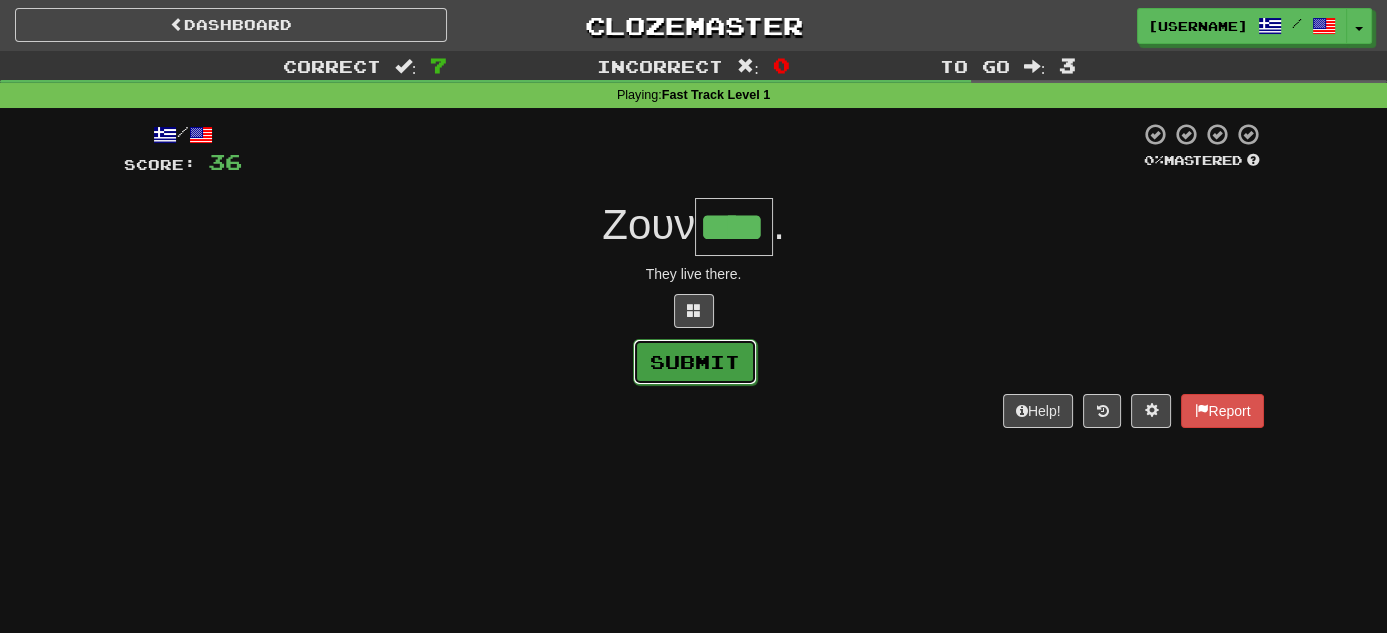 click on "Submit" at bounding box center (695, 362) 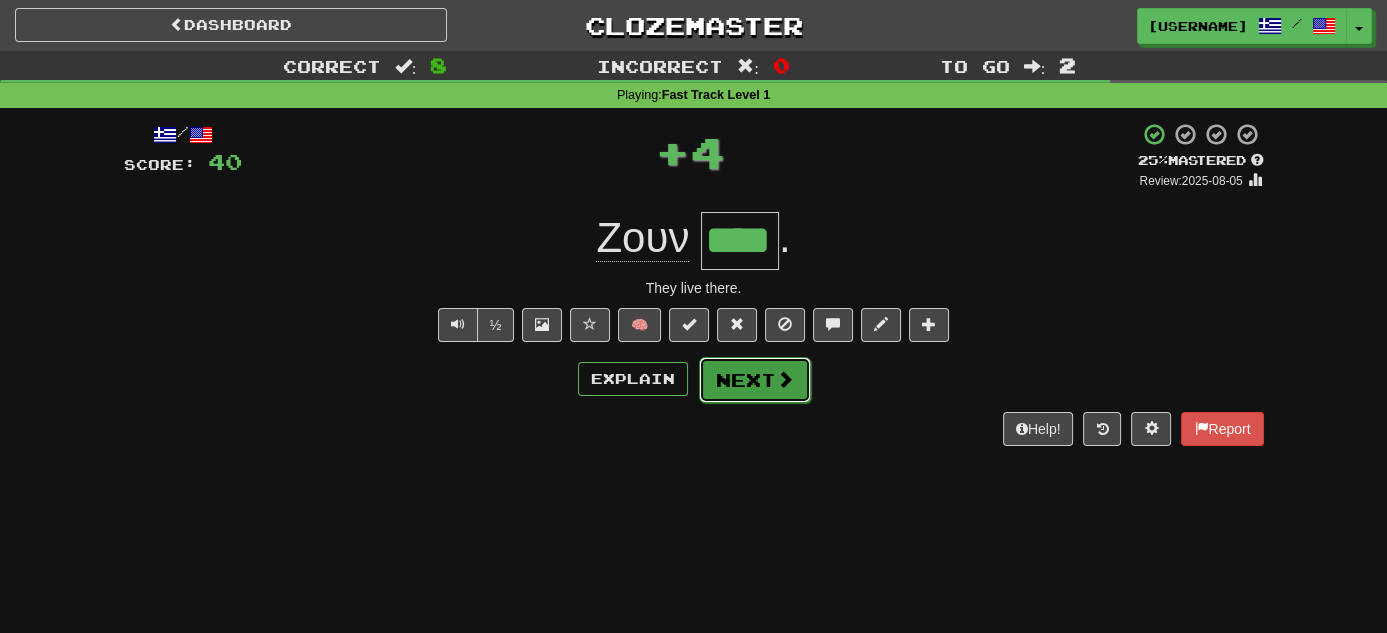 click on "Next" at bounding box center [755, 380] 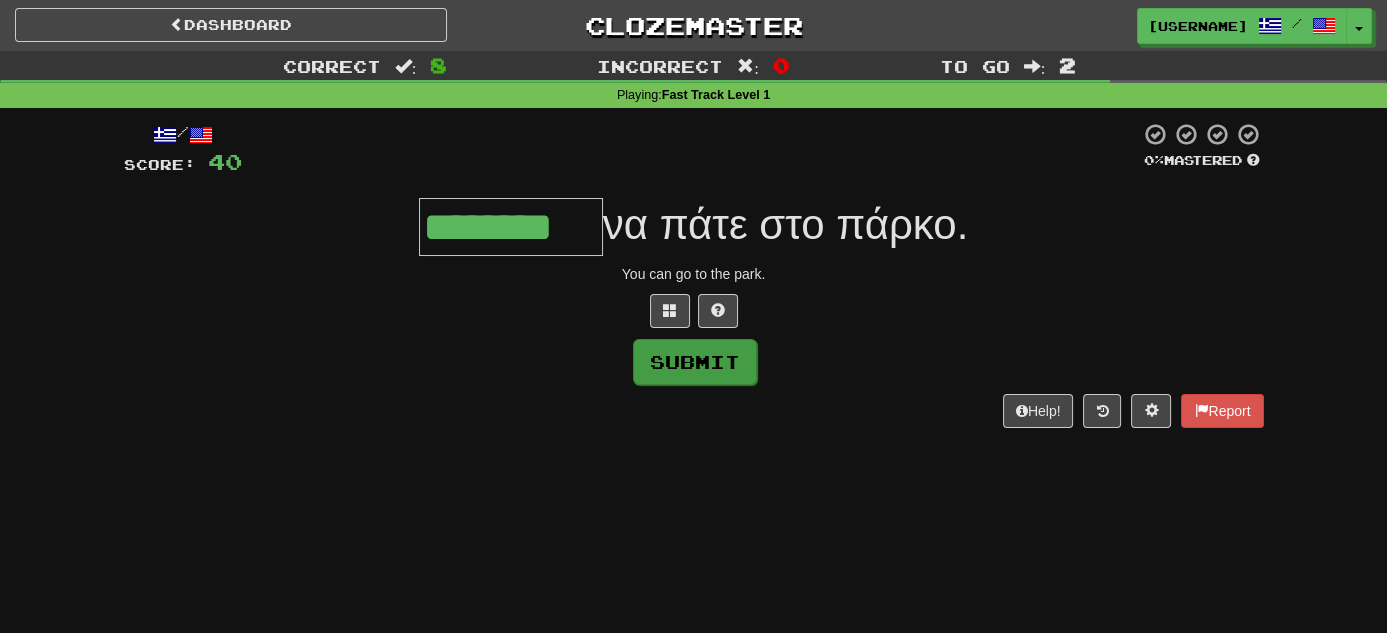 type on "********" 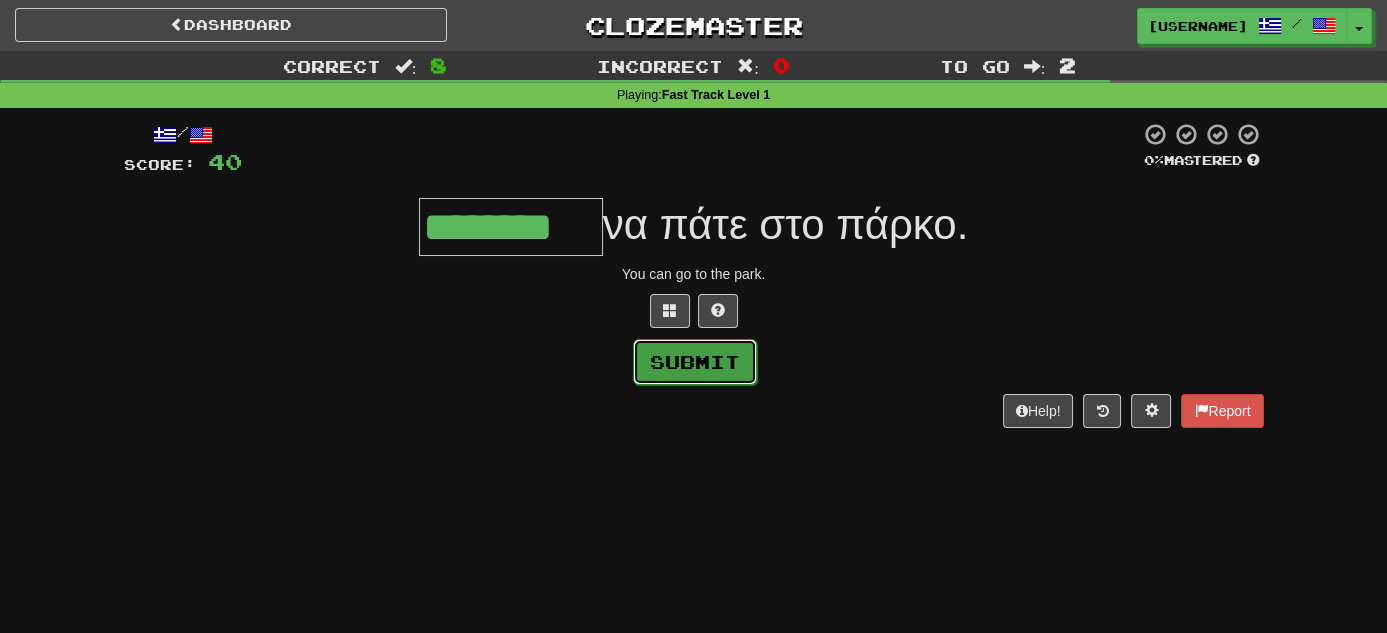 click on "Submit" at bounding box center [695, 362] 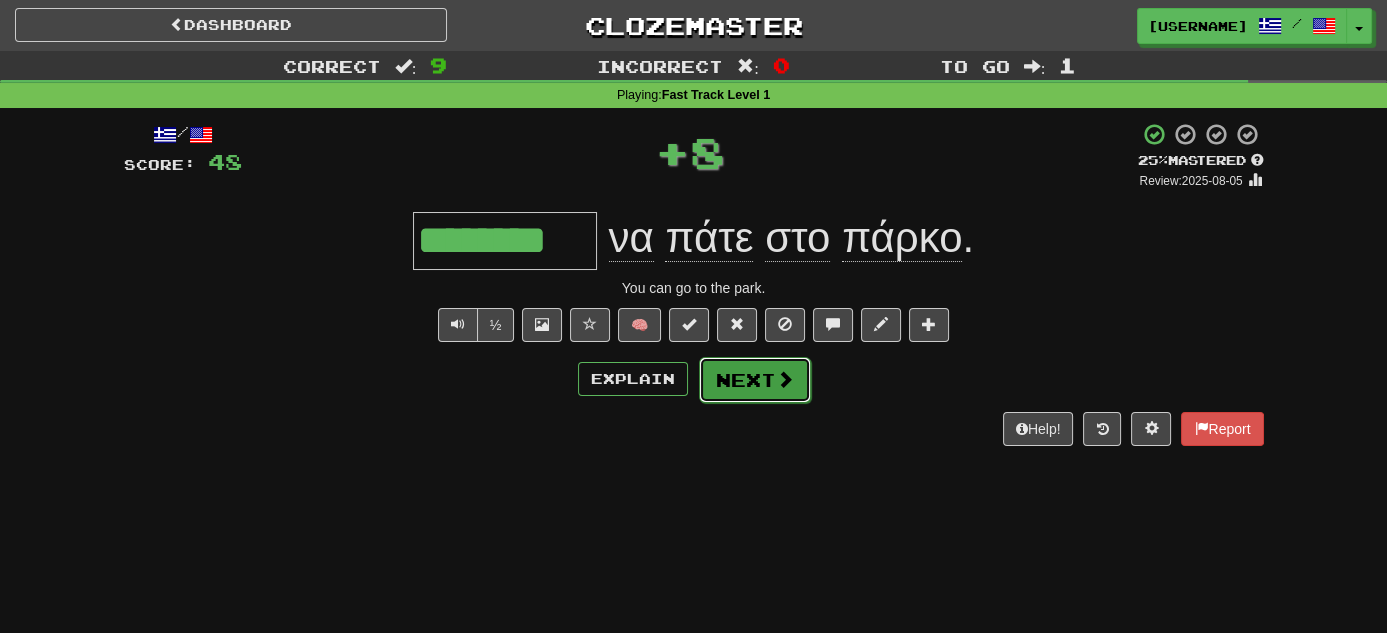 click on "Next" at bounding box center (755, 380) 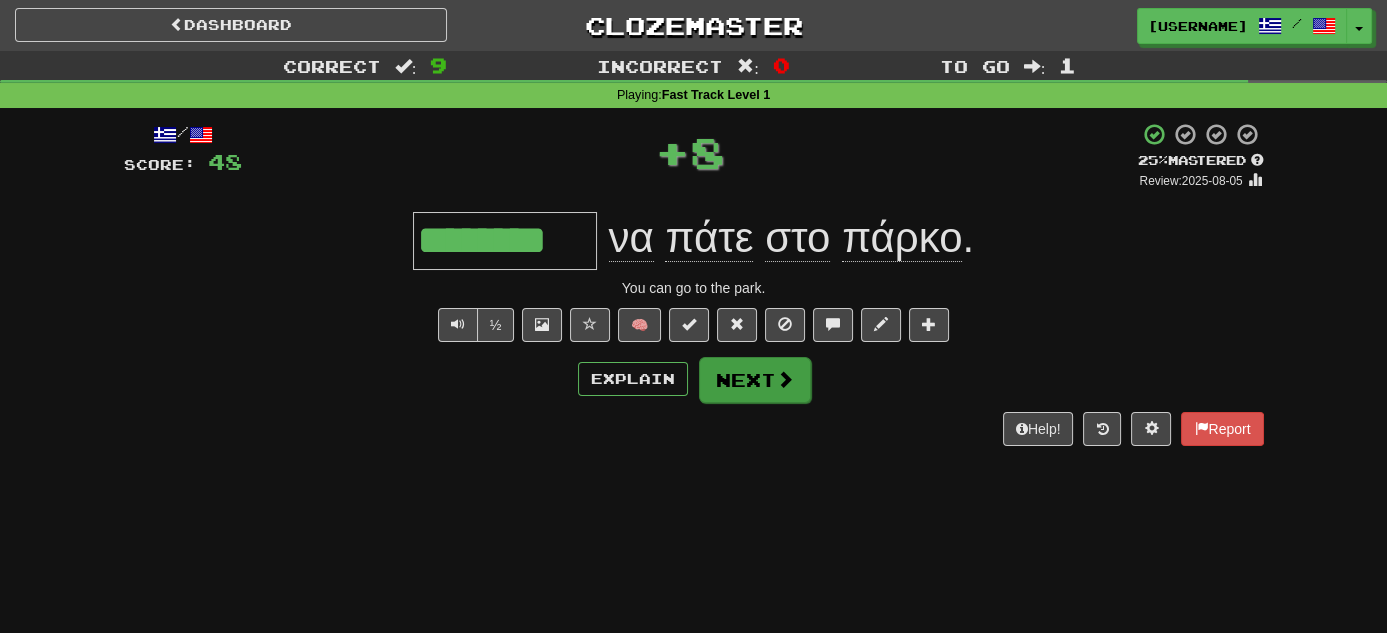 type 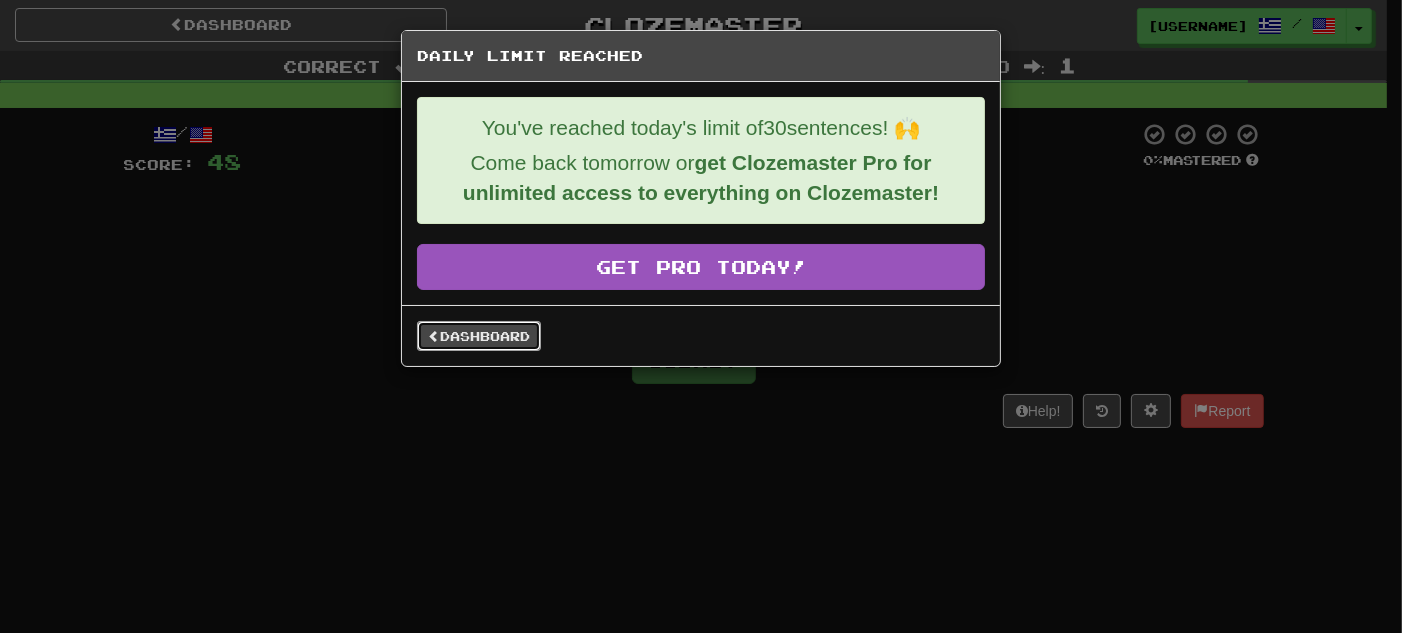 click on "Dashboard" at bounding box center [479, 336] 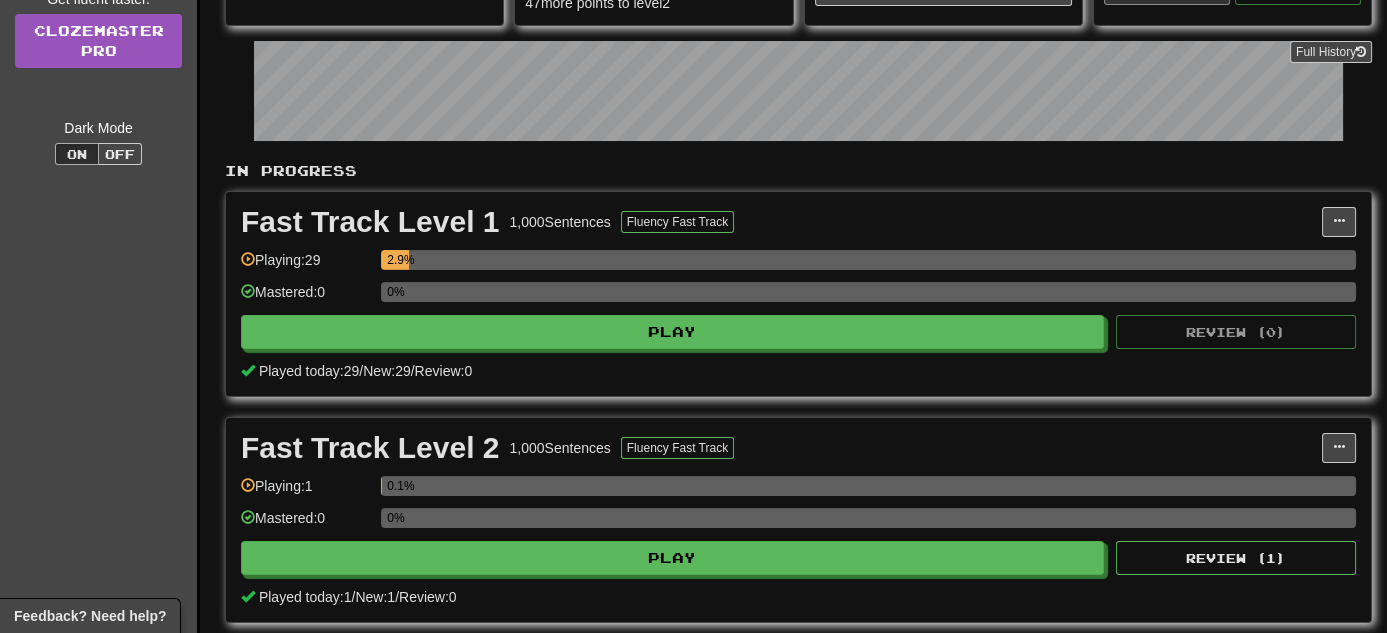 scroll, scrollTop: 0, scrollLeft: 0, axis: both 